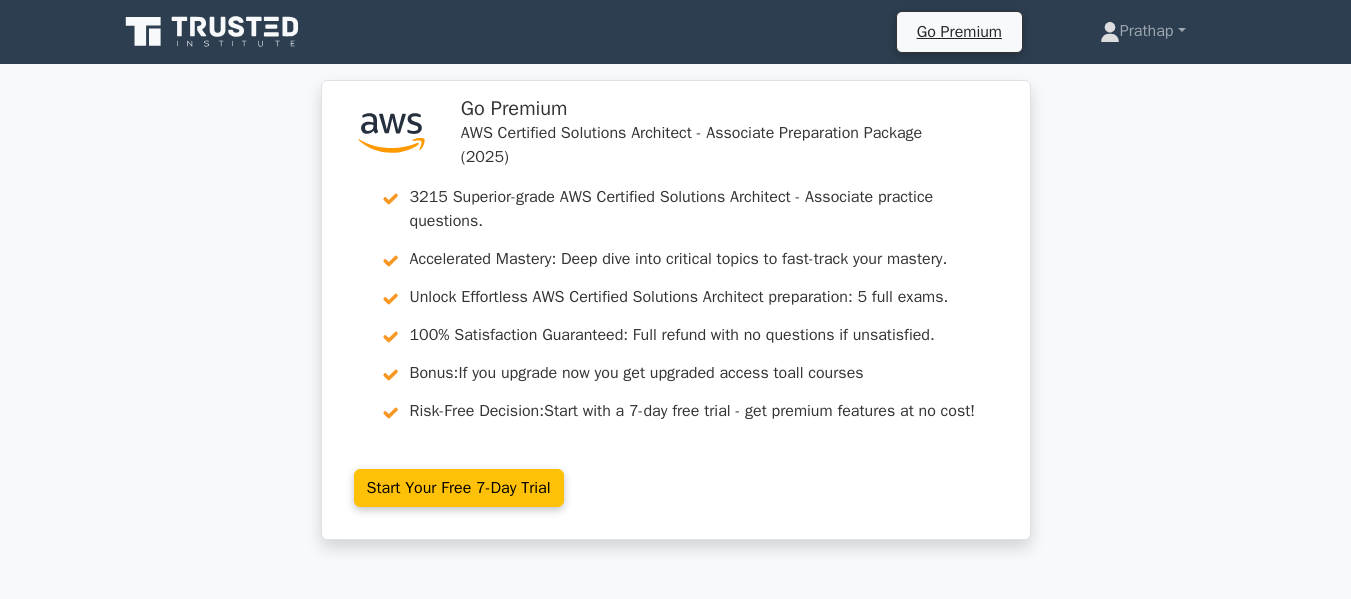 scroll, scrollTop: 5523, scrollLeft: 0, axis: vertical 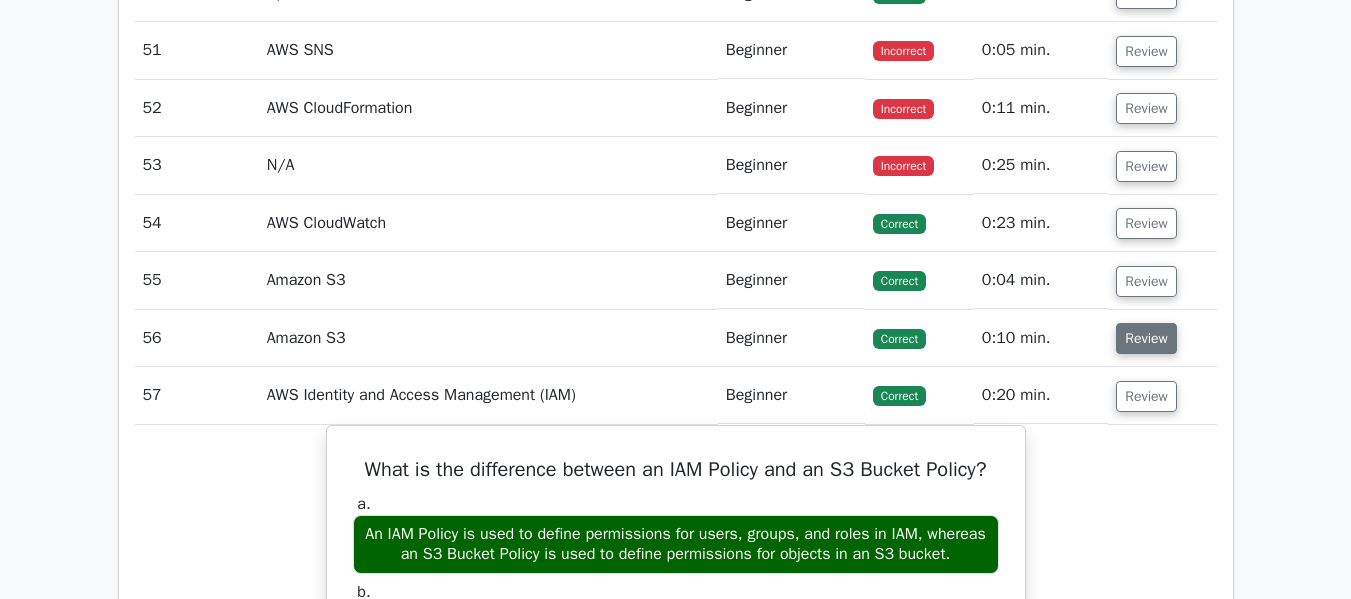 click on "Review" at bounding box center (1146, 338) 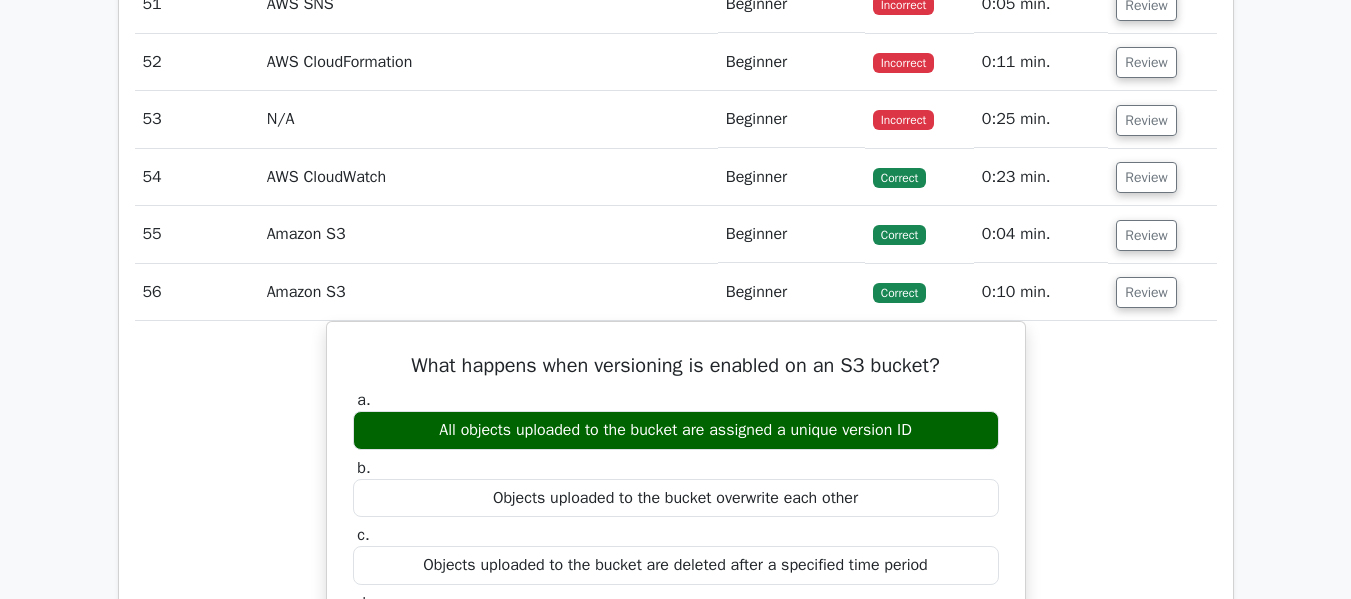 scroll, scrollTop: 5423, scrollLeft: 0, axis: vertical 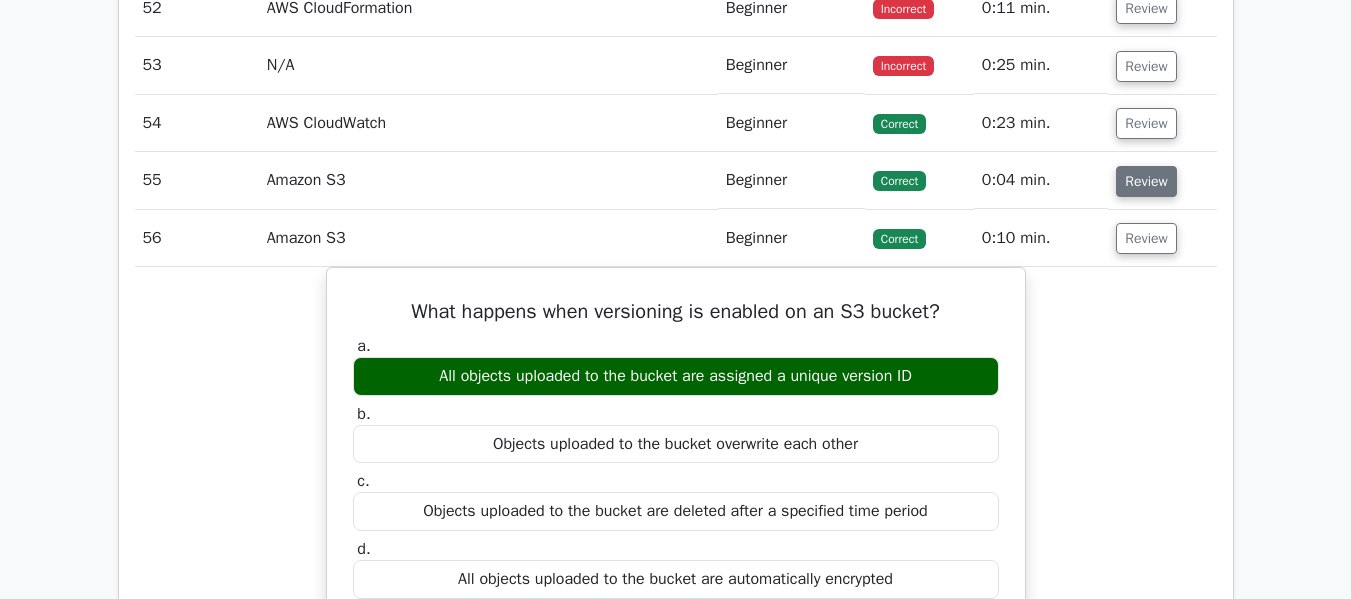 click on "Review" at bounding box center (1146, 181) 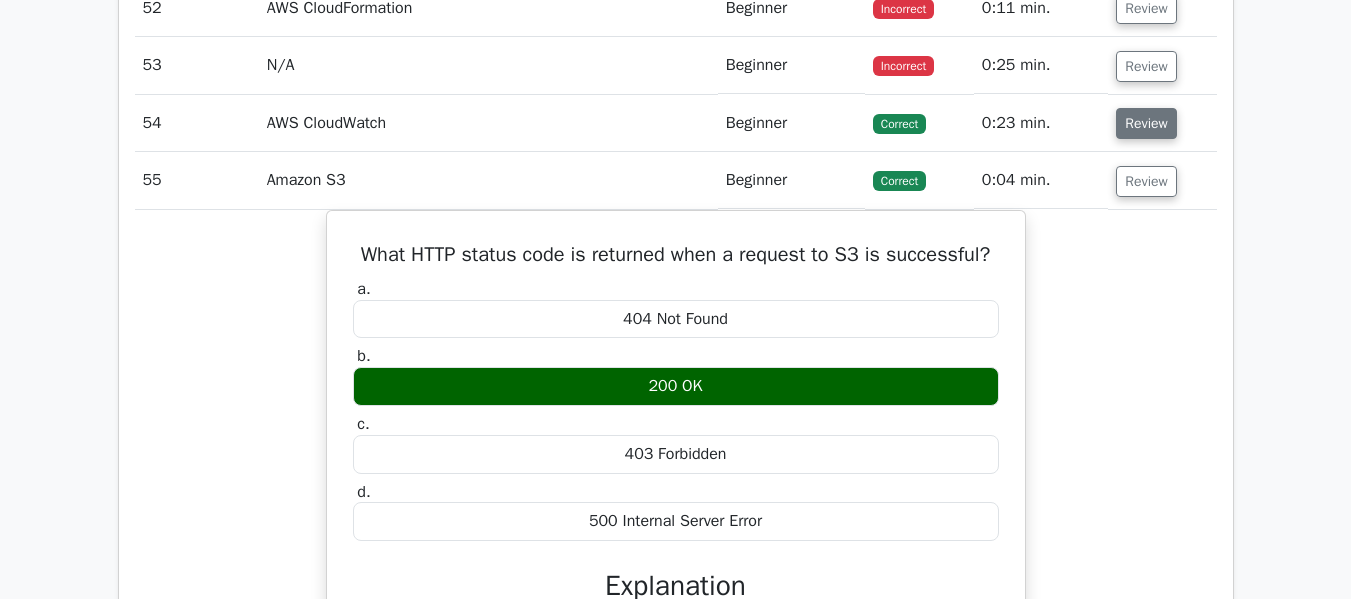 click on "Review" at bounding box center [1146, 123] 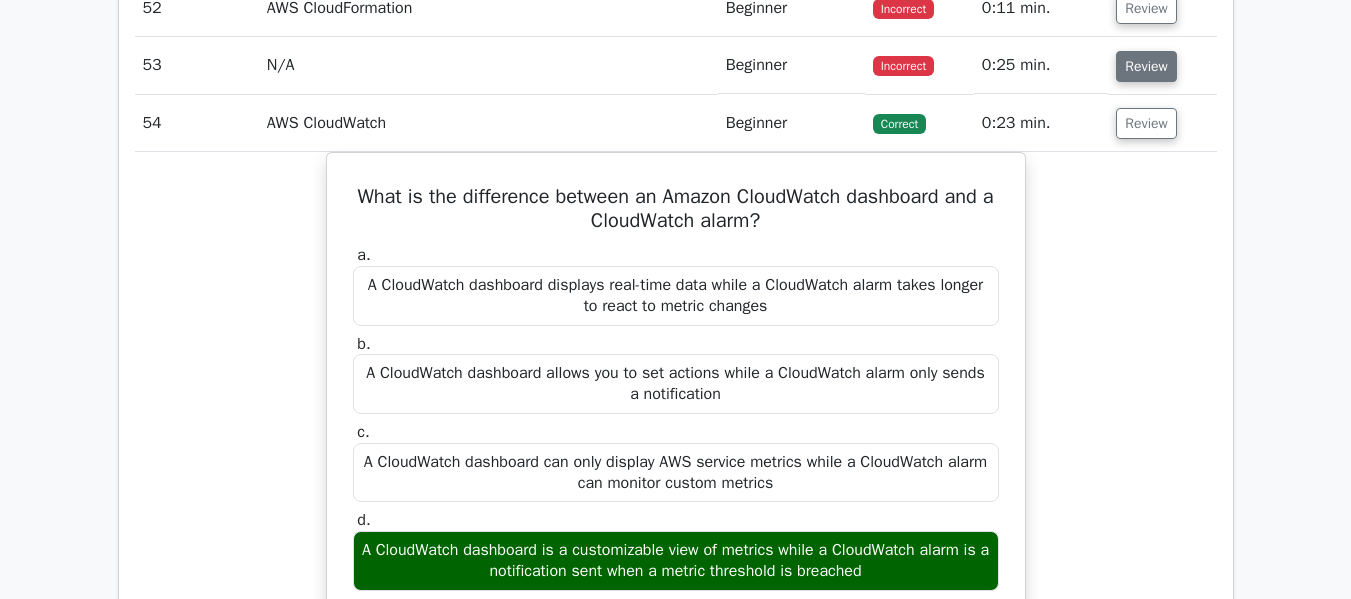 click on "Review" at bounding box center [1146, 66] 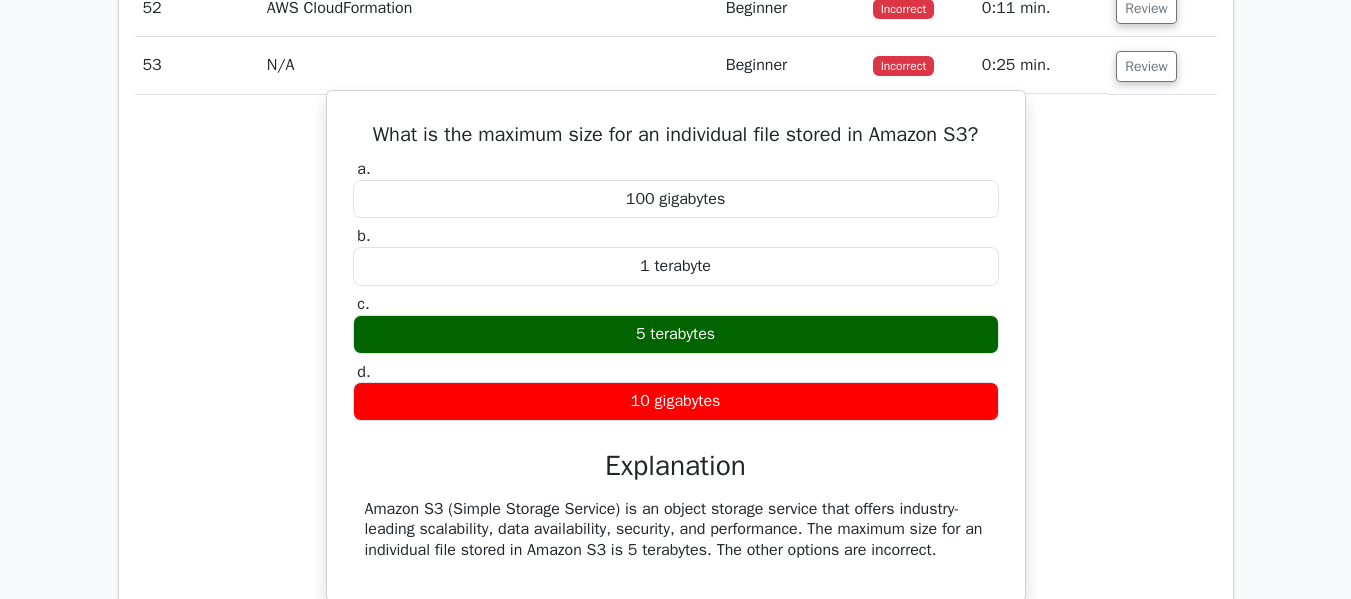drag, startPoint x: 625, startPoint y: 332, endPoint x: 735, endPoint y: 392, distance: 125.299644 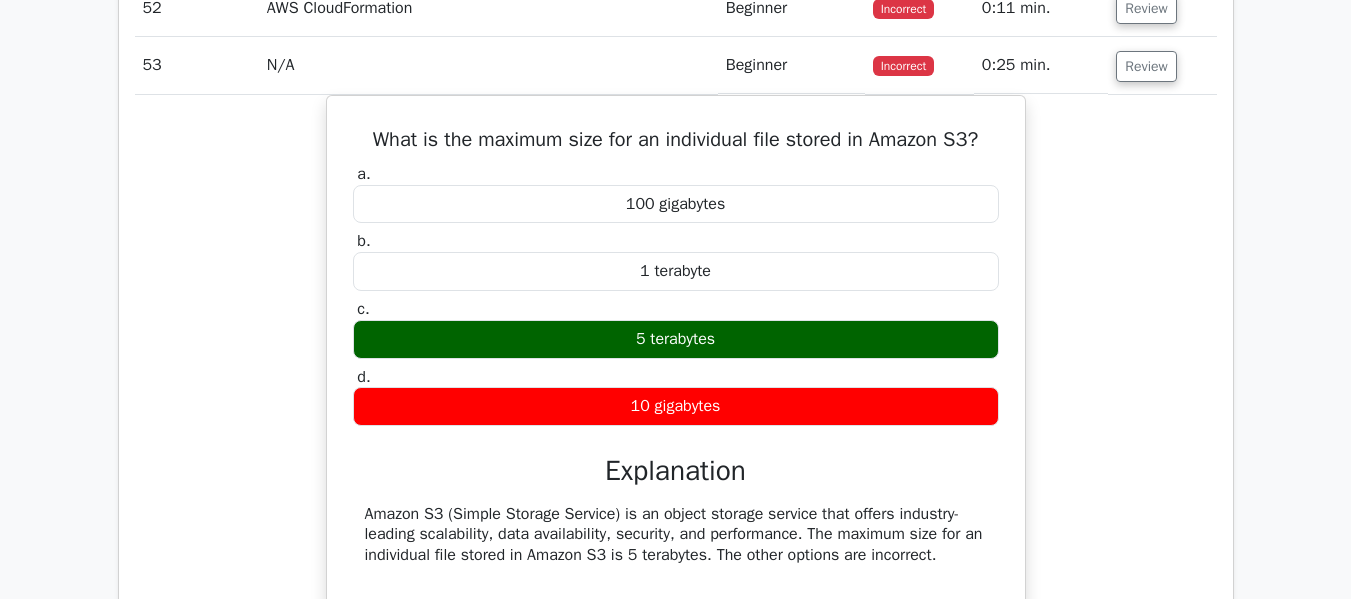 copy on "[SIZE]
d.
[SIZE]" 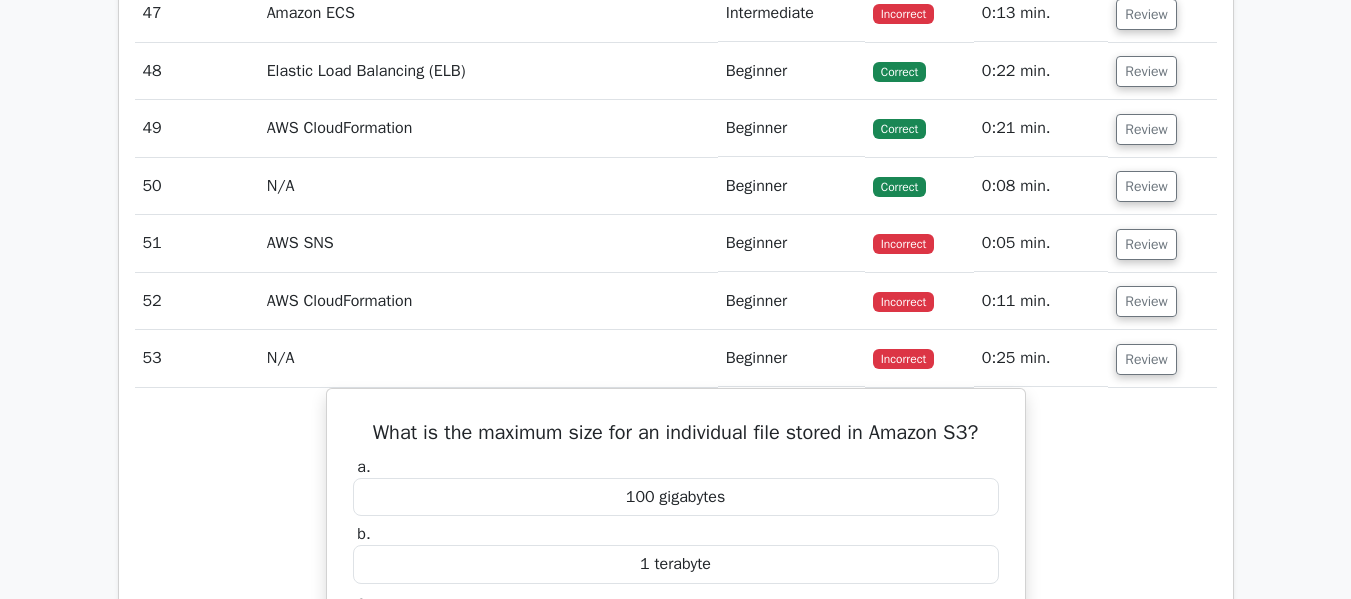 scroll, scrollTop: 5123, scrollLeft: 0, axis: vertical 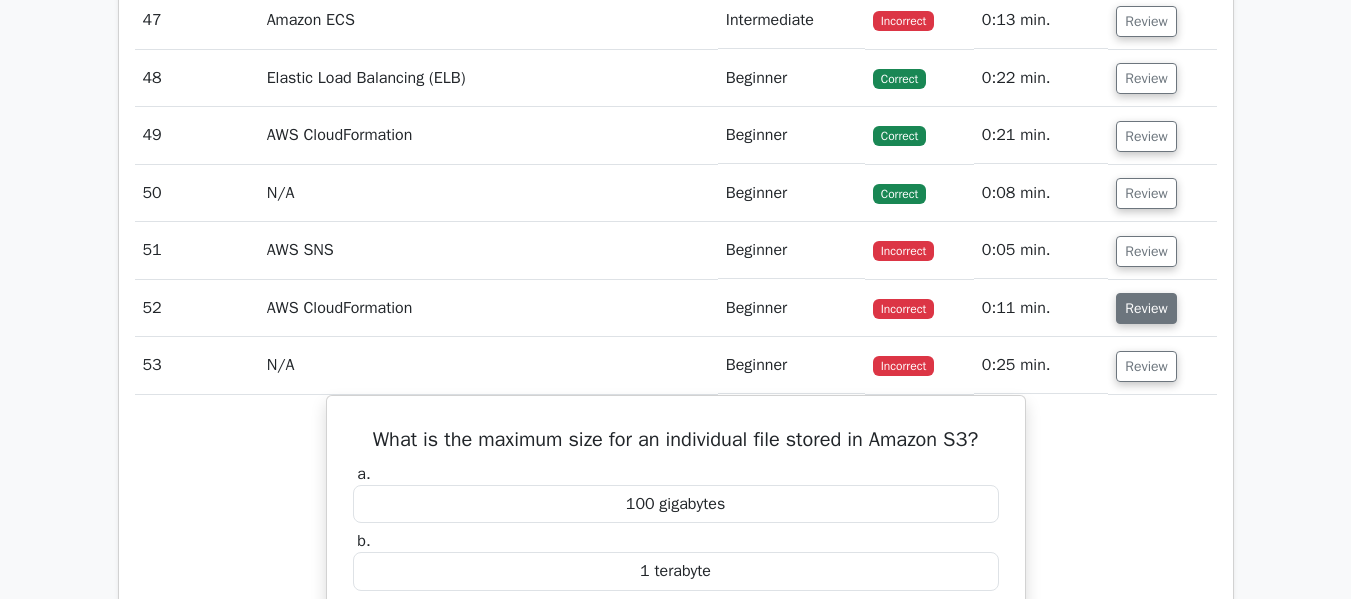 click on "Review" at bounding box center [1146, 308] 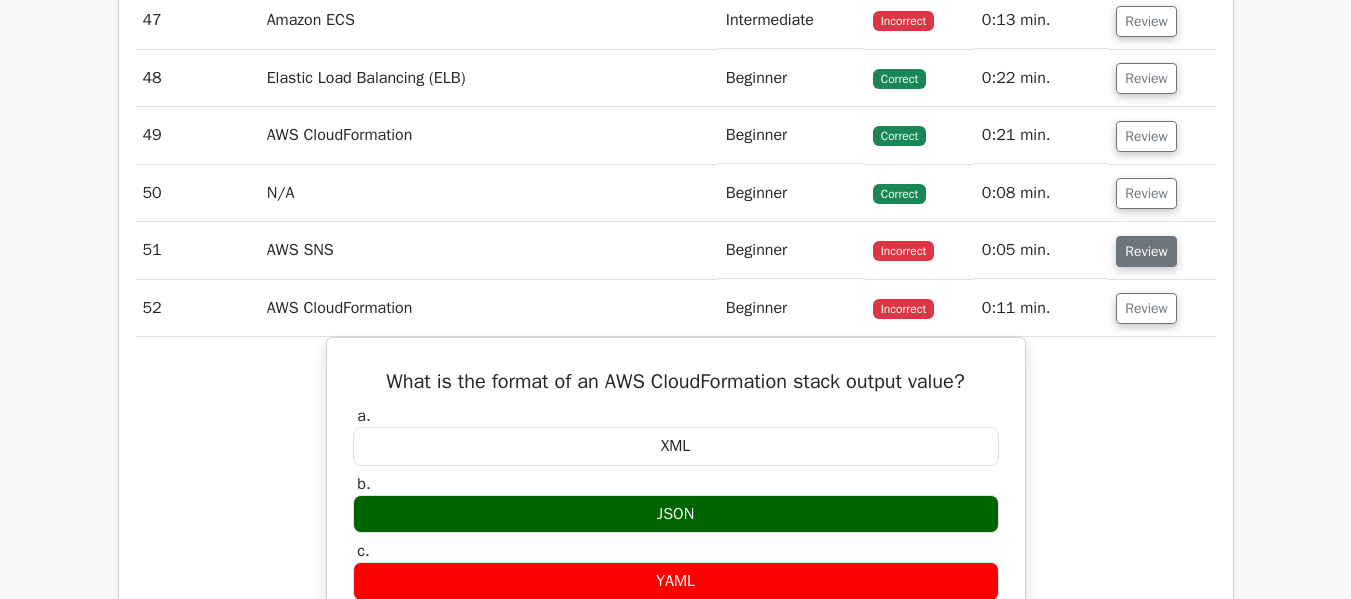 click on "Review" at bounding box center [1146, 251] 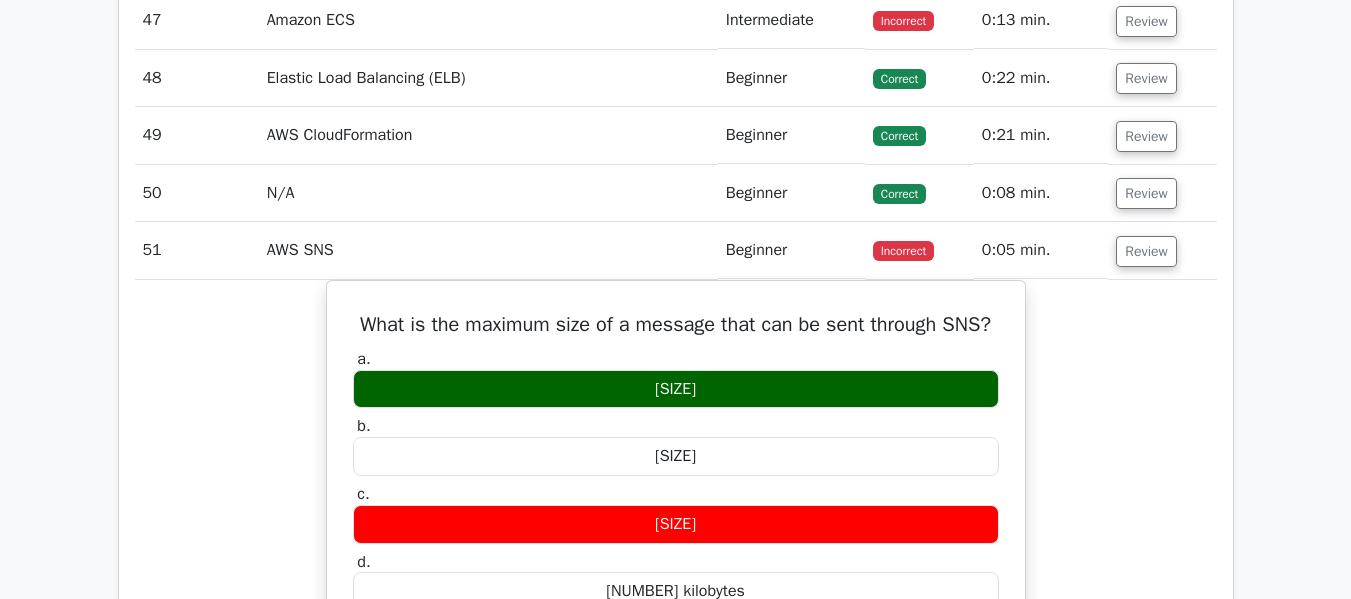 scroll, scrollTop: 5023, scrollLeft: 0, axis: vertical 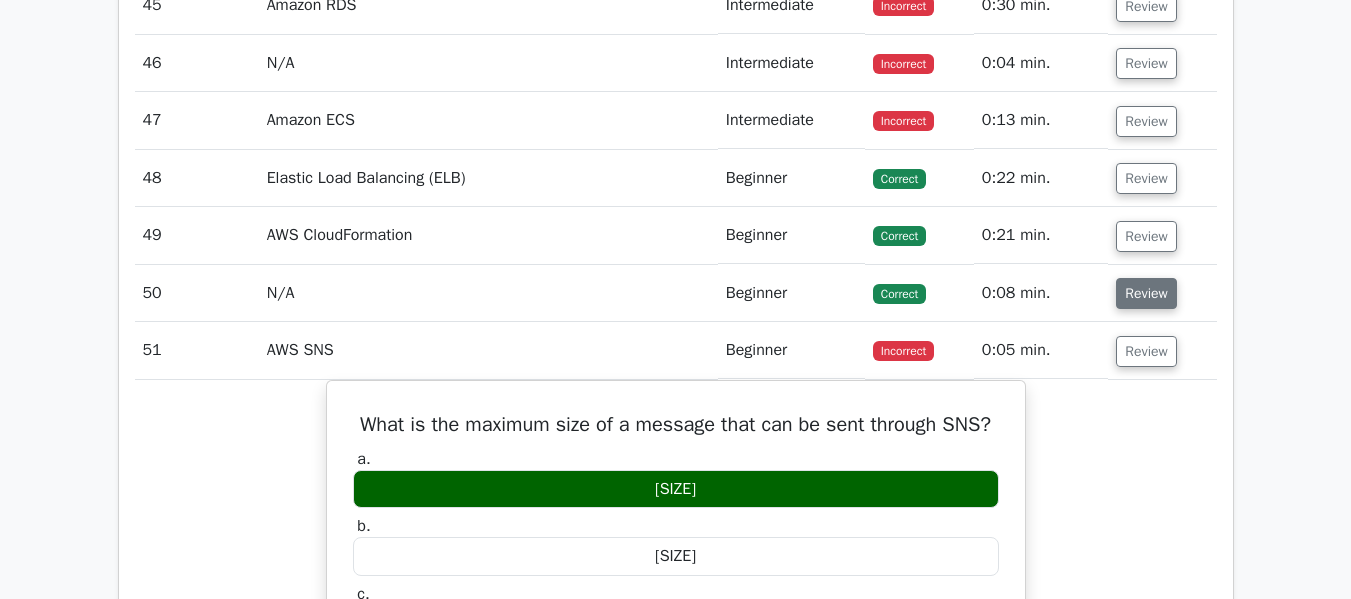 click on "Review" at bounding box center (1146, 293) 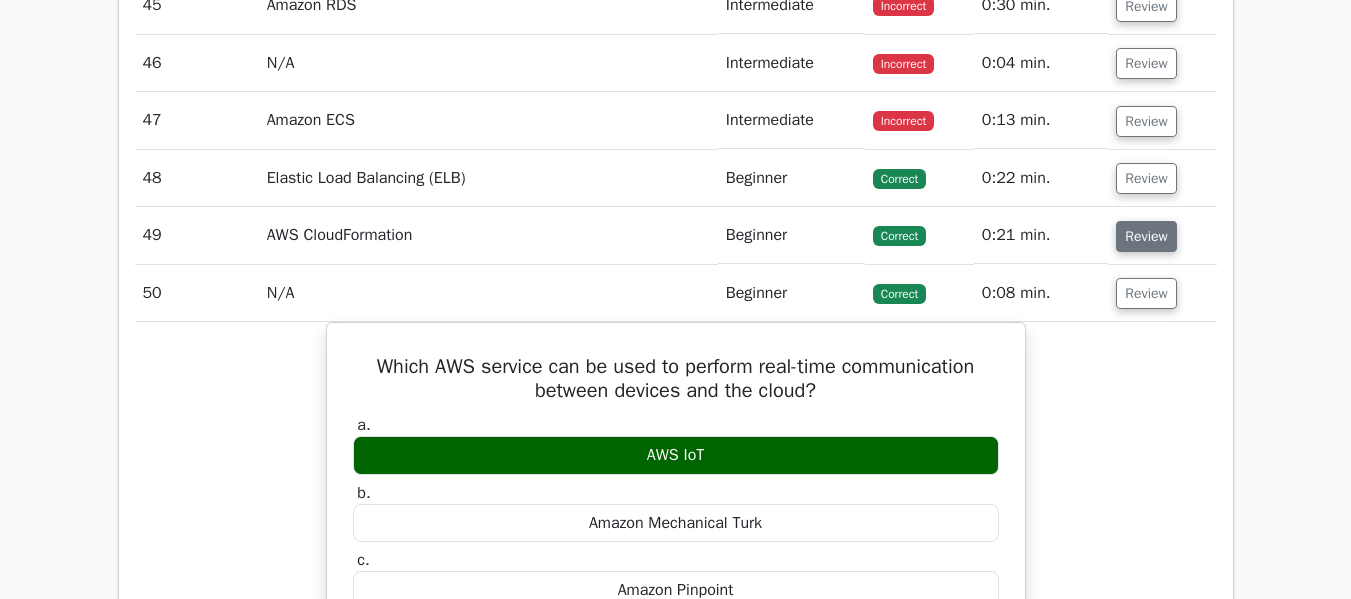 click on "Review" at bounding box center [1146, 236] 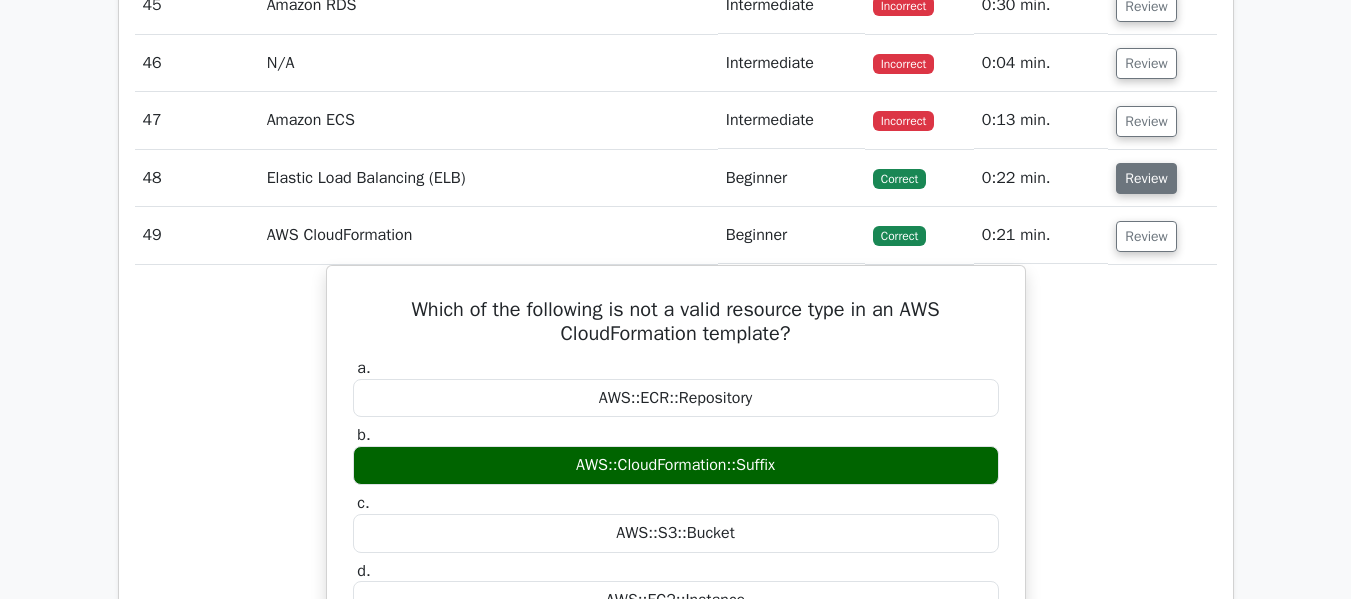click on "Review" at bounding box center (1146, 178) 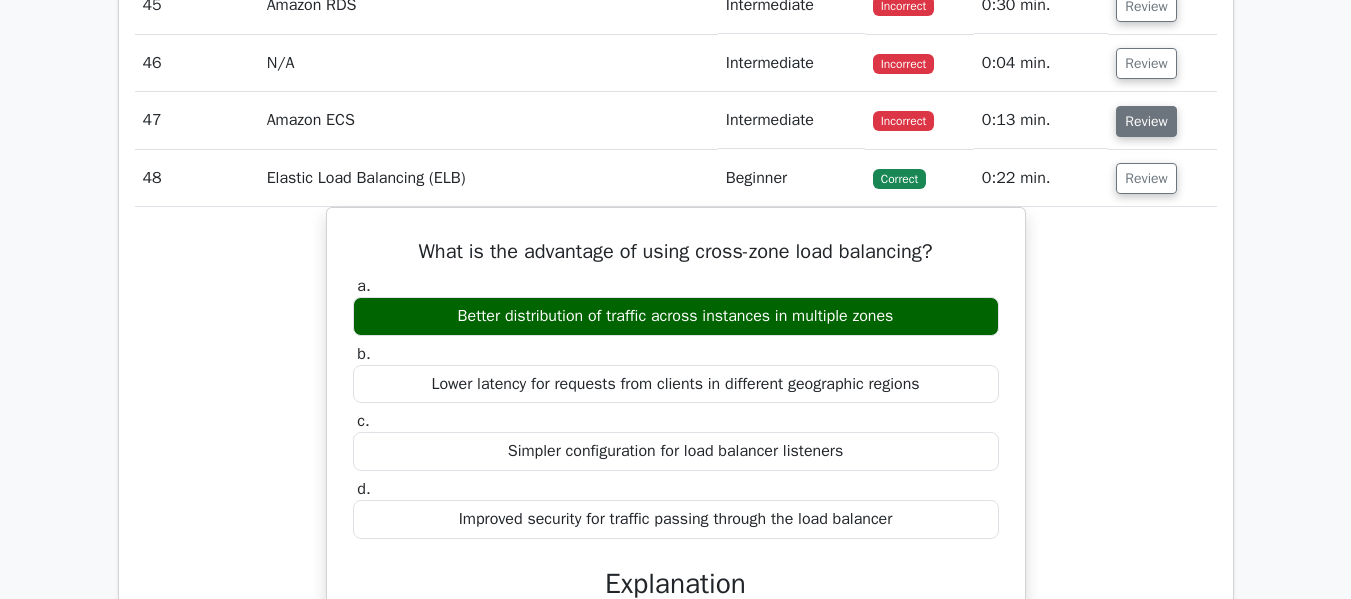 click on "Review" at bounding box center [1146, 121] 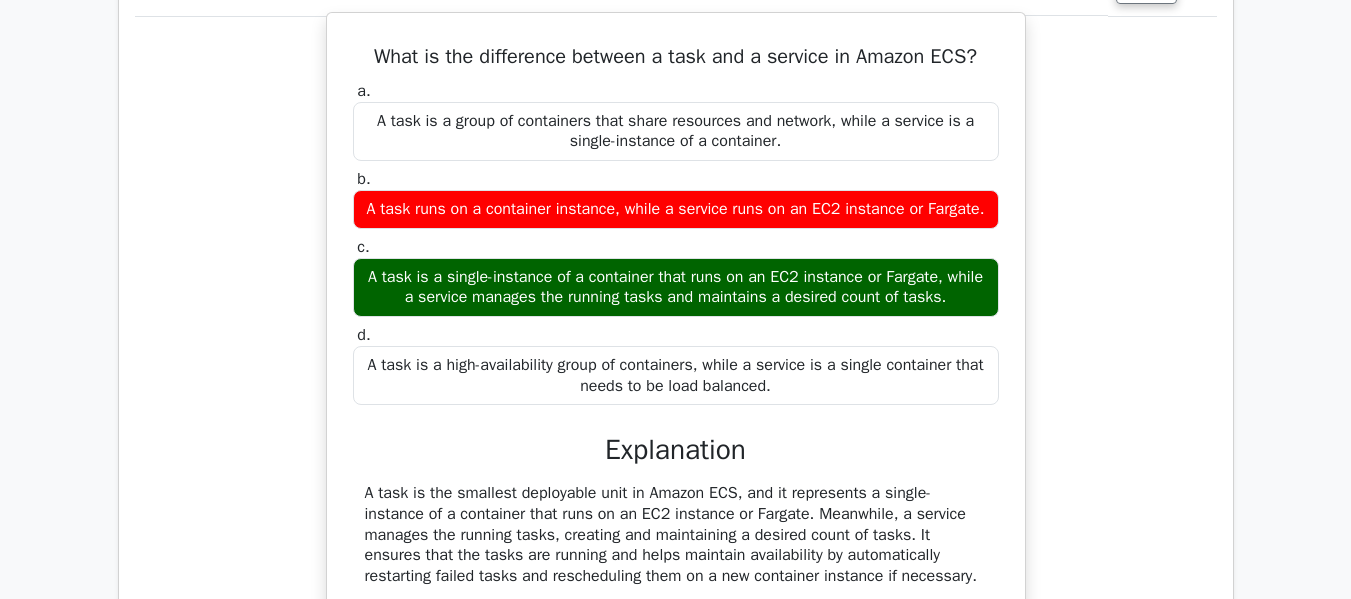 scroll, scrollTop: 5223, scrollLeft: 0, axis: vertical 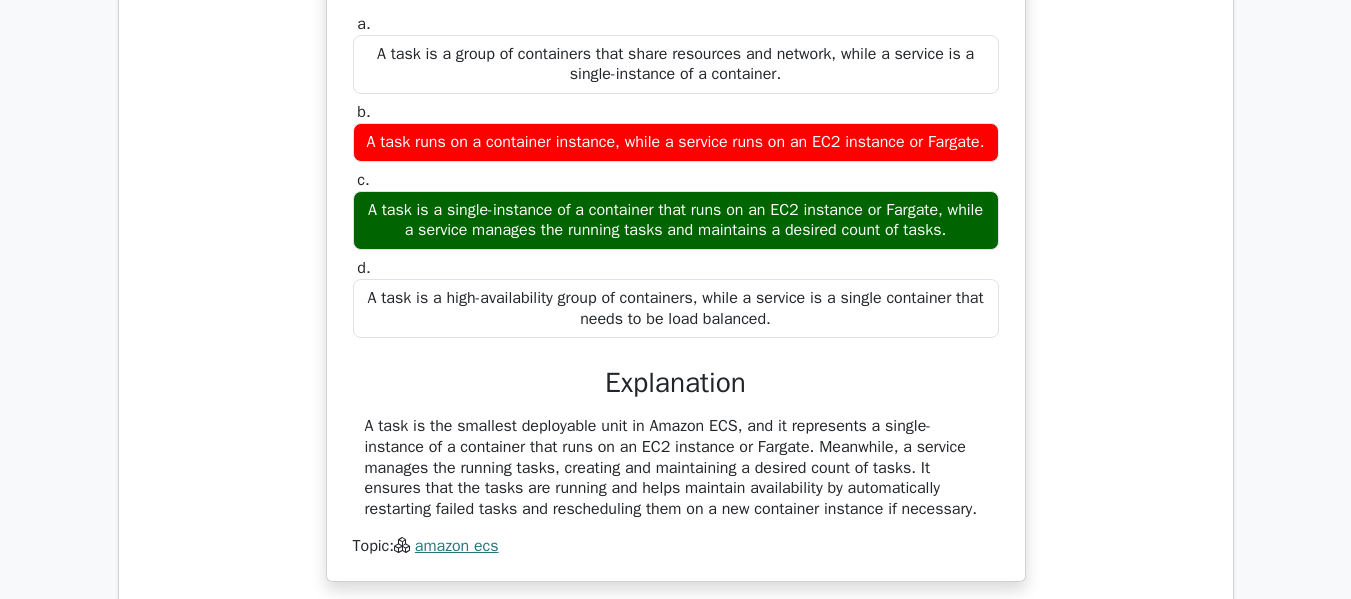 drag, startPoint x: 371, startPoint y: 191, endPoint x: 792, endPoint y: 327, distance: 442.42175 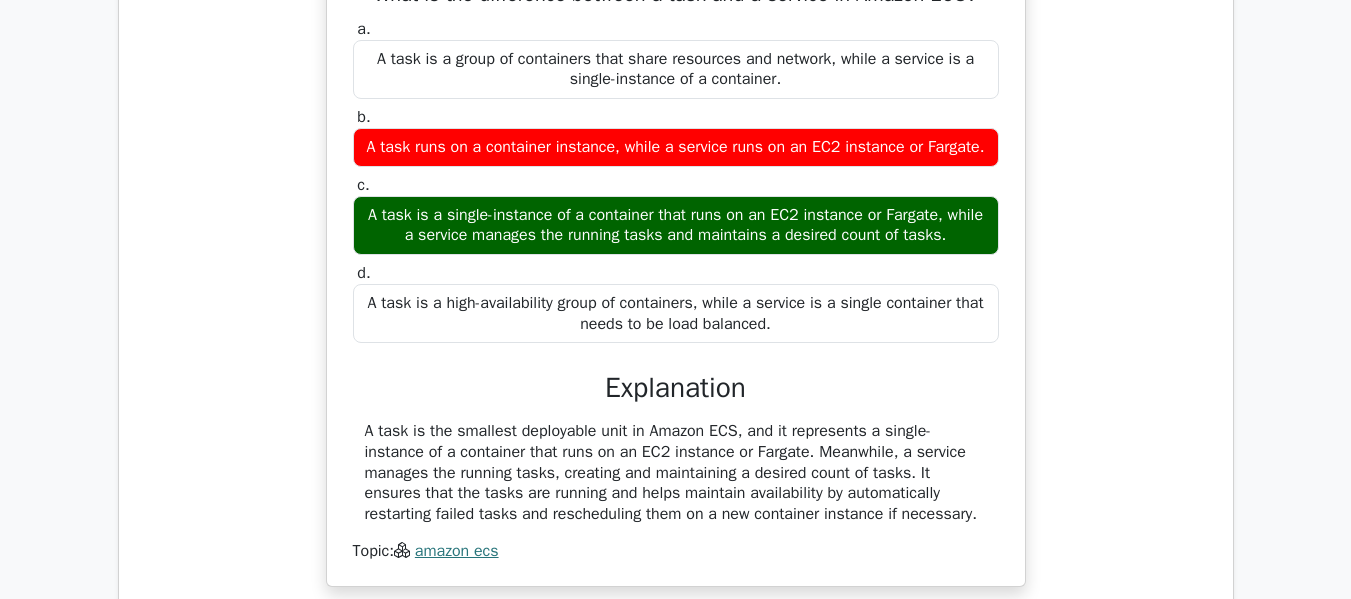 click on "What is the difference between a task and a service in Amazon ECS?
a.
A task is a group of containers that share resources and network, while a service is a single-instance of a container.
b.
c. d." at bounding box center (676, 280) 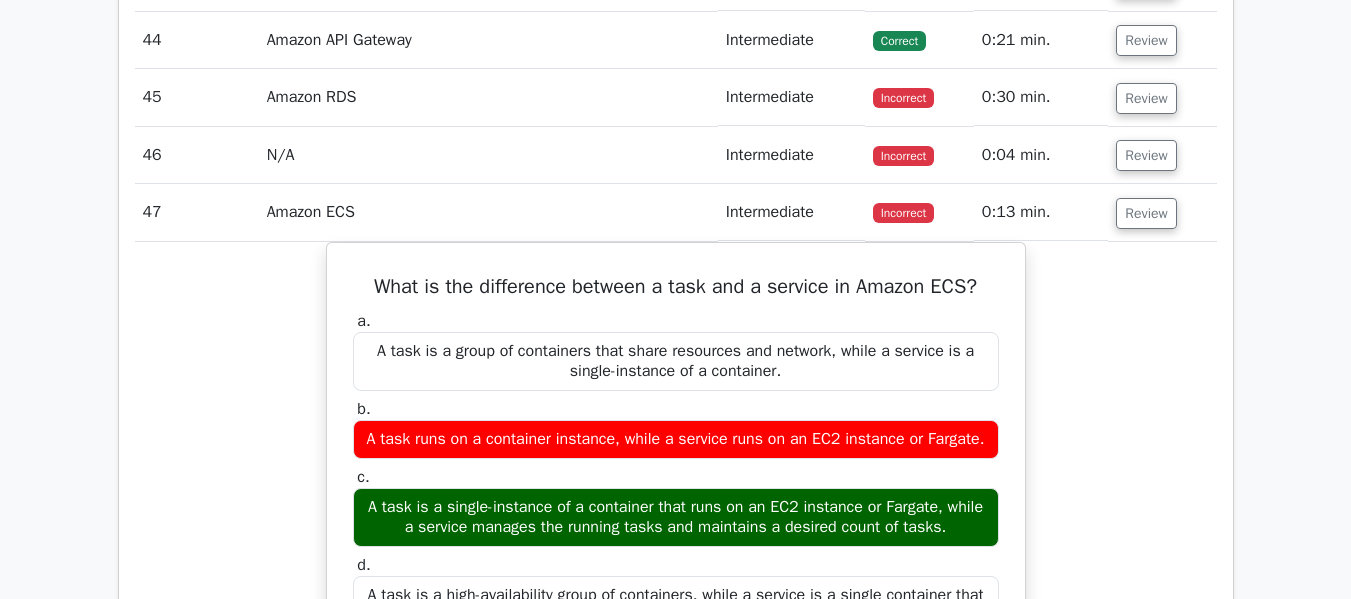 scroll, scrollTop: 4923, scrollLeft: 0, axis: vertical 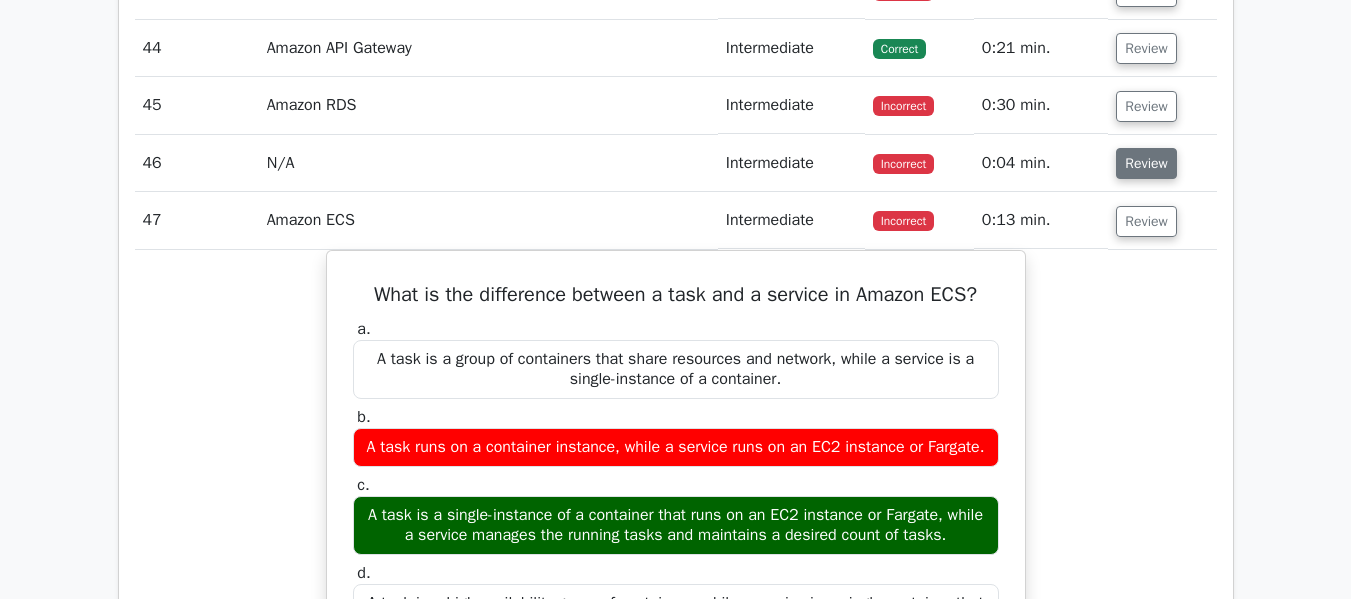 click on "Review" at bounding box center (1146, 163) 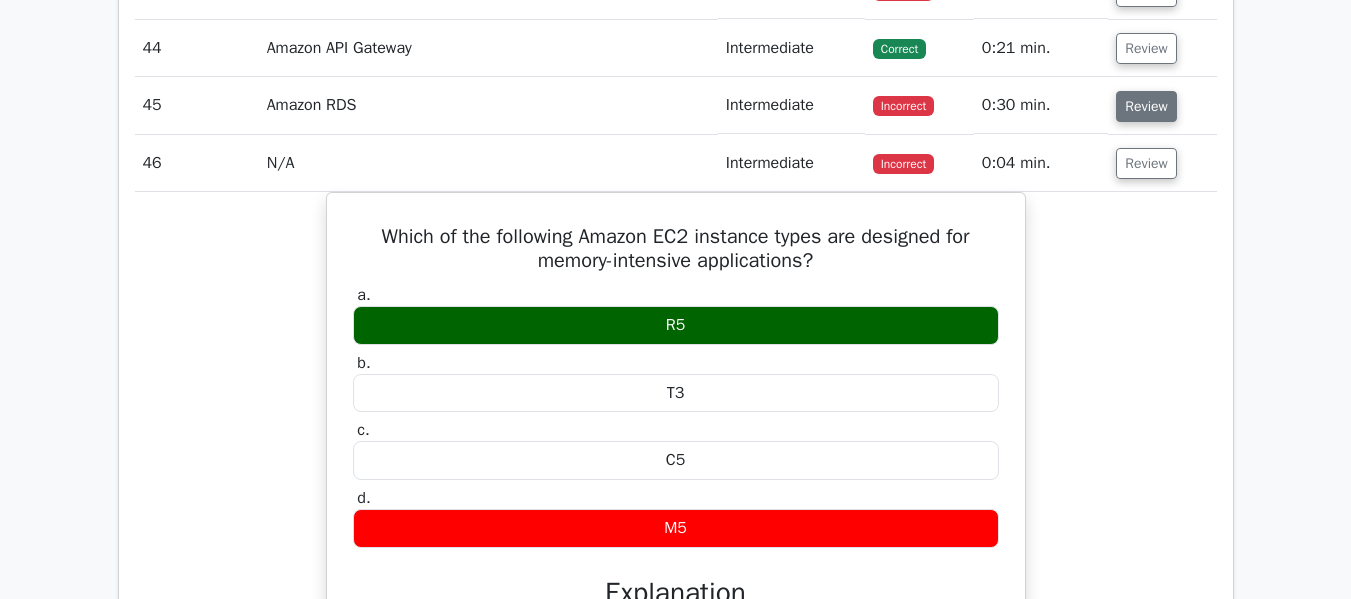 click on "Review" at bounding box center (1146, 106) 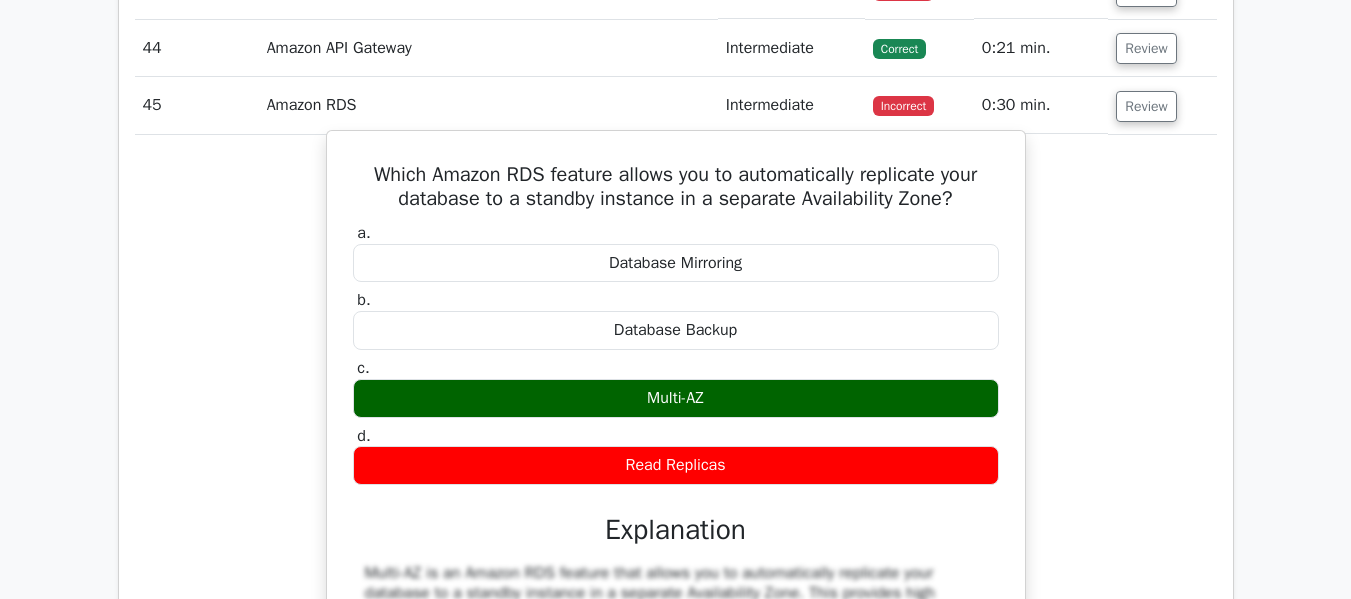 drag, startPoint x: 358, startPoint y: 176, endPoint x: 768, endPoint y: 458, distance: 497.61832 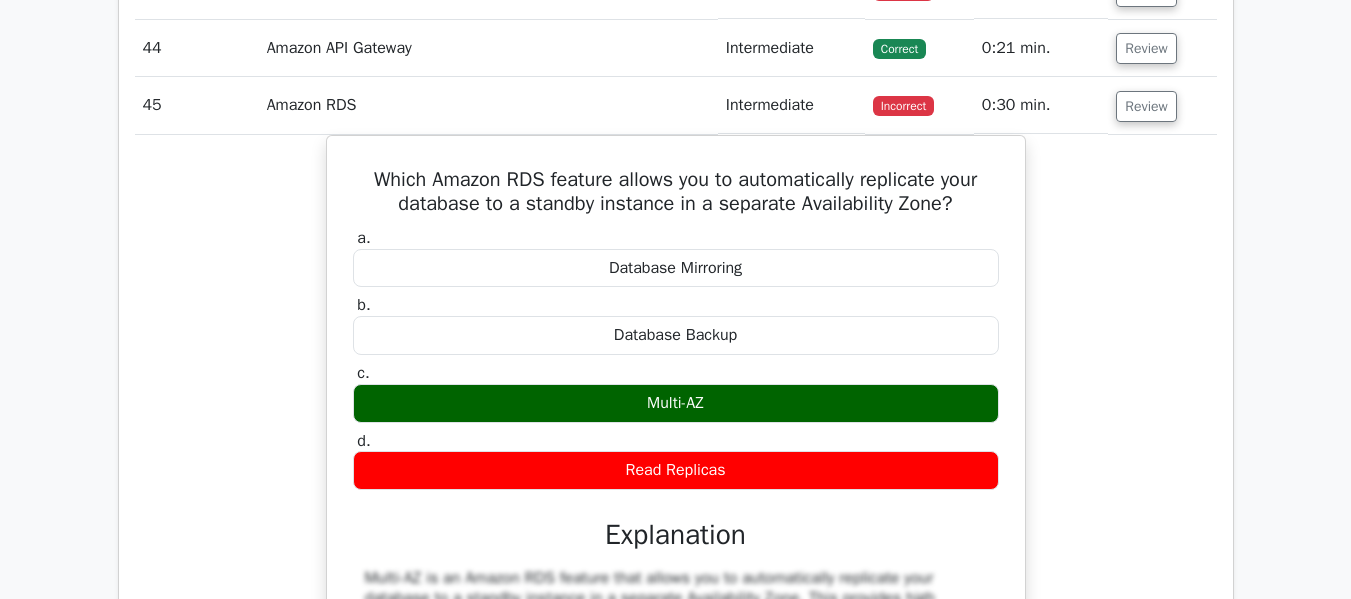 click on "Which Amazon RDS feature allows you to automatically replicate your database to a standby instance in a separate Availability Zone?
a.
Database Mirroring
b.
c. d." at bounding box center (676, 516) 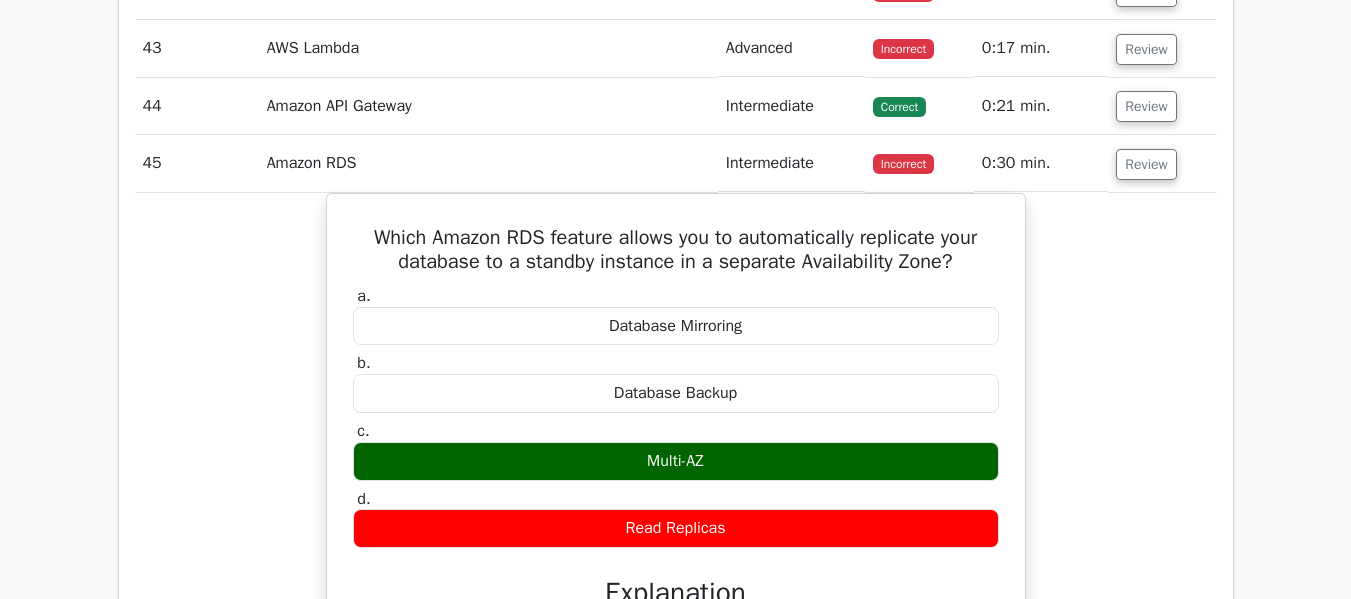 scroll, scrollTop: 4823, scrollLeft: 0, axis: vertical 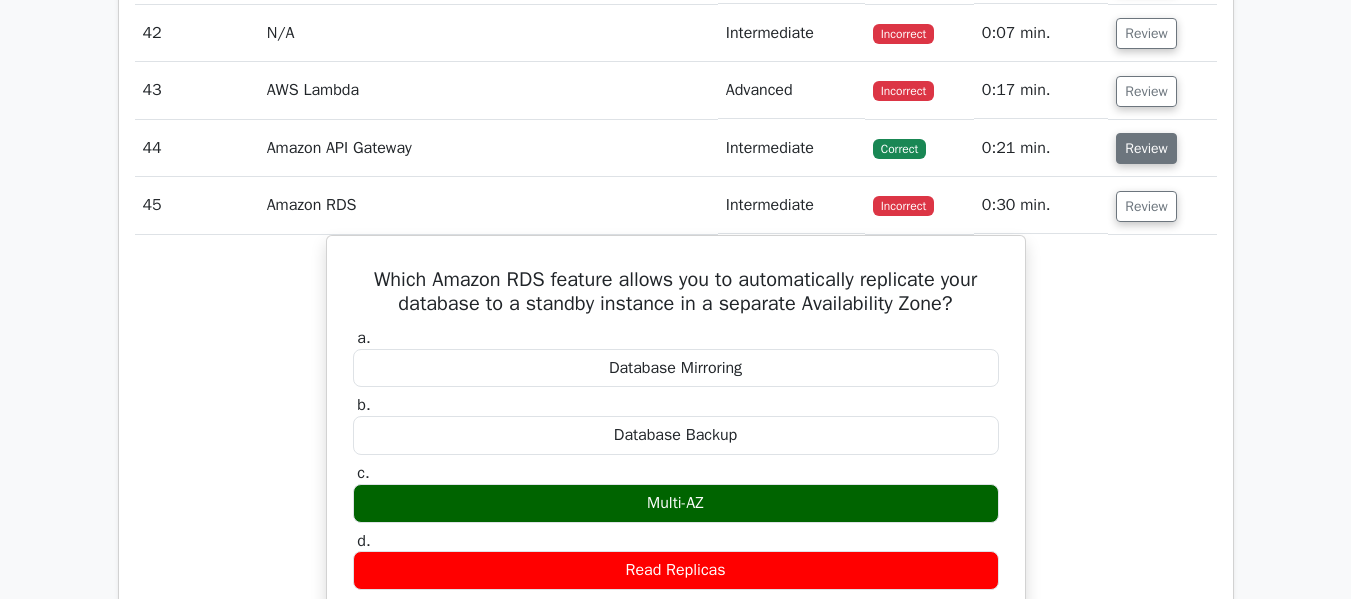 click on "Review" at bounding box center (1146, 148) 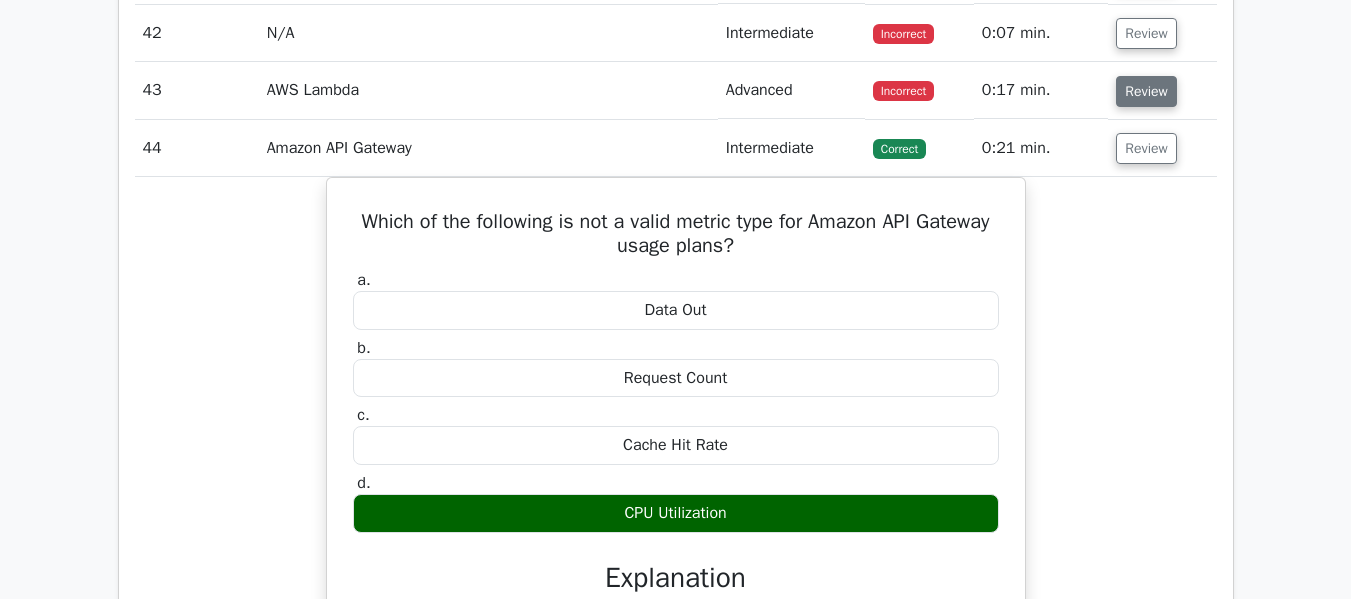 click on "Review" at bounding box center (1146, 91) 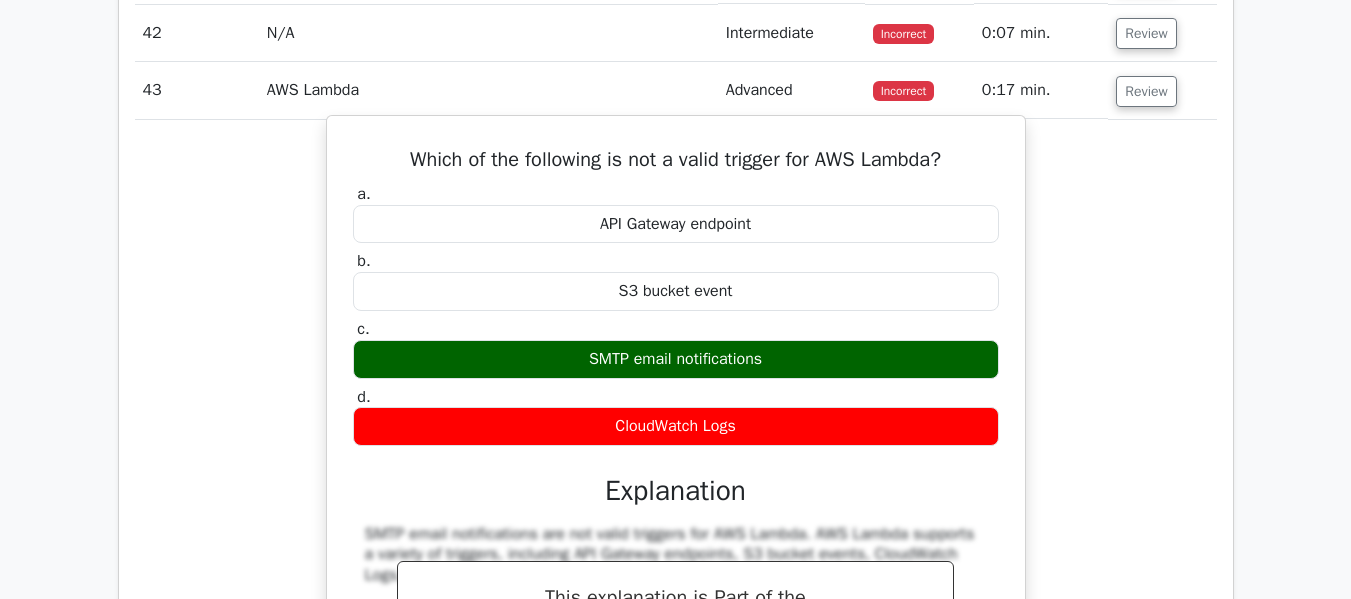 drag, startPoint x: 397, startPoint y: 160, endPoint x: 786, endPoint y: 408, distance: 461.3296 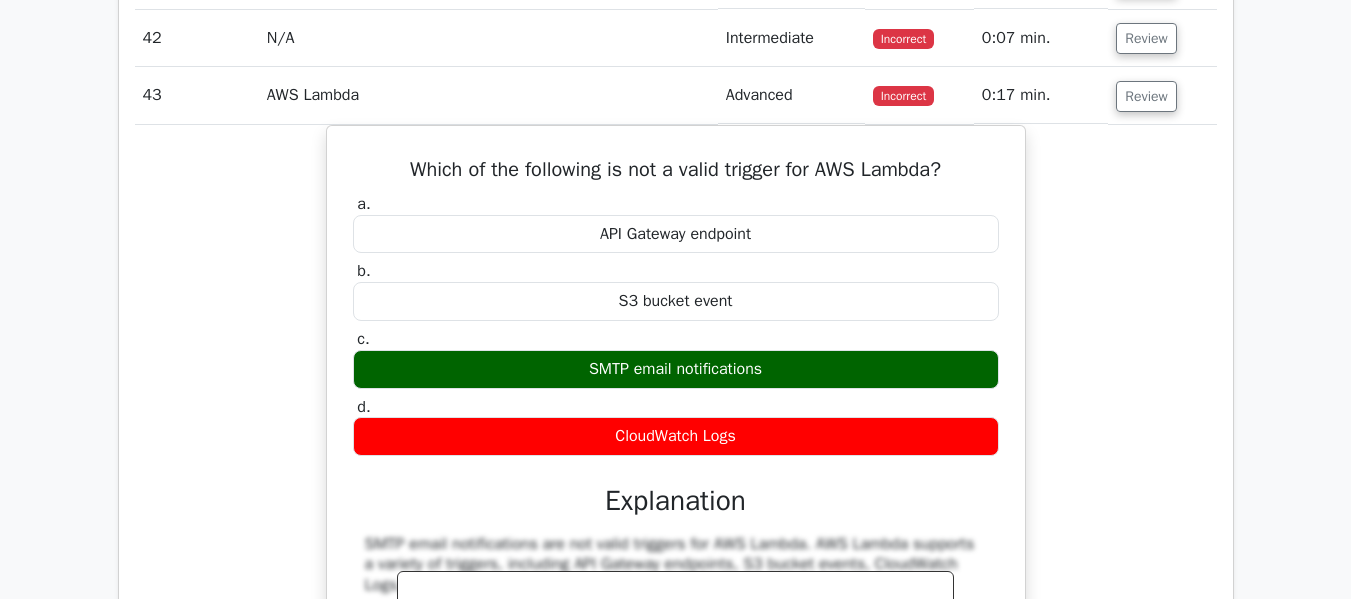 click on ".st0{fill:#252F3E;} .st1{fill-rule:evenodd;clip-rule:evenodd;fill:#FF9900;}
Go Premium
AWS Certified Solutions Architect - Associate Preparation Package (2025)
3215 Superior-grade  AWS Certified Solutions Architect - Associate practice questions.
Accelerated Mastery: Deep dive into critical topics to fast-track your mastery.
Unlock Effortless AWS Certified Solutions Architect preparation: 5 full exams.
Bonus: all courses
#" at bounding box center [675, 5886] 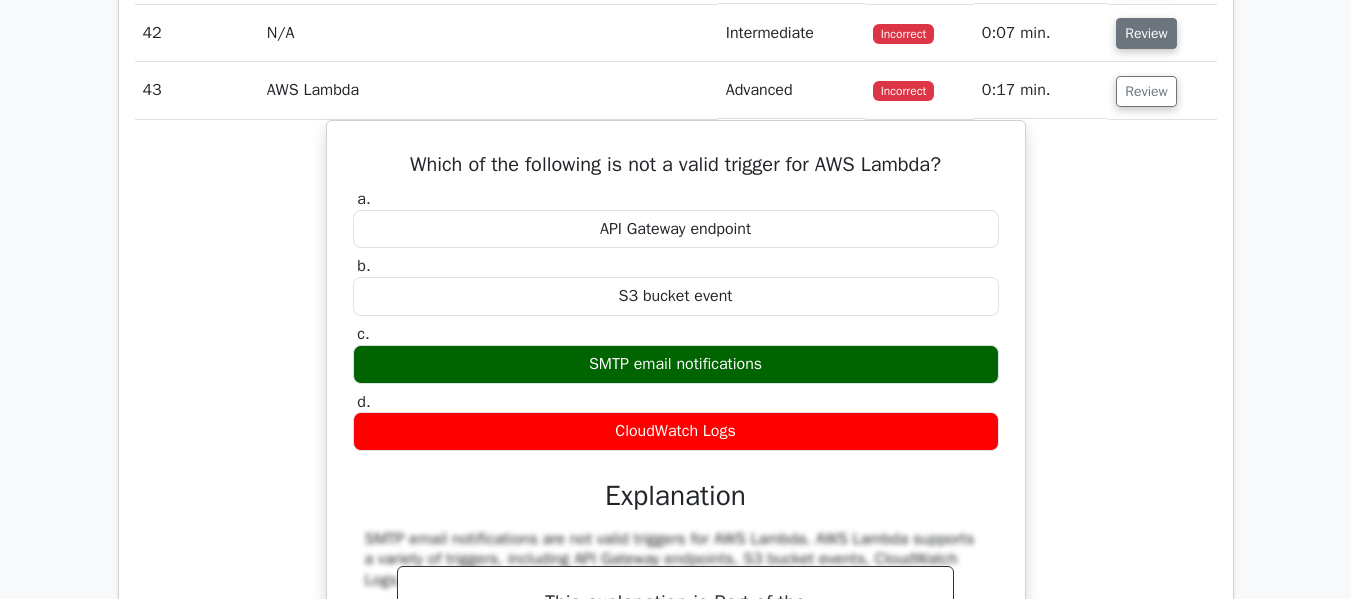 click on "Review" at bounding box center (1146, 33) 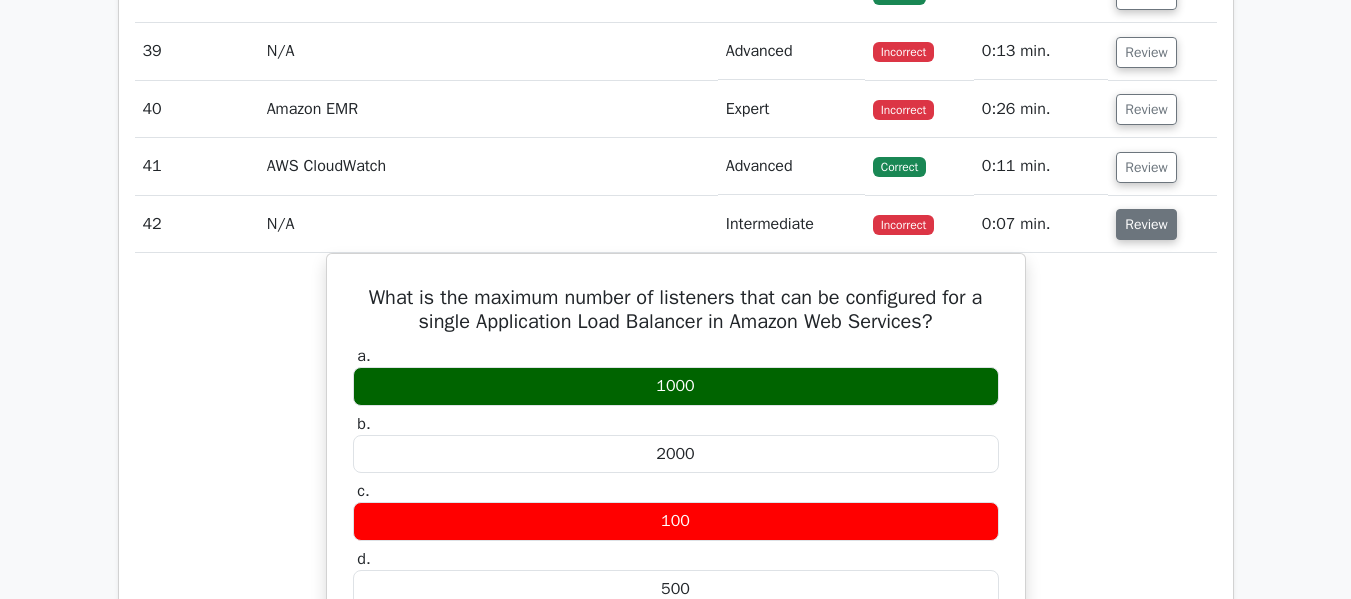 scroll, scrollTop: 4623, scrollLeft: 0, axis: vertical 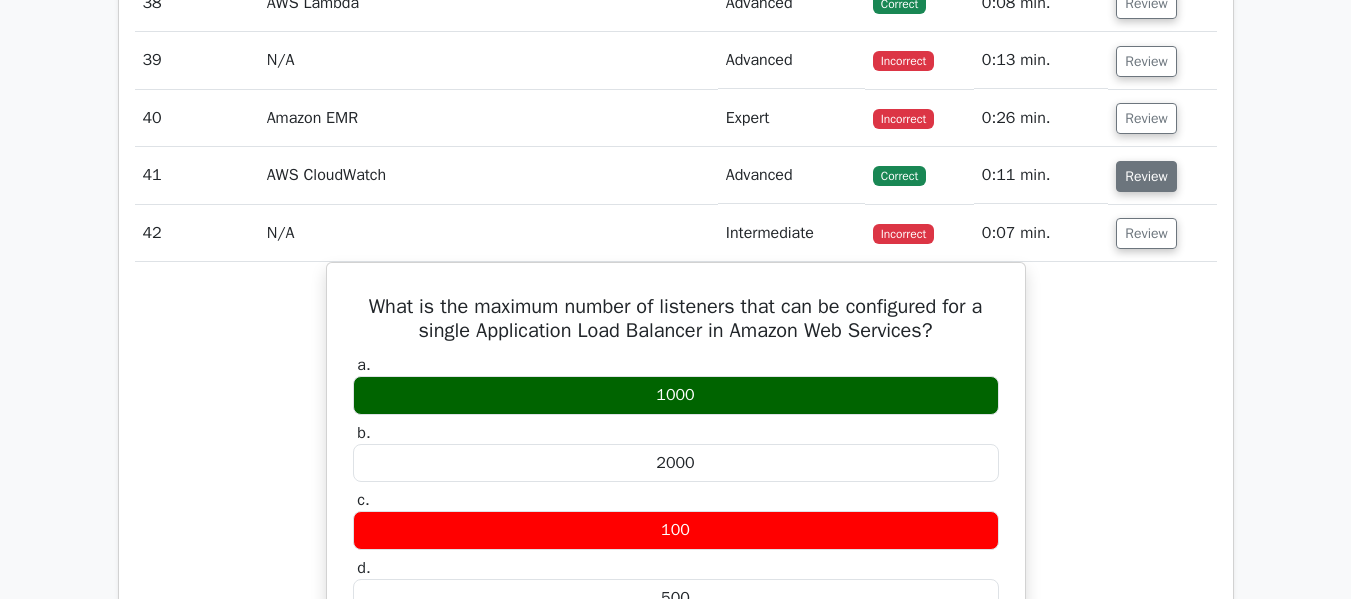 click on "Review" at bounding box center [1146, 176] 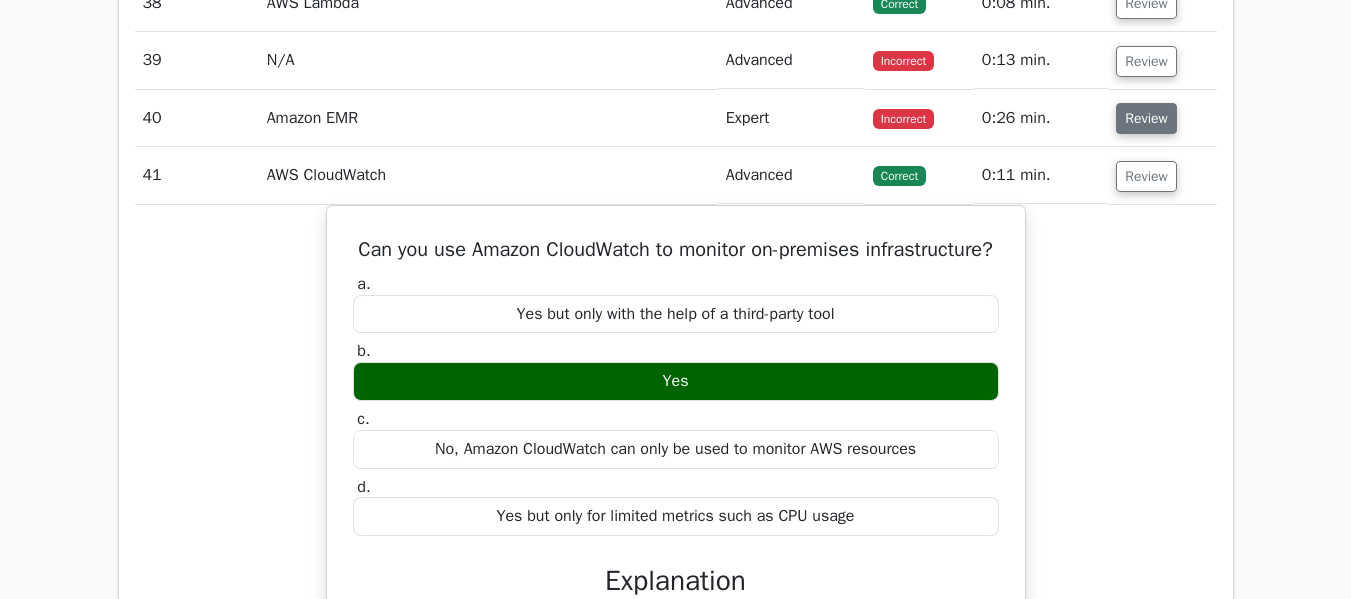 click on "Review" at bounding box center (1146, 118) 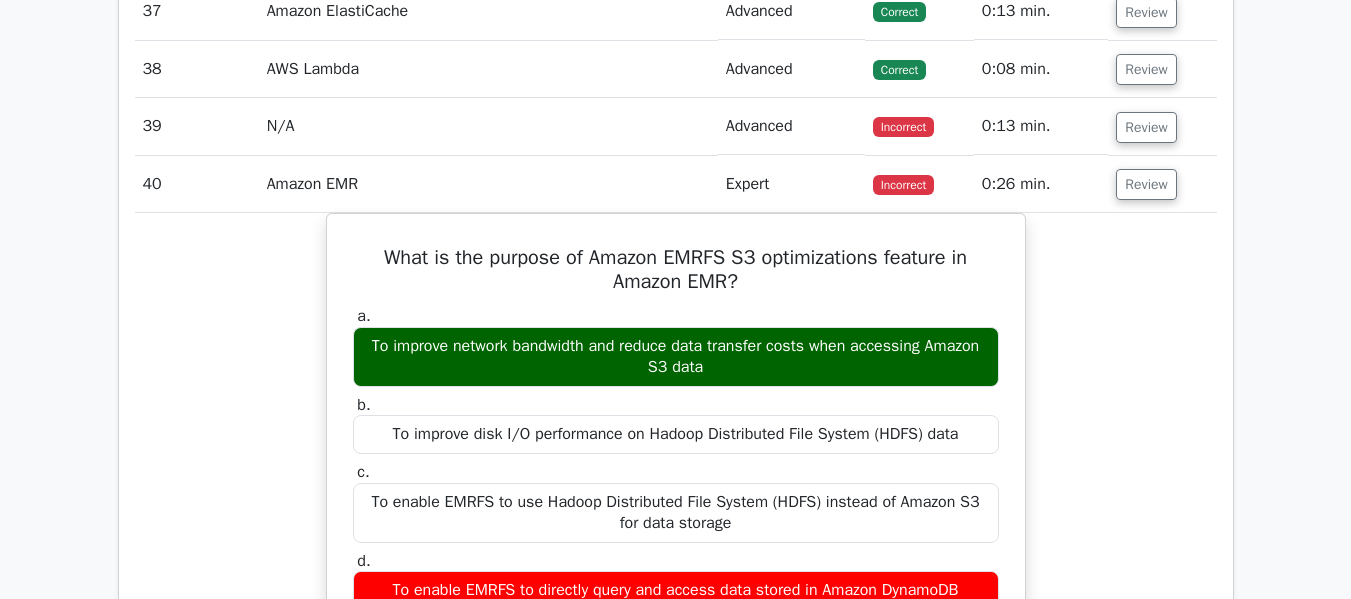 scroll, scrollTop: 4523, scrollLeft: 0, axis: vertical 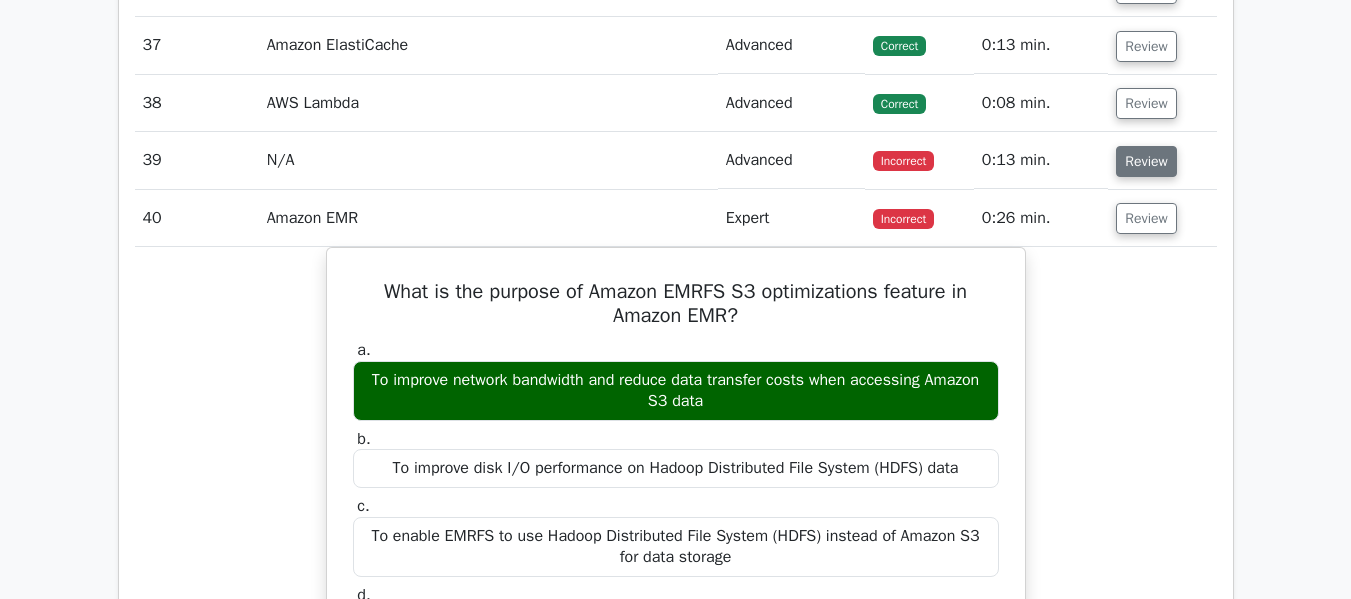 click on "Review" at bounding box center (1146, 161) 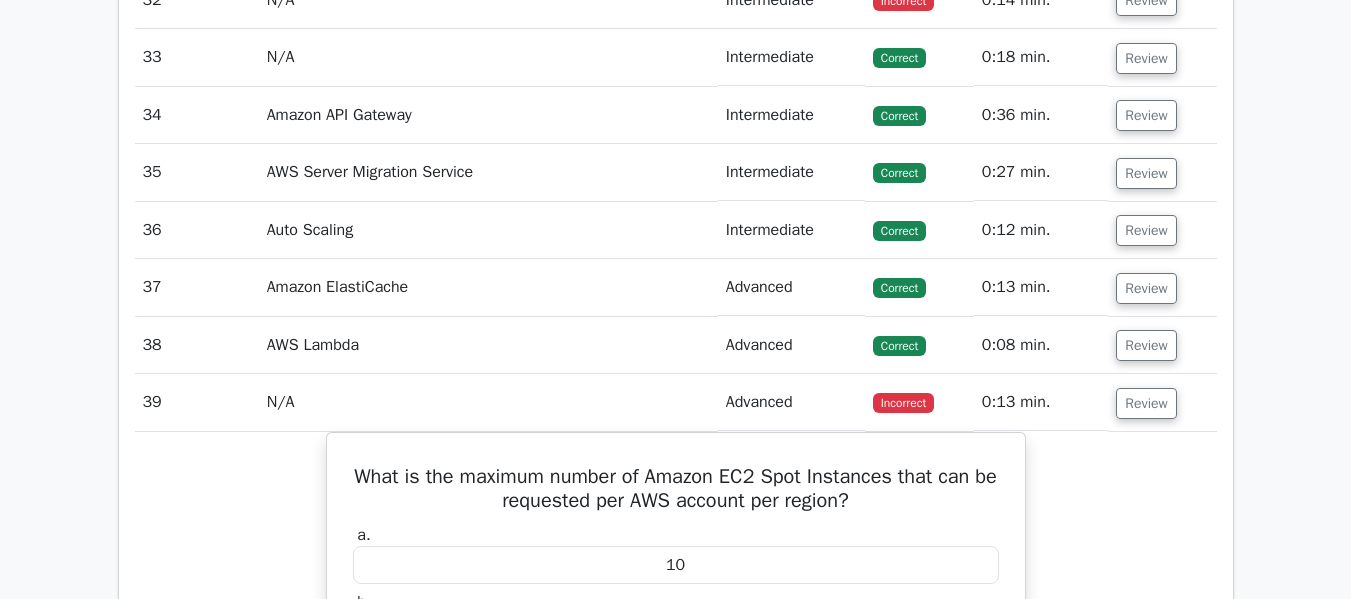 scroll, scrollTop: 4323, scrollLeft: 0, axis: vertical 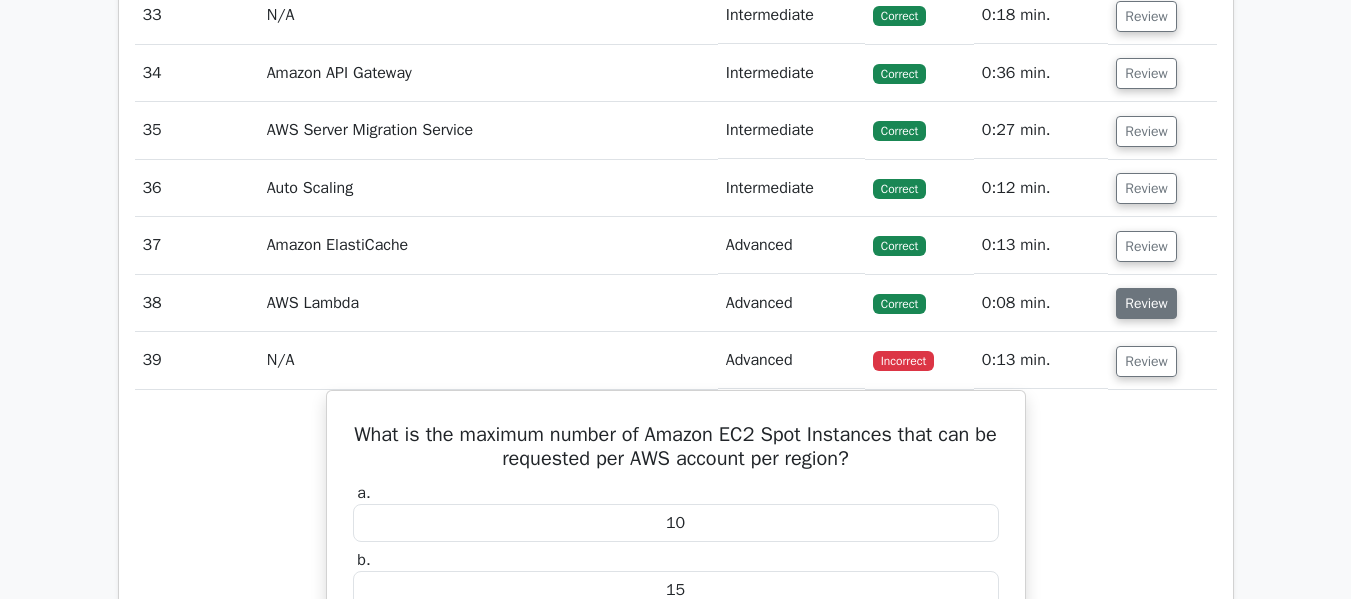 click on "Review" at bounding box center [1146, 303] 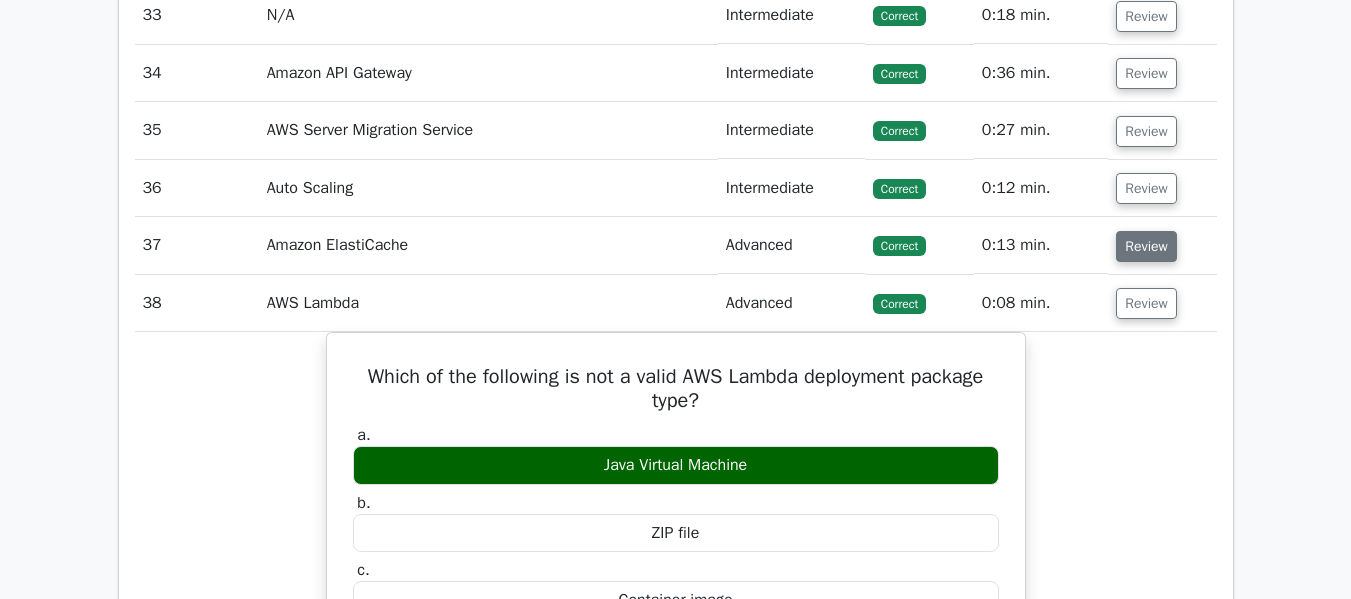 click on "Review" at bounding box center (1146, 246) 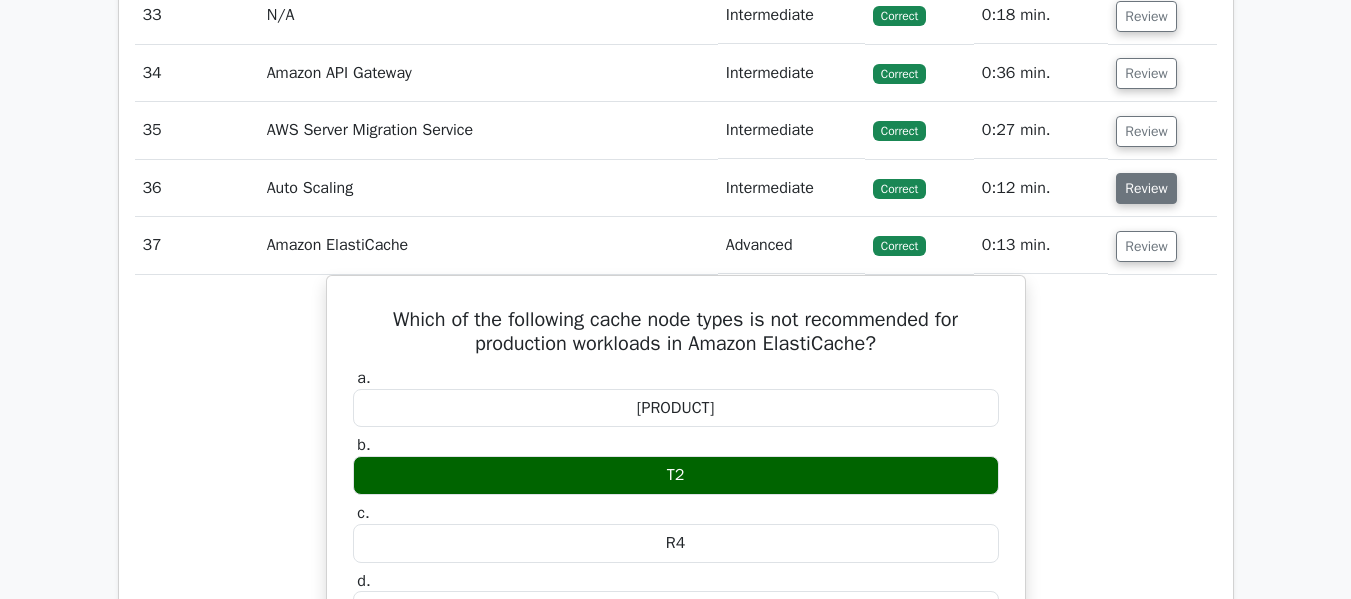 click on "Review" at bounding box center (1146, 188) 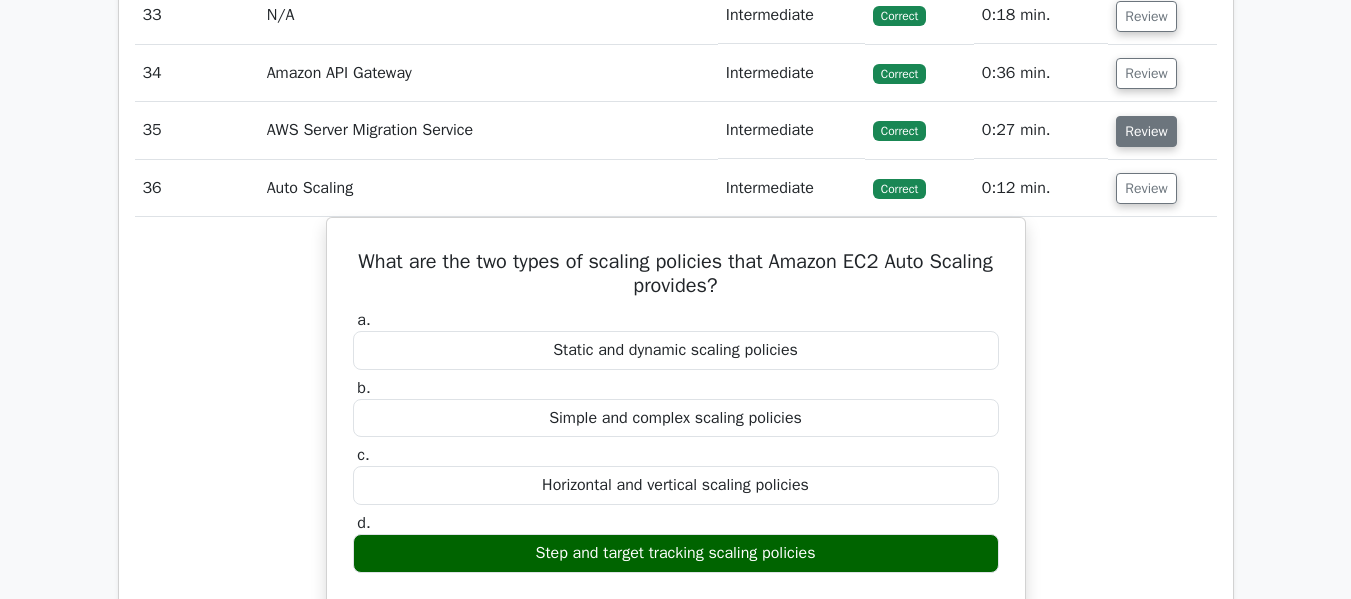 click on "Review" at bounding box center [1146, 131] 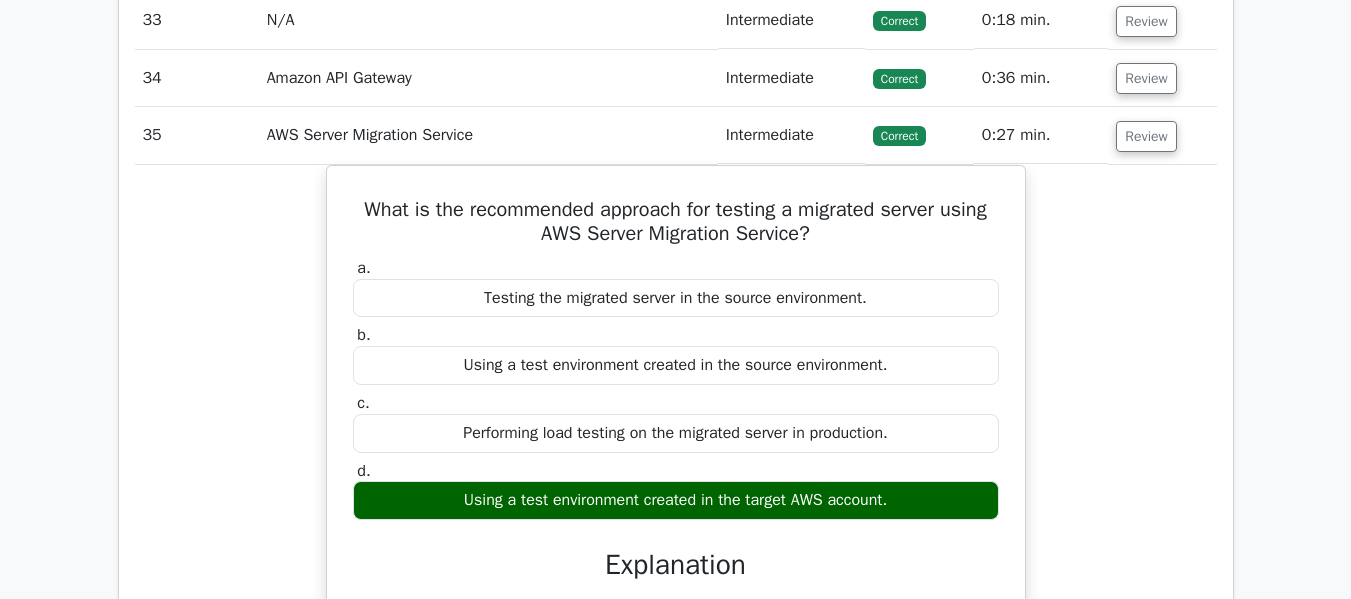 scroll, scrollTop: 4223, scrollLeft: 0, axis: vertical 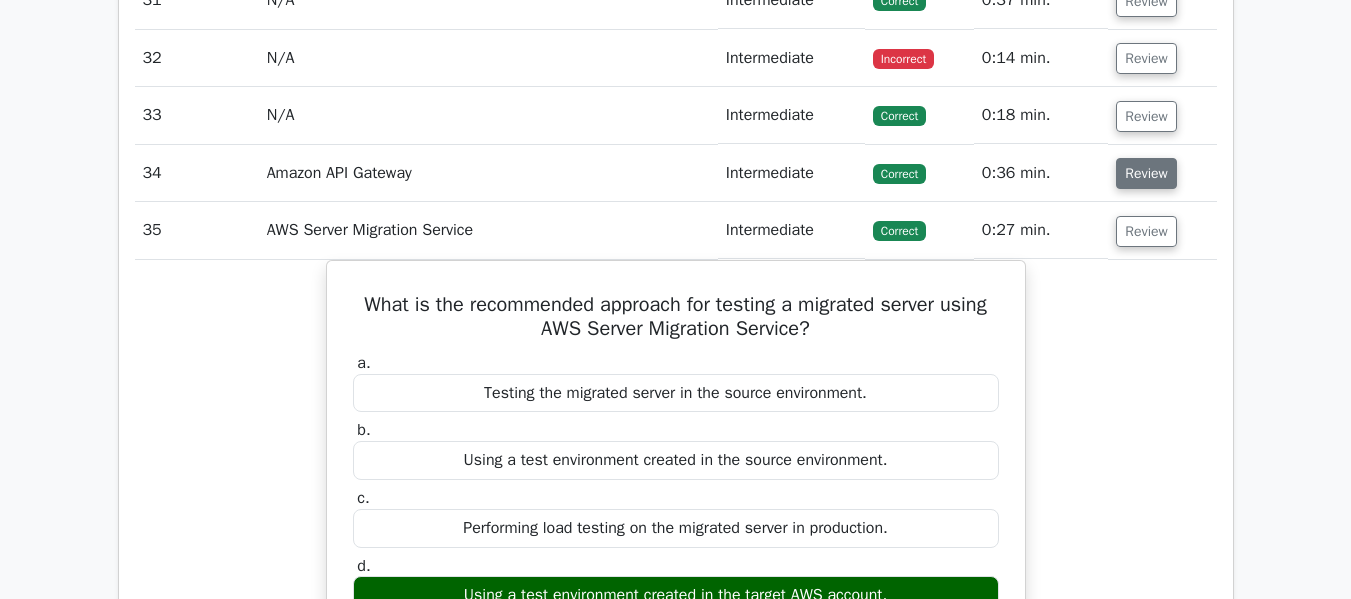 click on "Review" at bounding box center (1146, 173) 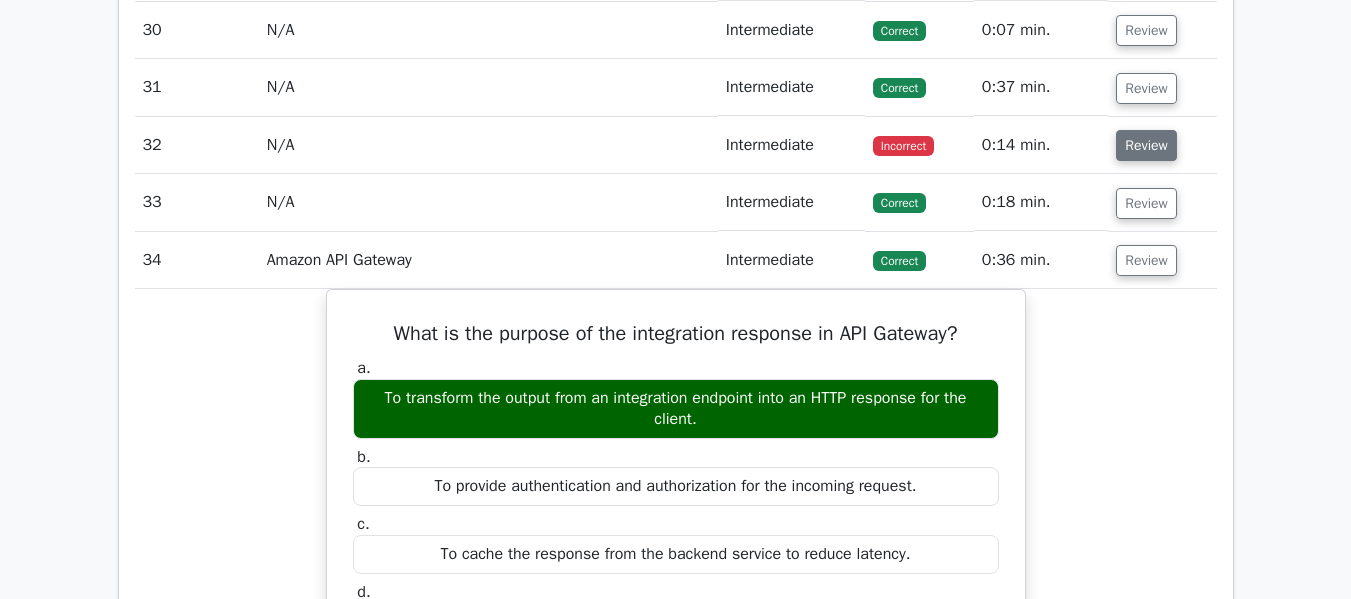 scroll, scrollTop: 4123, scrollLeft: 0, axis: vertical 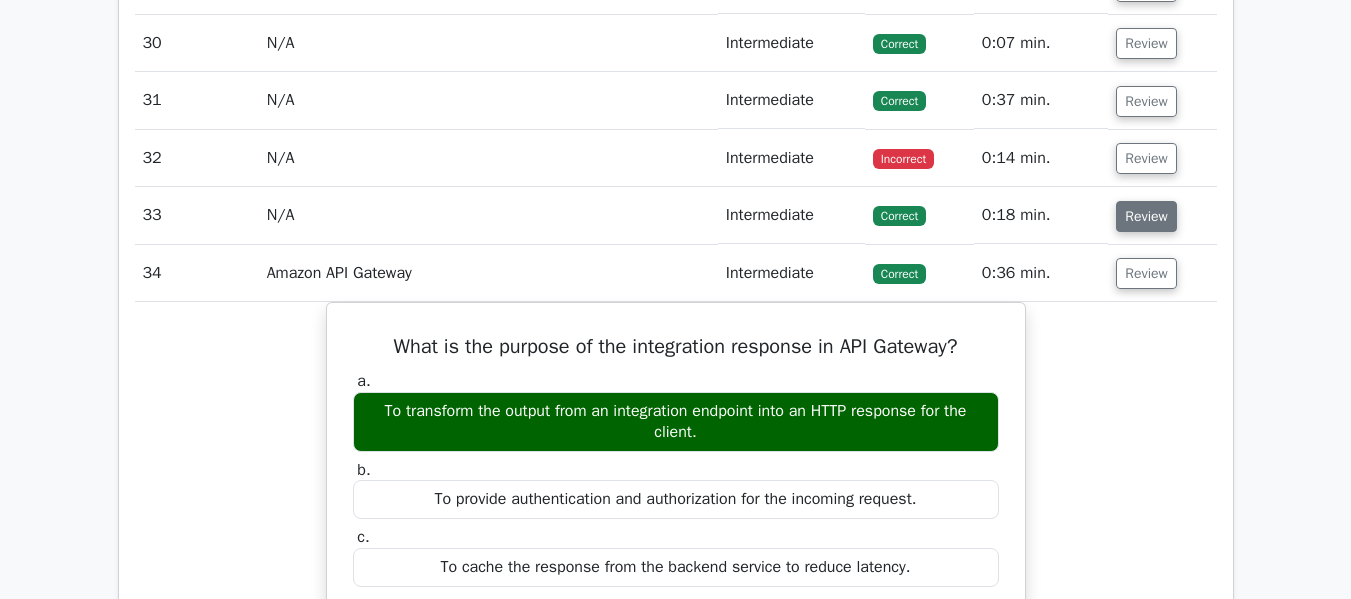 click on "Review" at bounding box center (1146, 216) 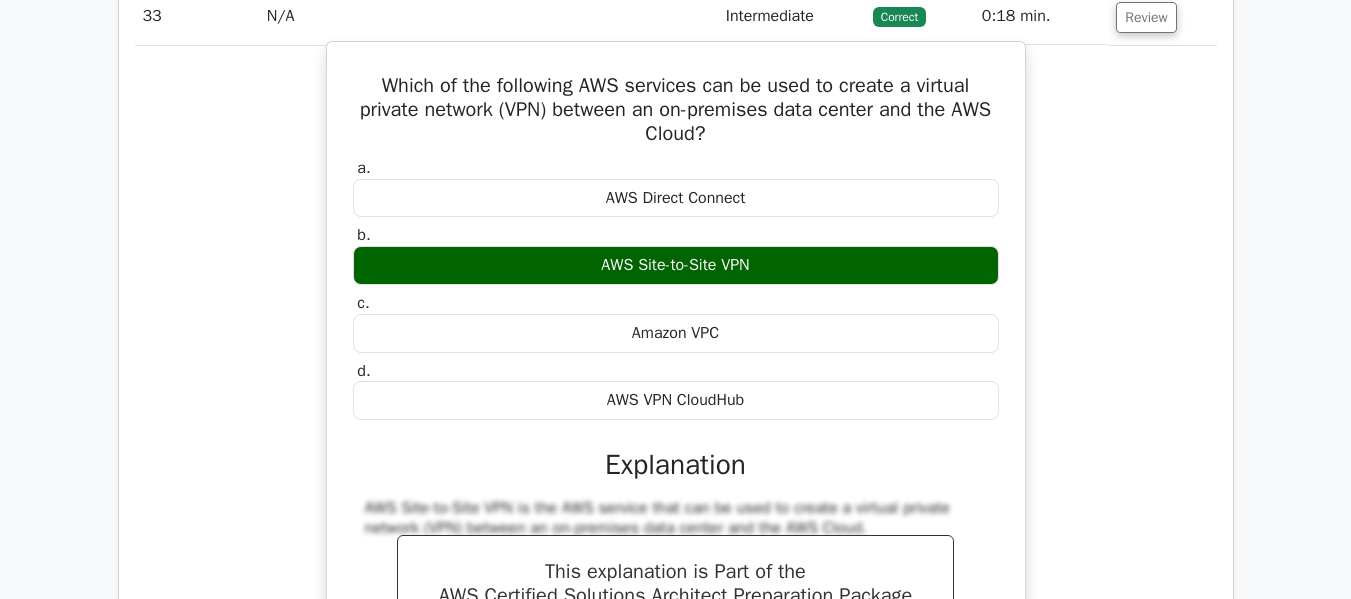 scroll, scrollTop: 4323, scrollLeft: 0, axis: vertical 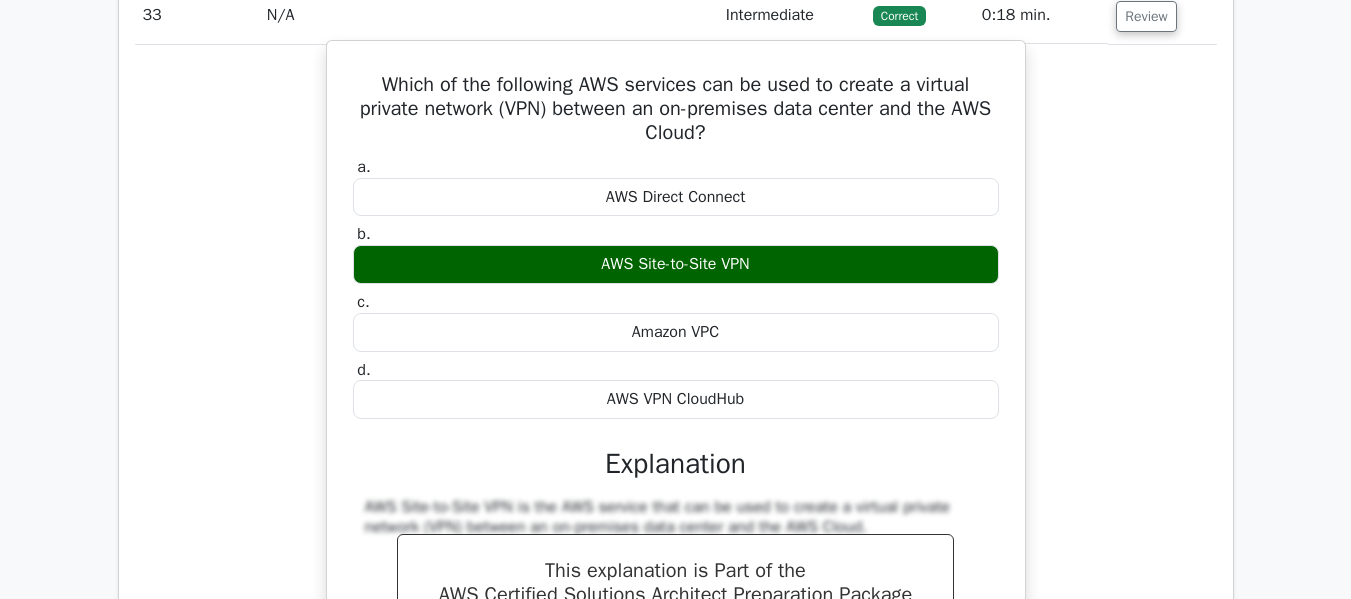 drag, startPoint x: 375, startPoint y: 285, endPoint x: 793, endPoint y: 396, distance: 432.487 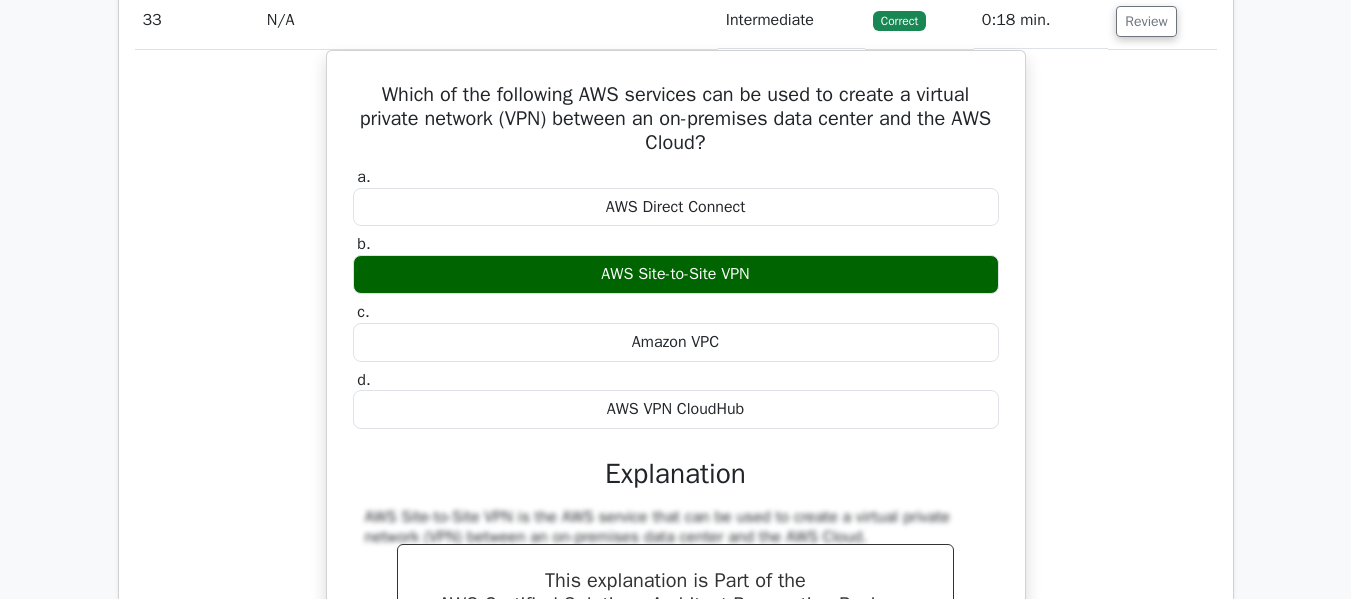 copy on "Which of the following AWS services can be used to create a virtual private network (VPN) between an on-premises data center and the AWS Cloud?
a.
AWS Direct Connect
b.
AWS Site-to-Site VPN
c.
Amazon VPC
d.
AWS VPN CloudHub" 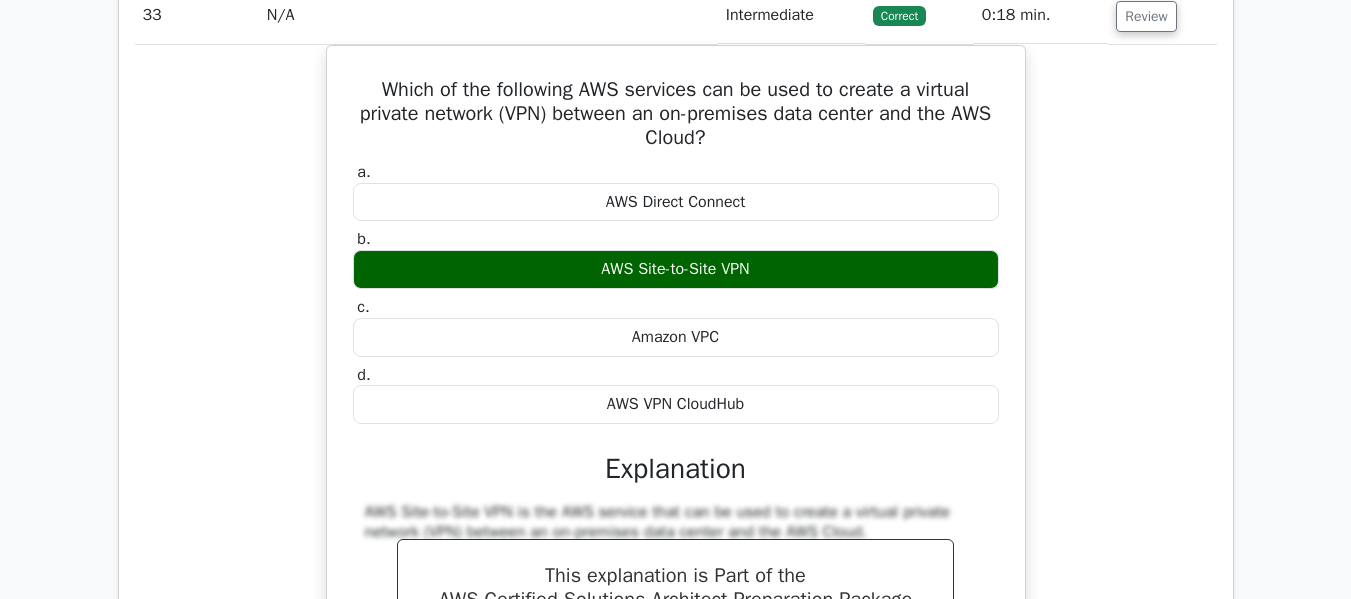 click on "Which of the following AWS services can be used to create a virtual private network (VPN) between an on-premises data center and the AWS Cloud?
a.
AWS Direct Connect
b.
c. d." at bounding box center (676, 438) 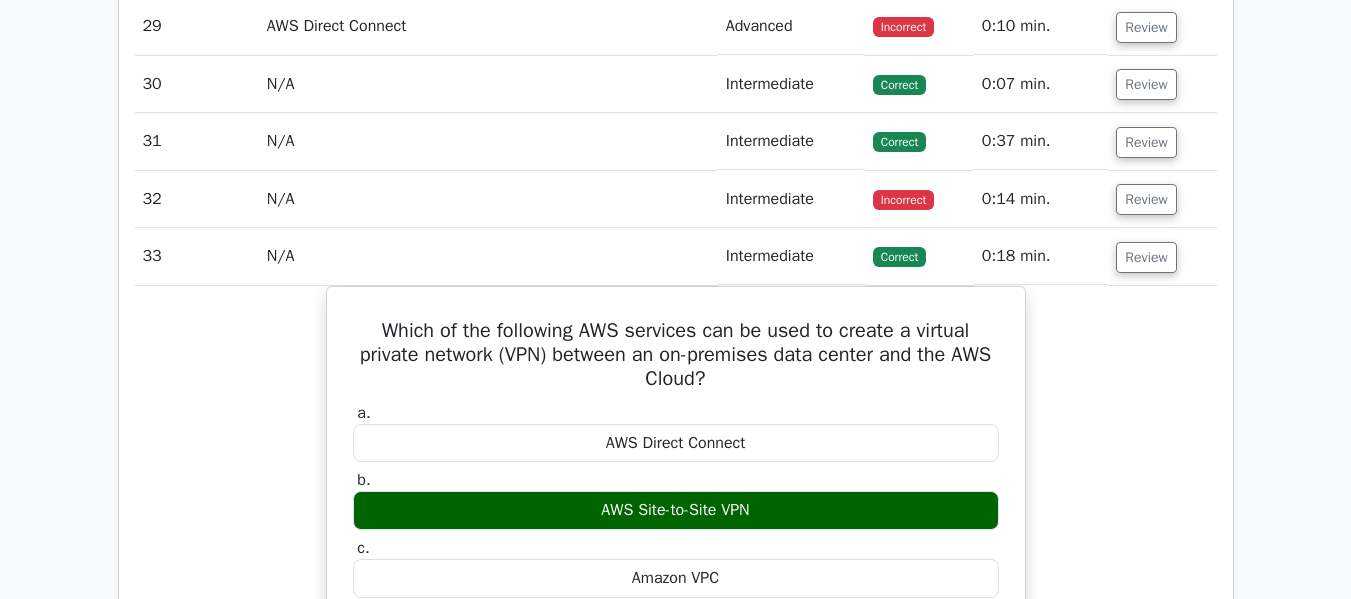 scroll, scrollTop: 4023, scrollLeft: 0, axis: vertical 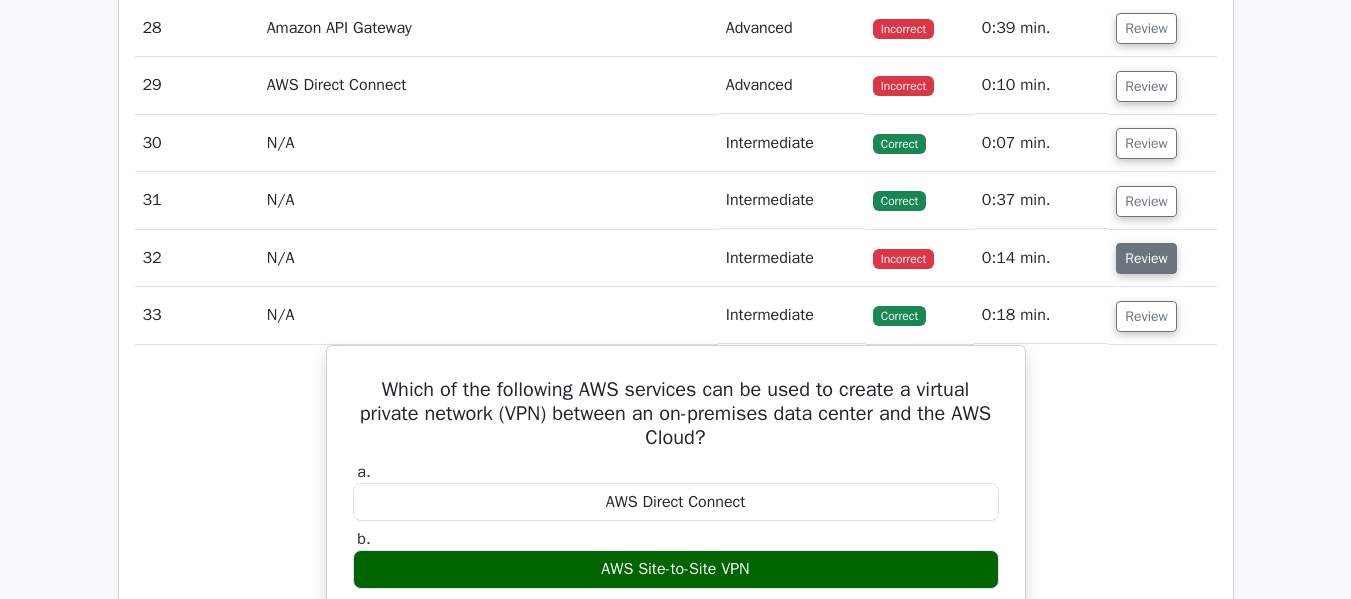 click on "Review" at bounding box center (1146, 258) 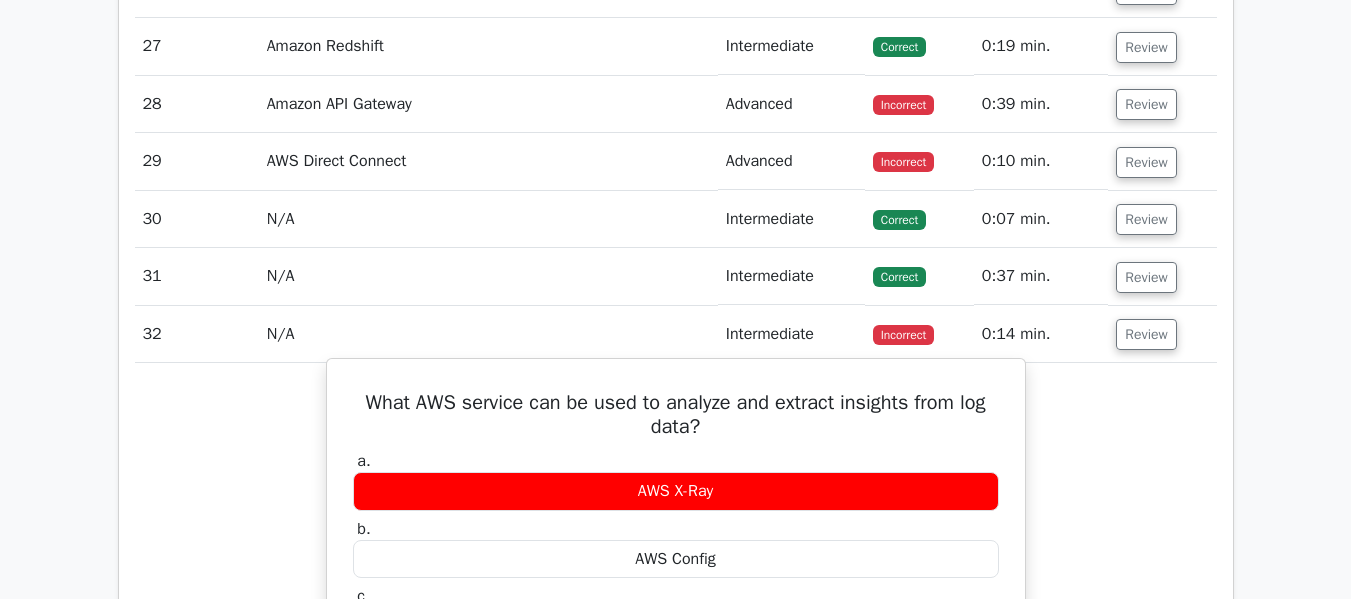 scroll, scrollTop: 3941, scrollLeft: 0, axis: vertical 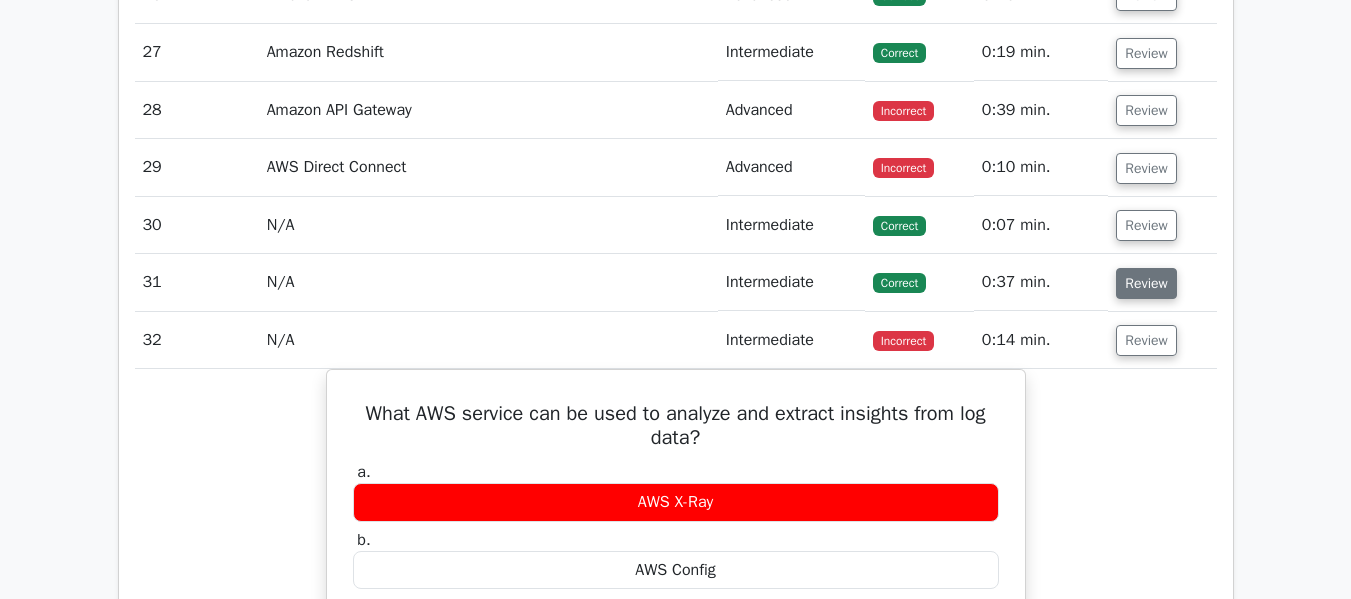 click on "Review" at bounding box center (1146, 283) 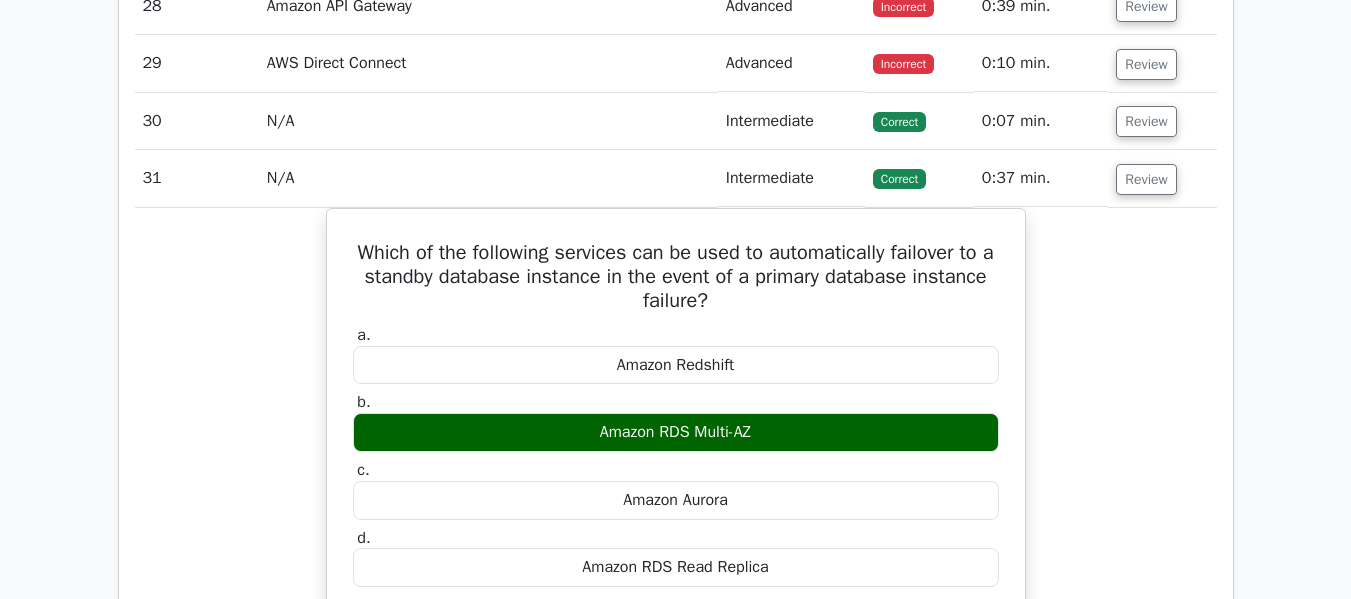 scroll, scrollTop: 4051, scrollLeft: 0, axis: vertical 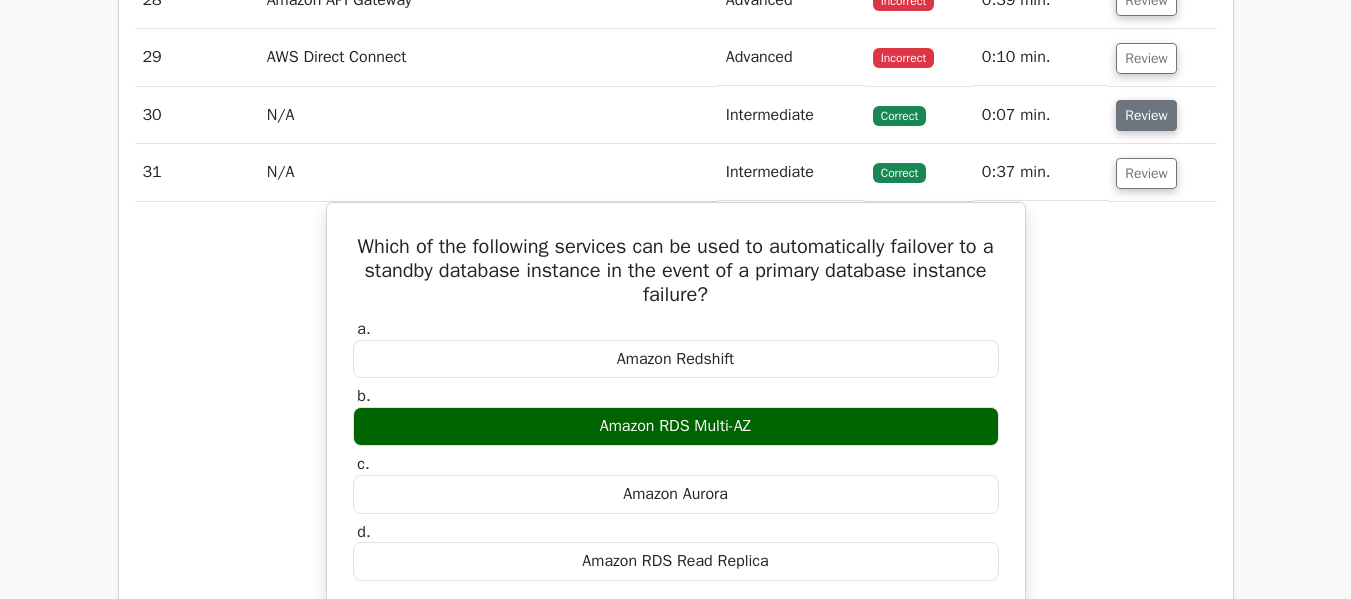 click on "Review" at bounding box center [1146, 115] 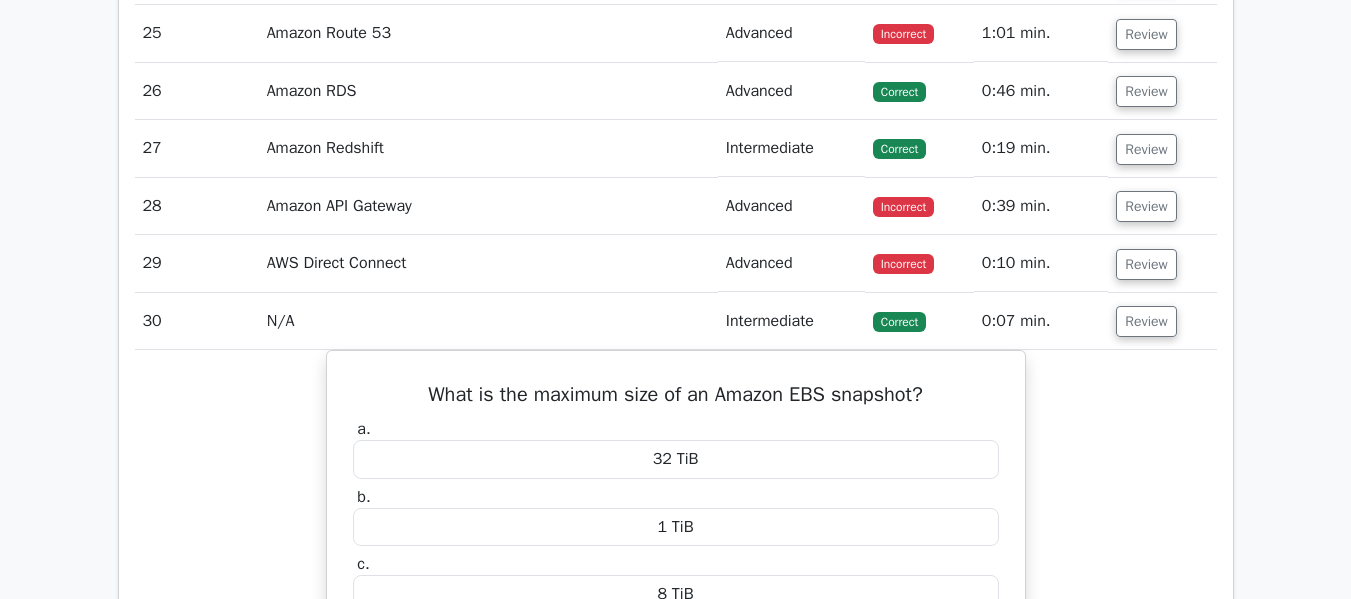 scroll, scrollTop: 3849, scrollLeft: 0, axis: vertical 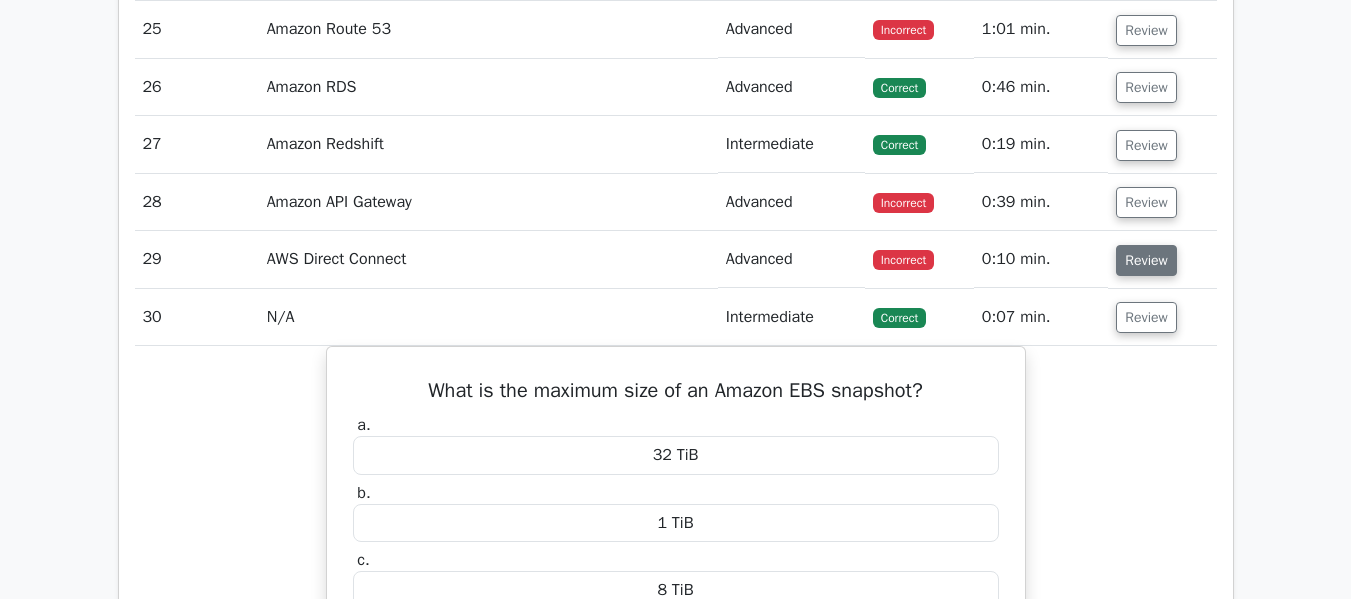 click on "Review" at bounding box center [1146, 260] 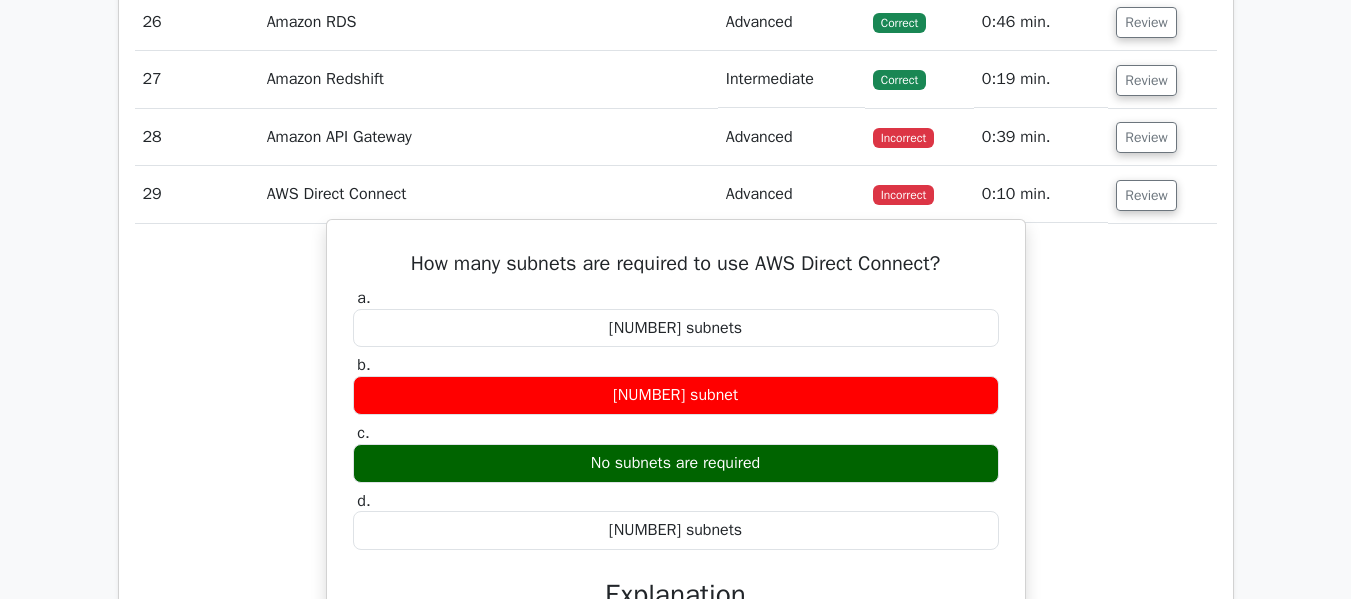 scroll, scrollTop: 3949, scrollLeft: 0, axis: vertical 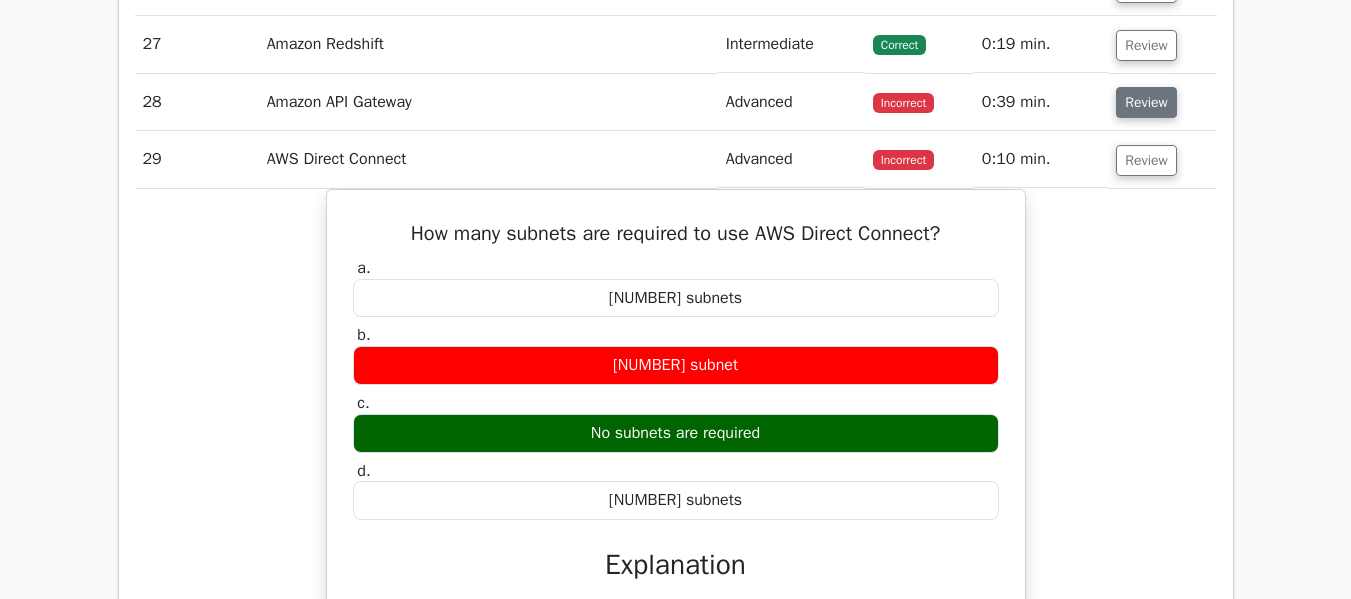 click on "Review" at bounding box center [1146, 102] 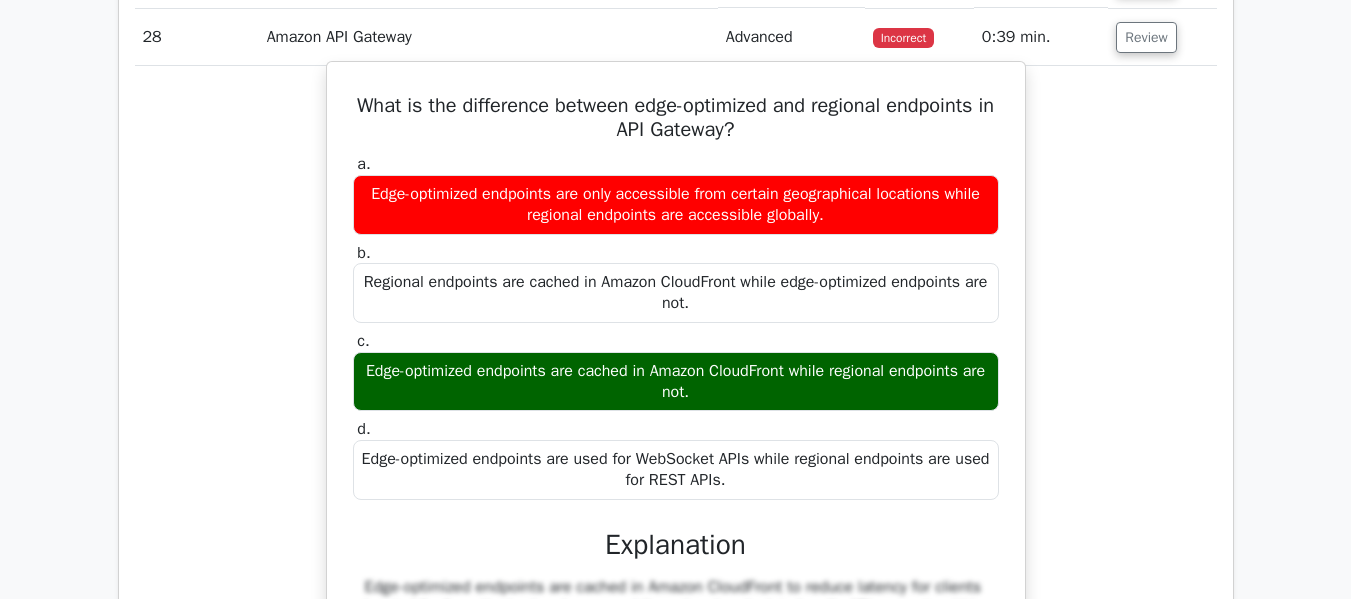 scroll, scrollTop: 4049, scrollLeft: 0, axis: vertical 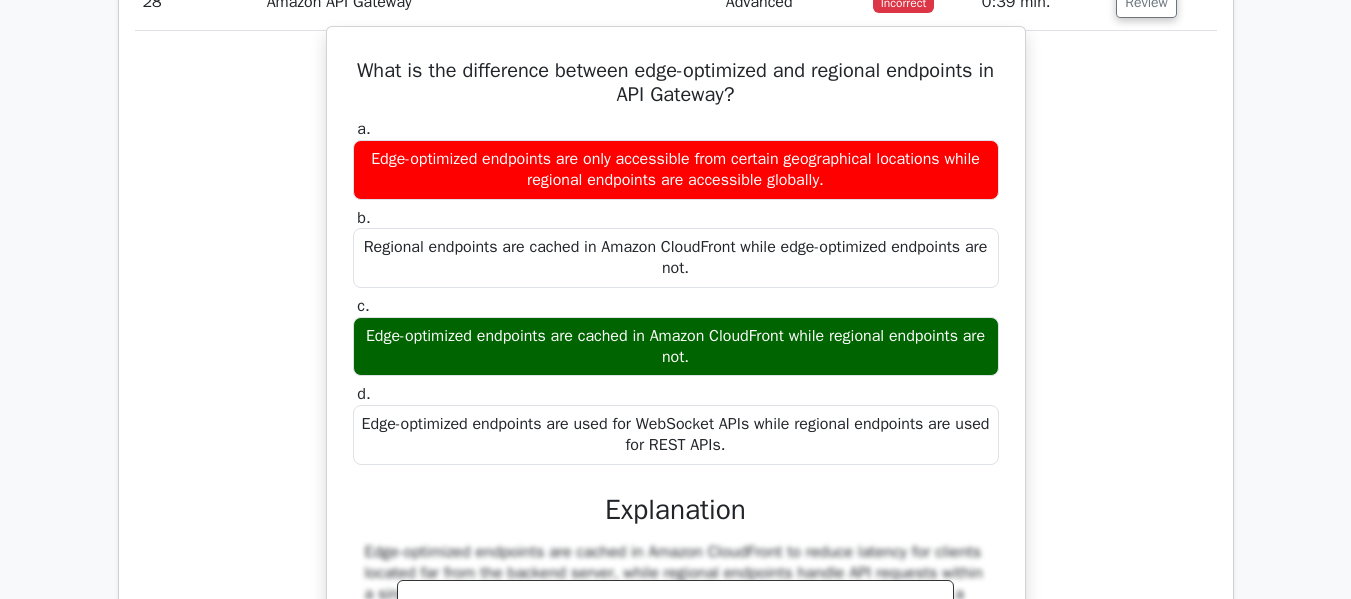drag, startPoint x: 348, startPoint y: 170, endPoint x: 753, endPoint y: 446, distance: 490.10306 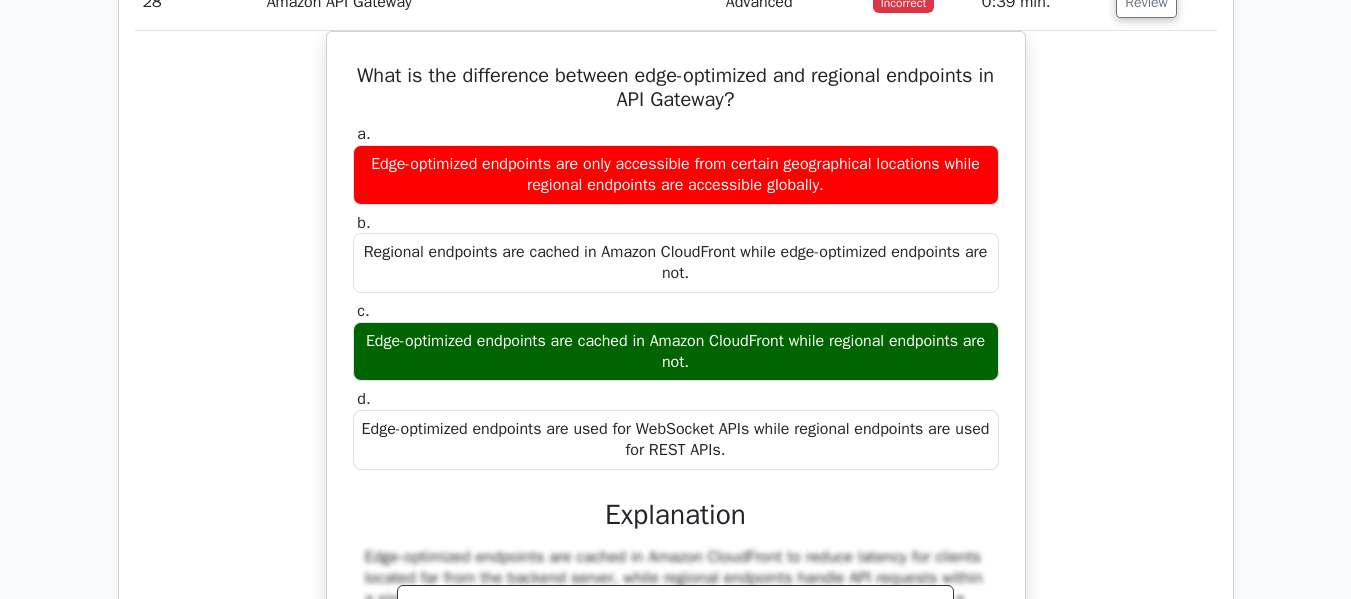 click on "What is the difference between edge-optimized and regional endpoints in API Gateway?
a.
Edge-optimized endpoints are only accessible from certain geographical locations while regional endpoints are accessible globally.
b." at bounding box center [676, 453] 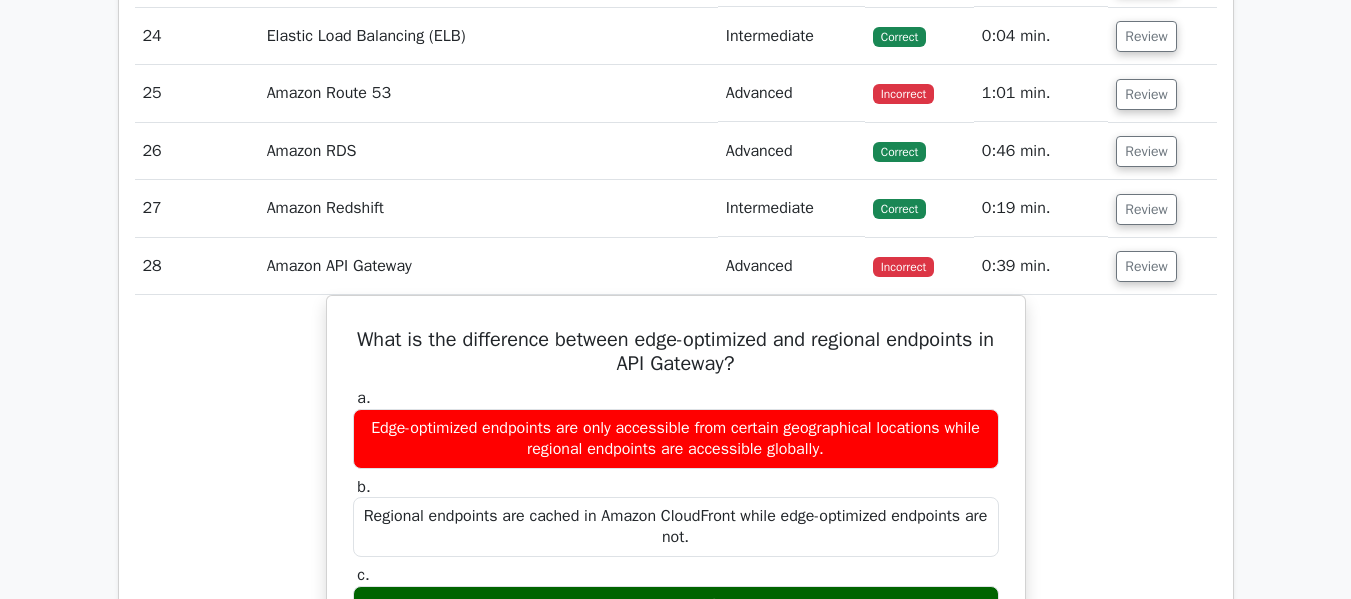 scroll, scrollTop: 3749, scrollLeft: 0, axis: vertical 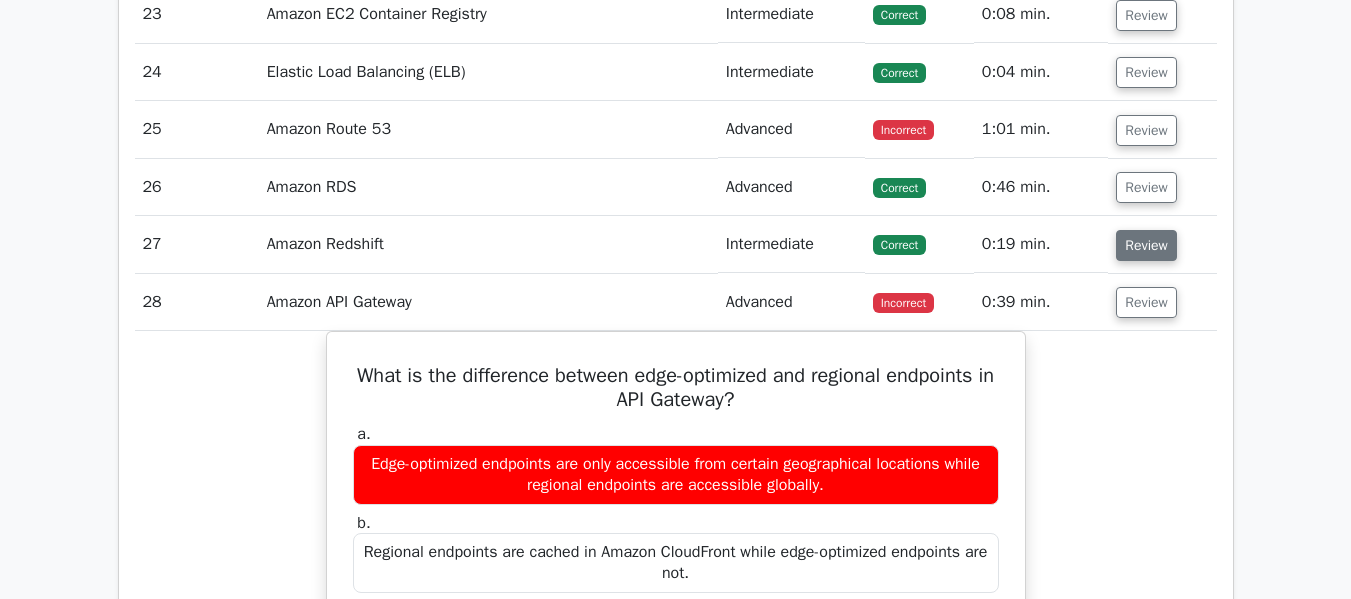 click on "Review" at bounding box center [1146, 245] 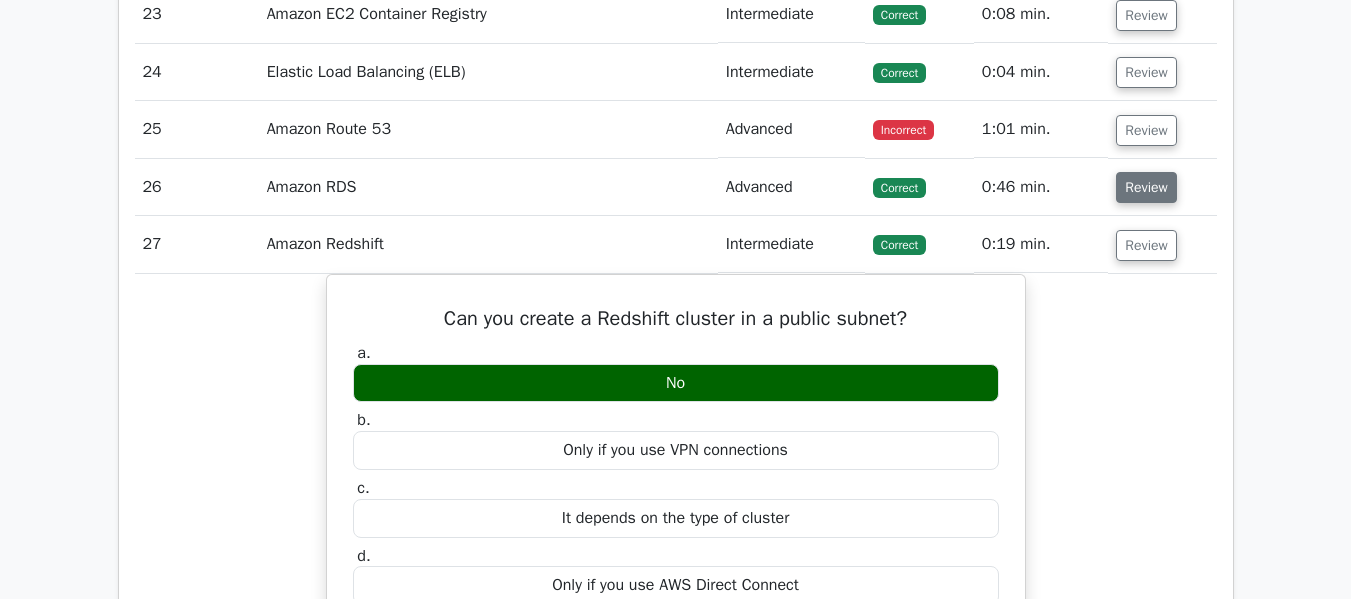 click on "Review" at bounding box center (1146, 187) 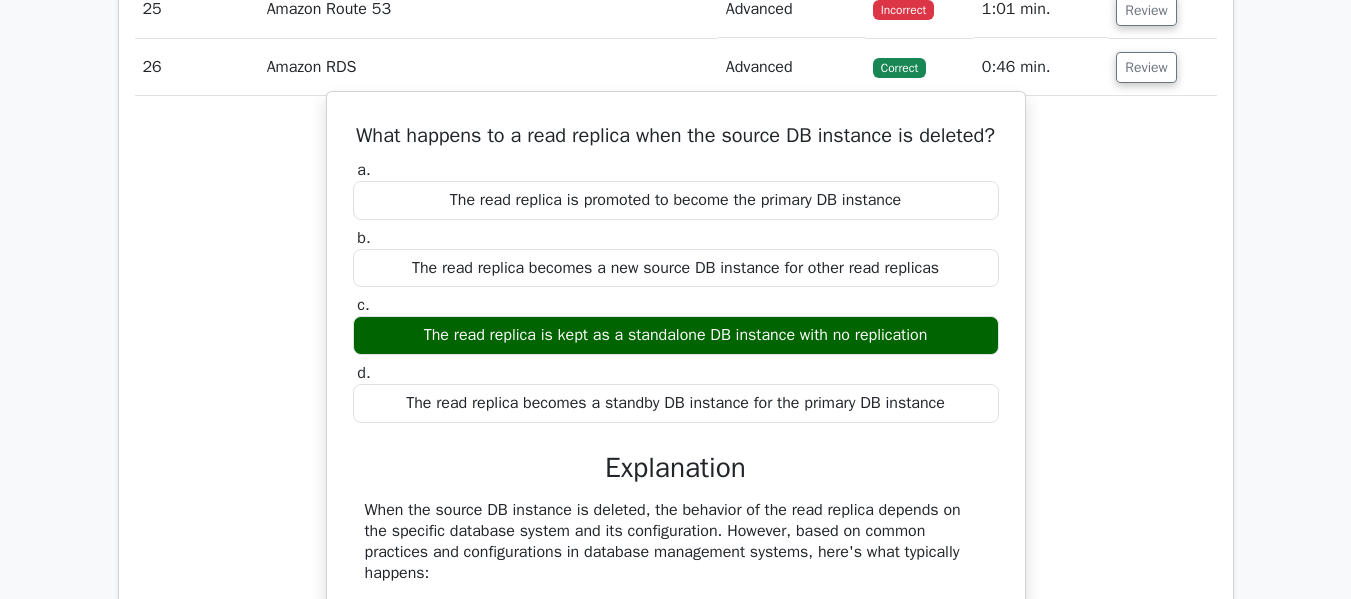 scroll, scrollTop: 3849, scrollLeft: 0, axis: vertical 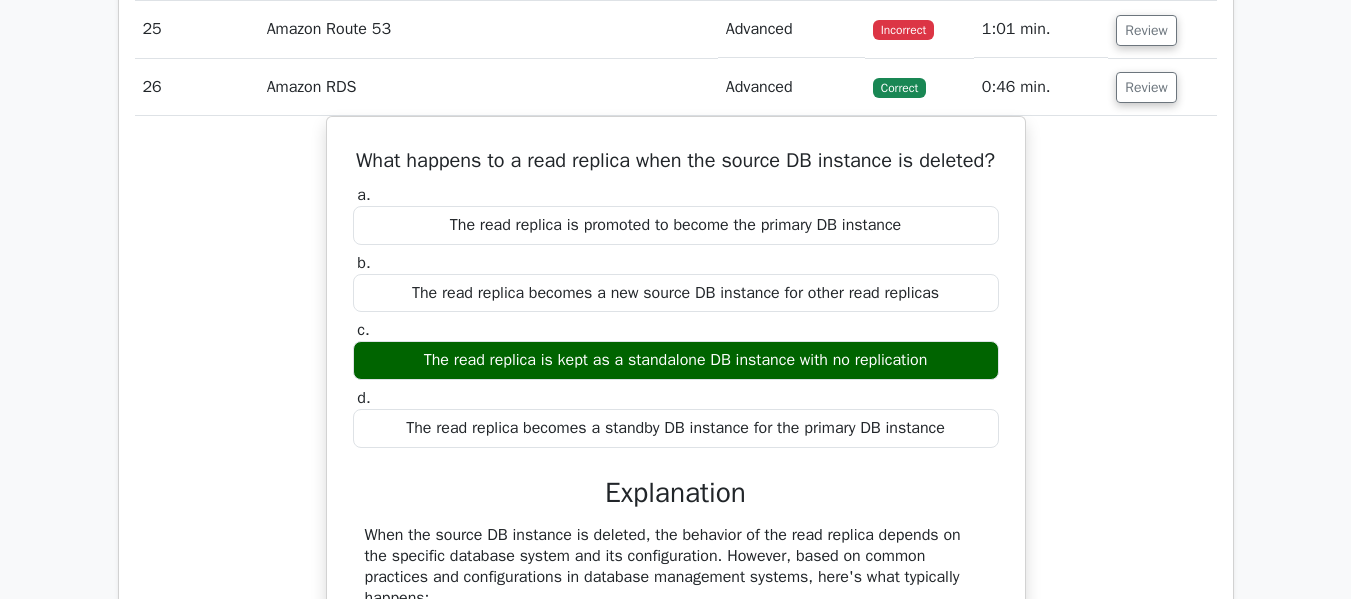 drag, startPoint x: 394, startPoint y: 157, endPoint x: 1044, endPoint y: 466, distance: 719.709 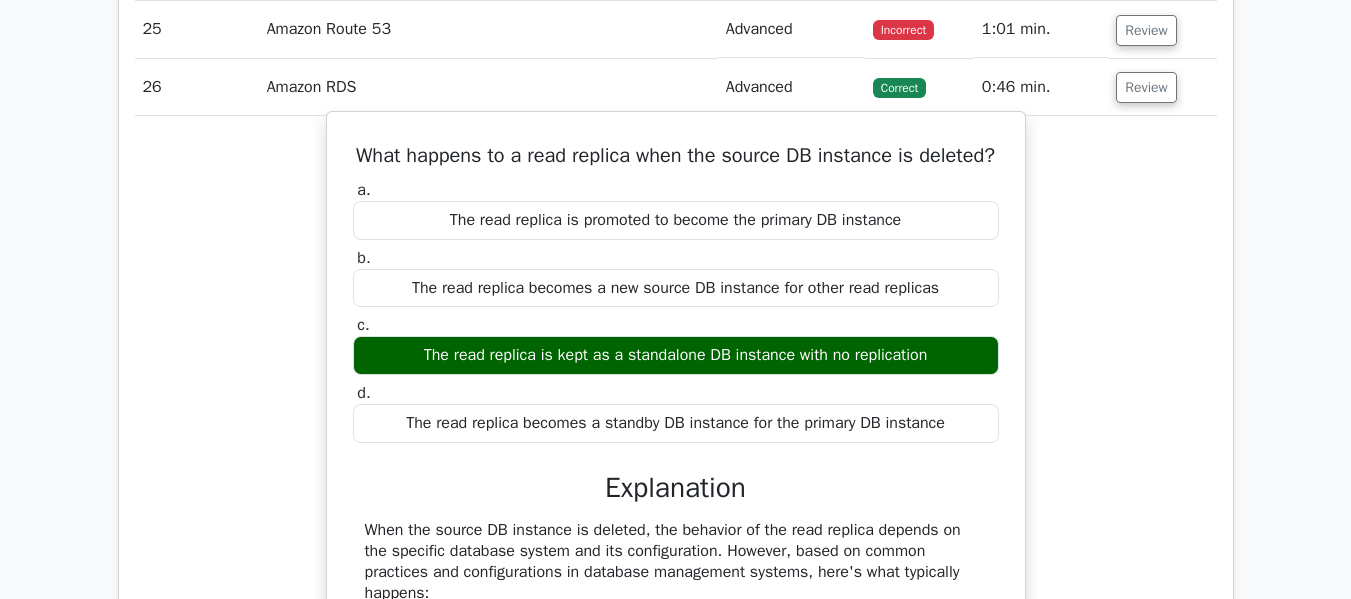 copy on "What happens to a read replica when the source DB instance is deleted?
a.
The read replica is promoted to become the primary DB instance
b.
The read replica becomes a new source DB instance for other read replicas
c.
The read replica is kept as a standalone DB instance with no replication
d.
The read replica becomes a standby DB instance for the primary DB instance" 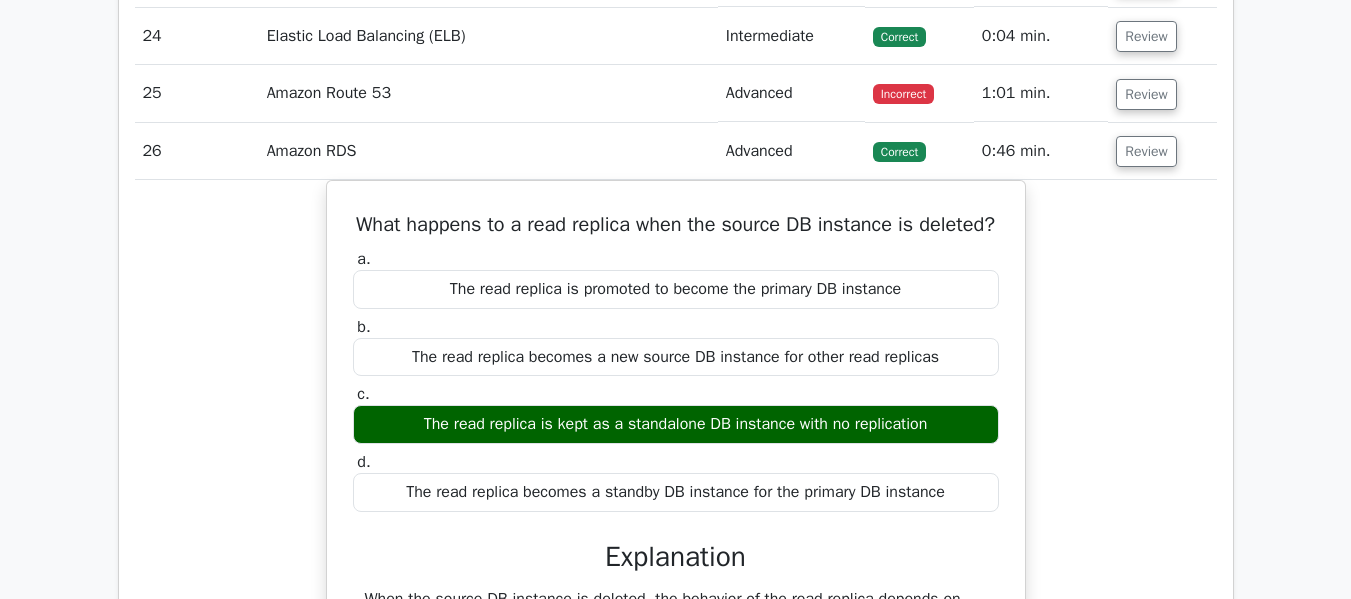 scroll, scrollTop: 3749, scrollLeft: 0, axis: vertical 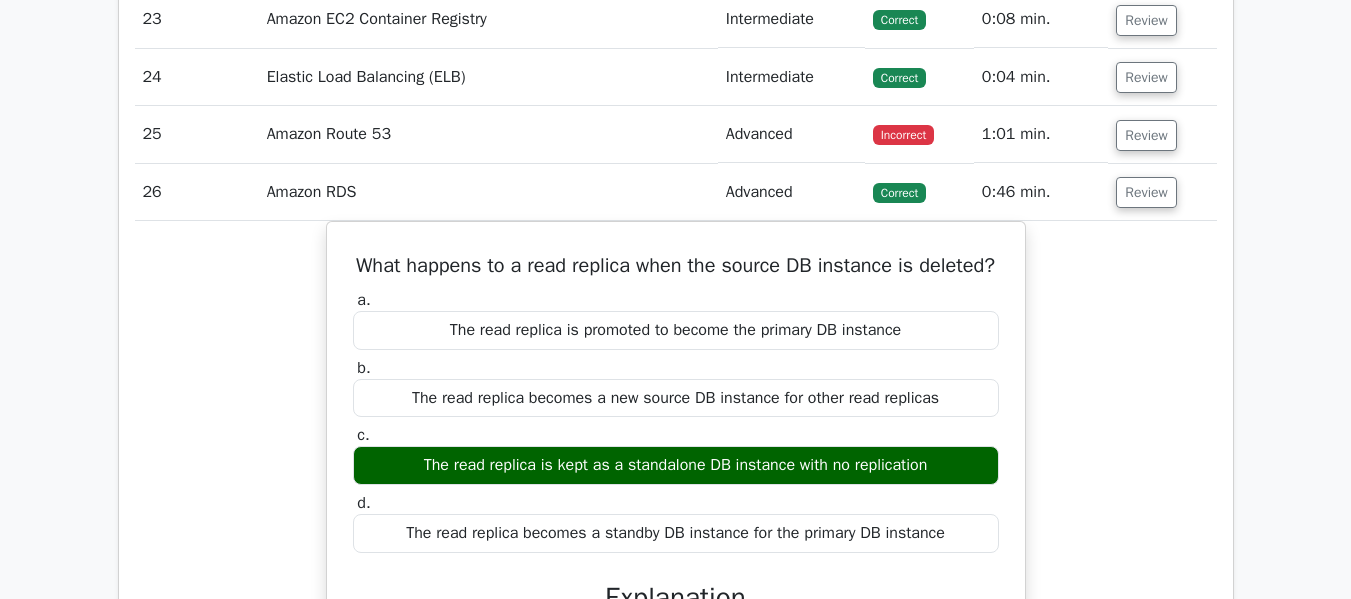 click on ".st0{fill:#252F3E;} .st1{fill-rule:evenodd;clip-rule:evenodd;fill:#FF9900;}
Go Premium
AWS Certified Solutions Architect - Associate Preparation Package (2025)
3215 Superior-grade  AWS Certified Solutions Architect - Associate practice questions.
Accelerated Mastery: Deep dive into critical topics to fast-track your mastery.
Unlock Effortless AWS Certified Solutions Architect preparation: 5 full exams.
Bonus: all courses
#" at bounding box center (675, 13581) 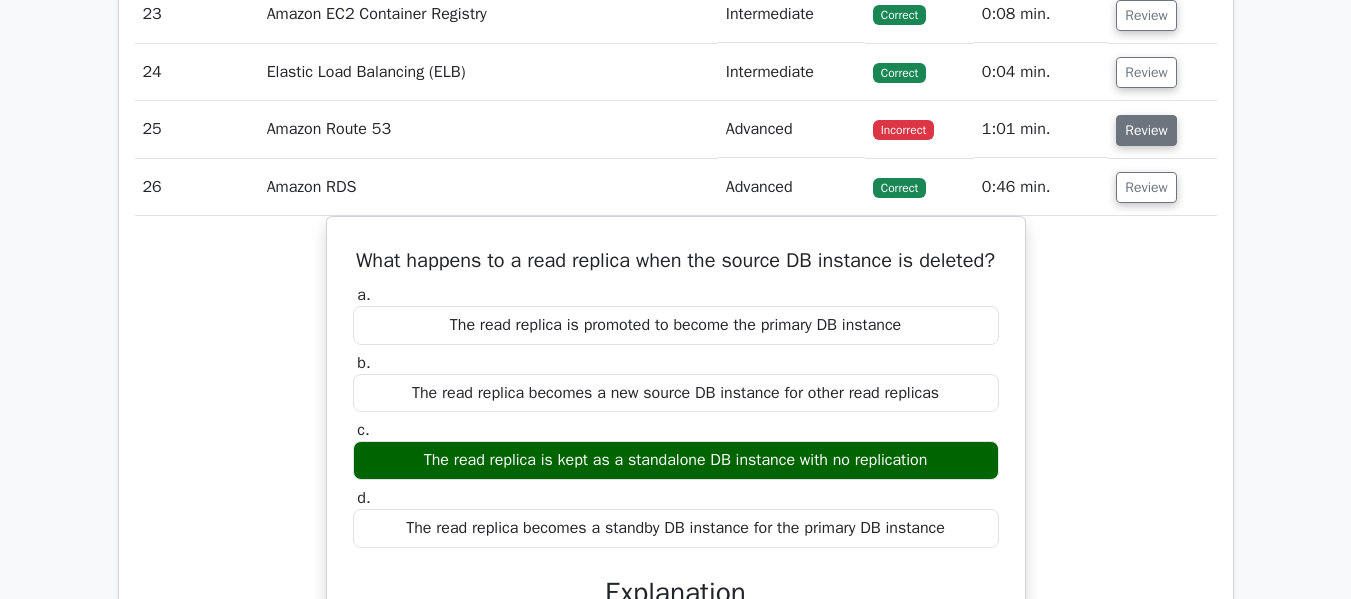 click on "Review" at bounding box center (1146, 130) 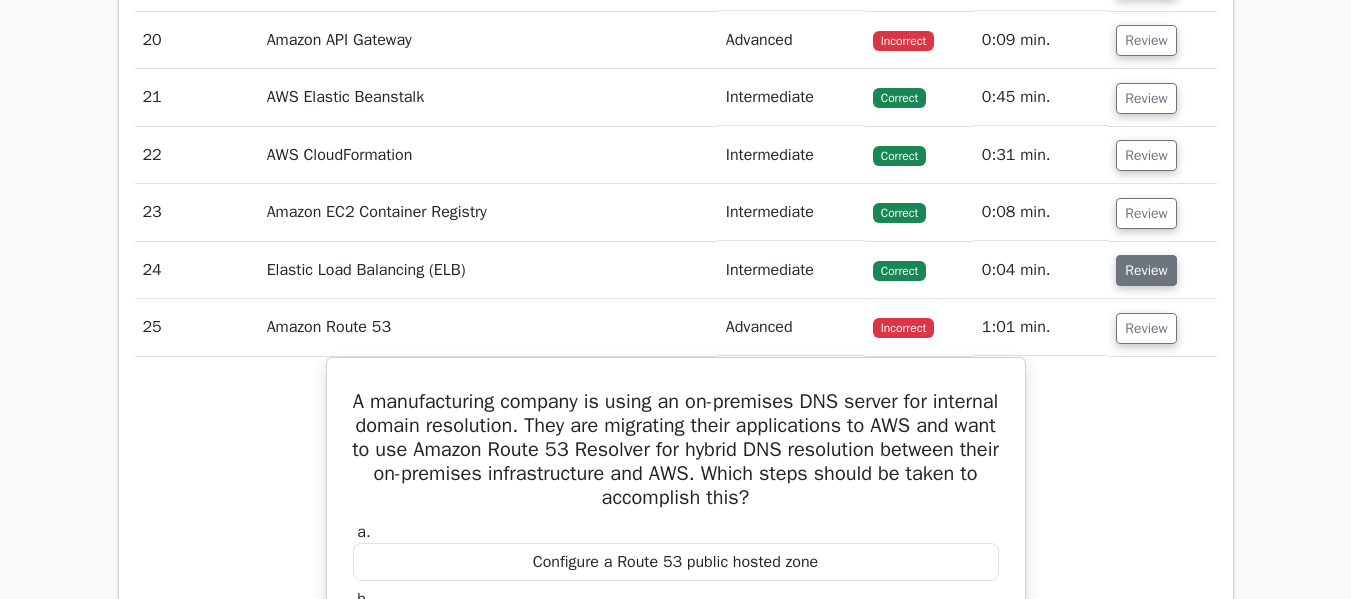 scroll, scrollTop: 3549, scrollLeft: 0, axis: vertical 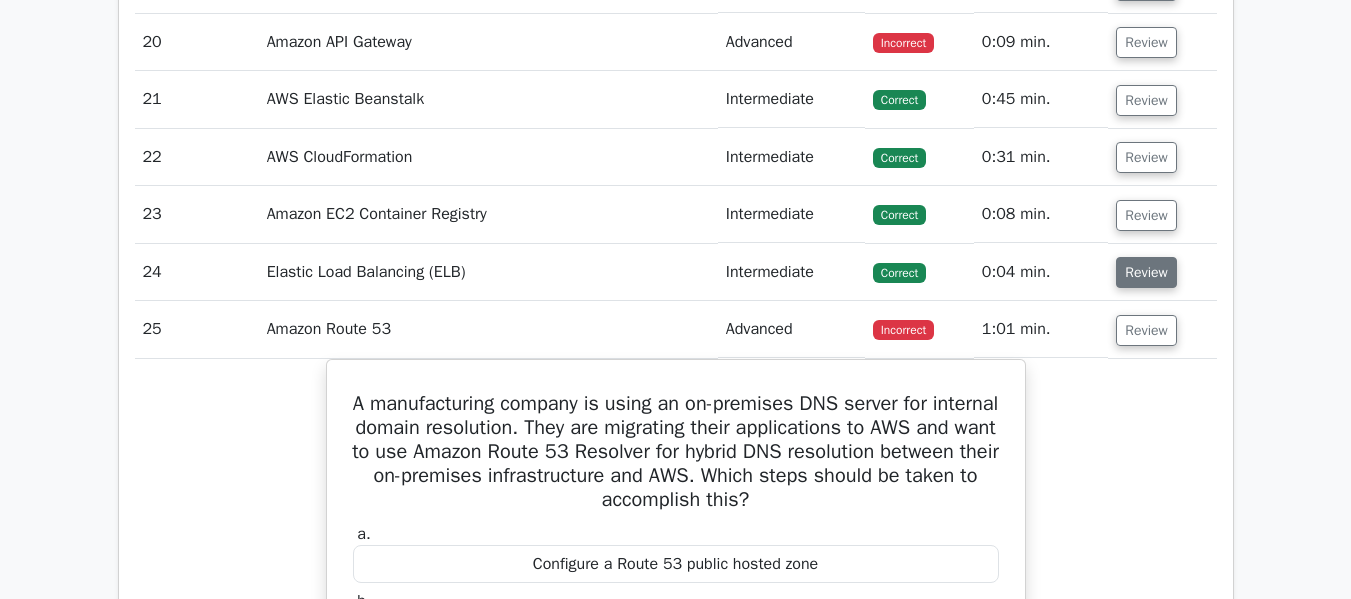 click on "Review" at bounding box center (1146, 272) 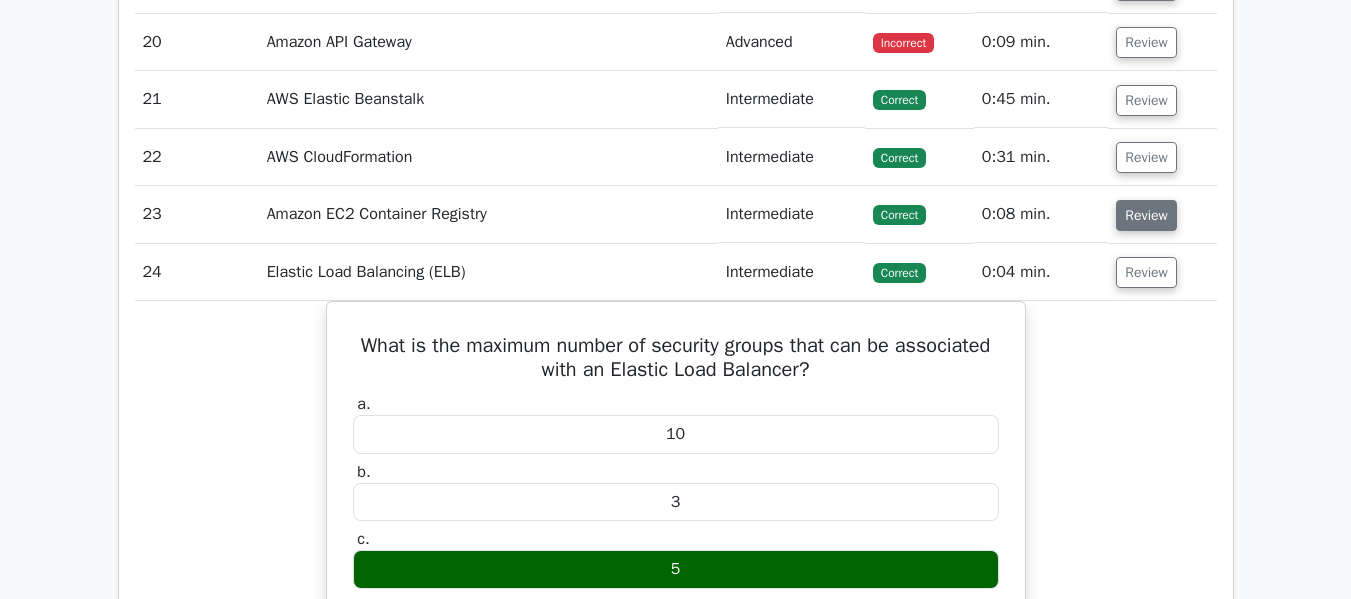 click on "Review" at bounding box center (1146, 215) 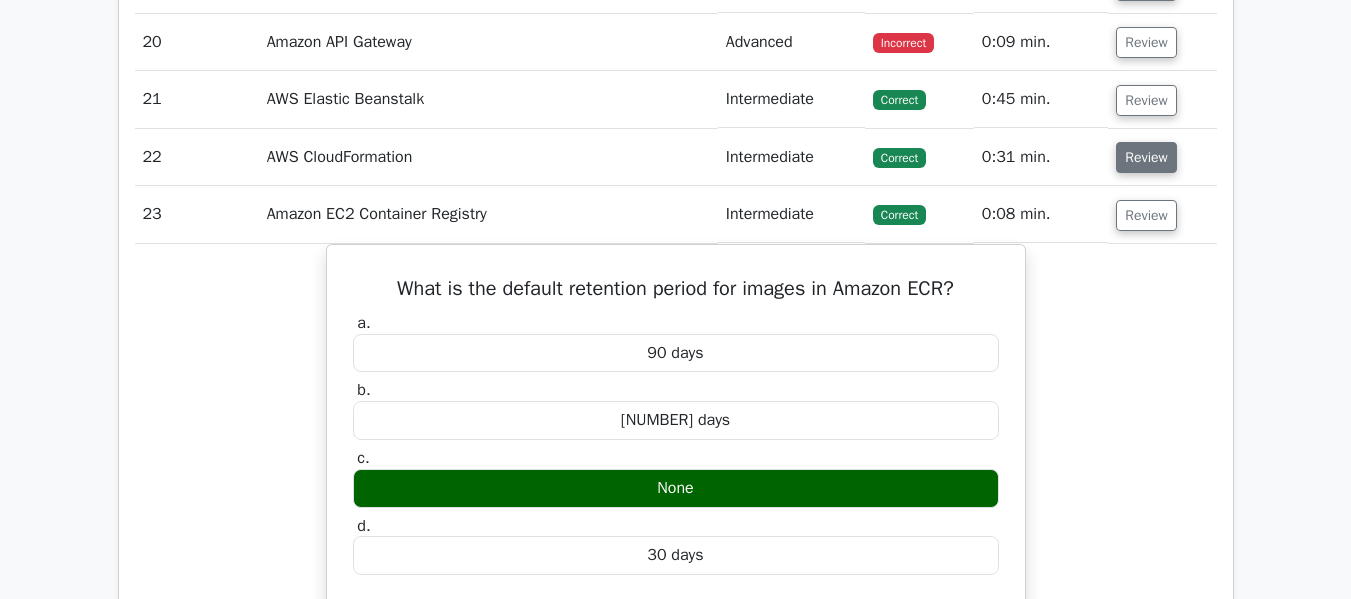 click on "Review" at bounding box center [1146, 157] 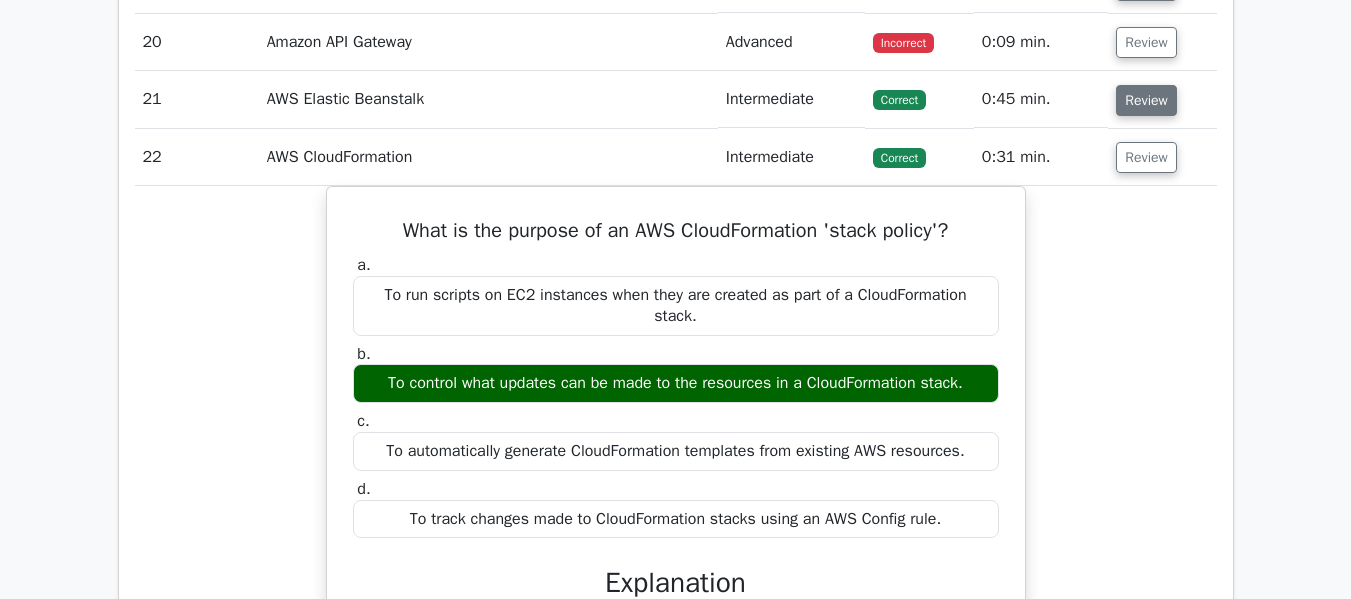 click on "Review" at bounding box center (1146, 100) 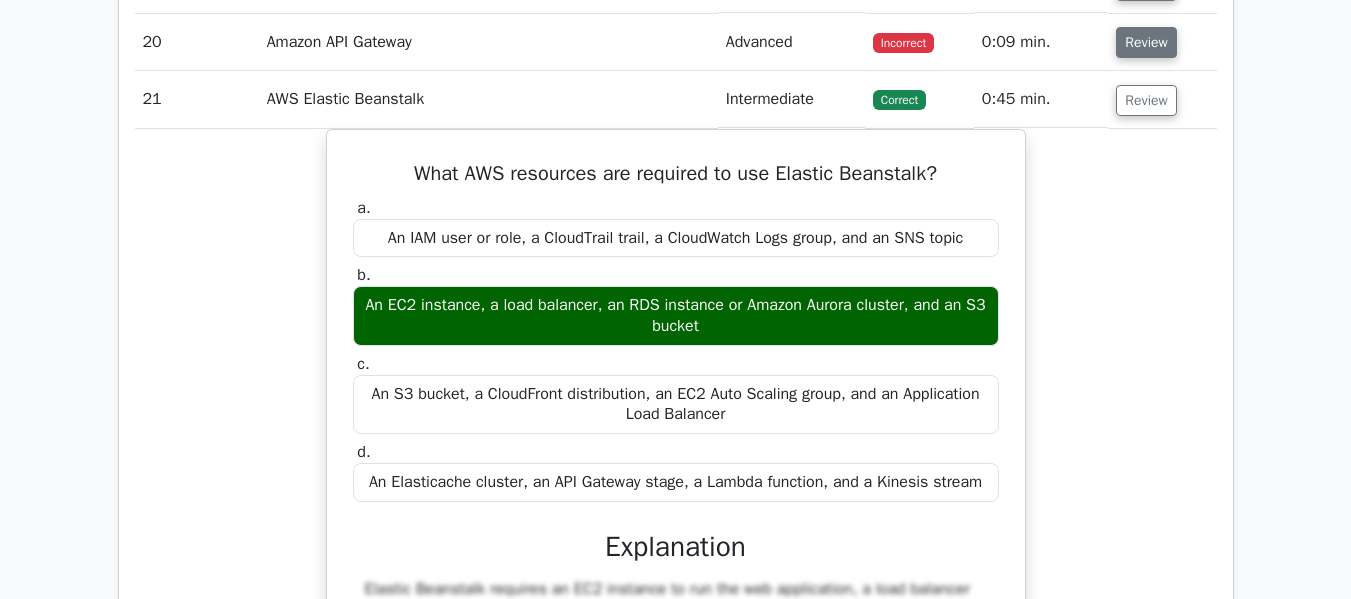 click on "Review" at bounding box center [1146, 42] 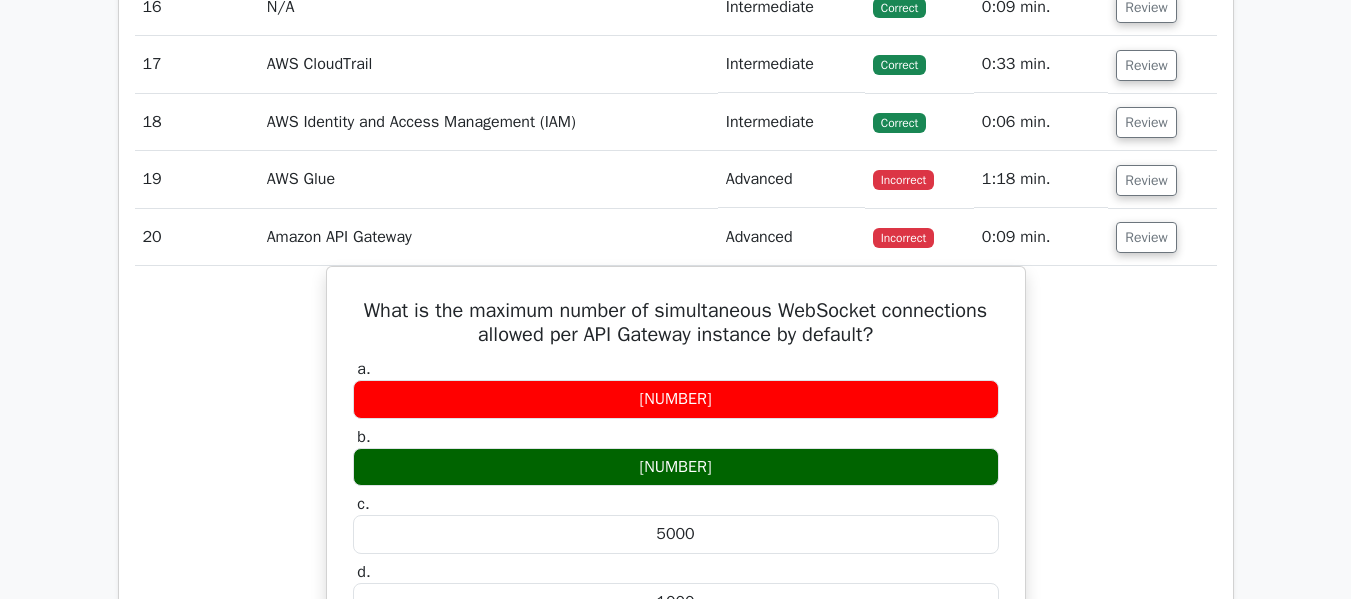 scroll, scrollTop: 3349, scrollLeft: 0, axis: vertical 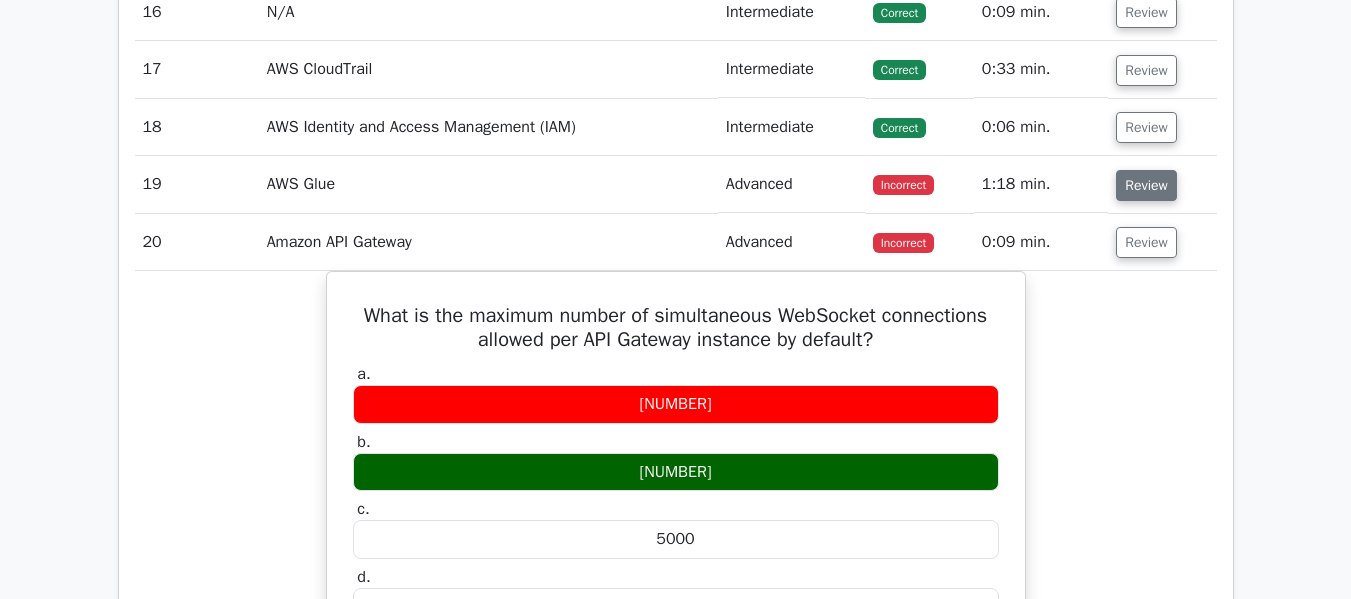 click on "Review" at bounding box center (1146, 185) 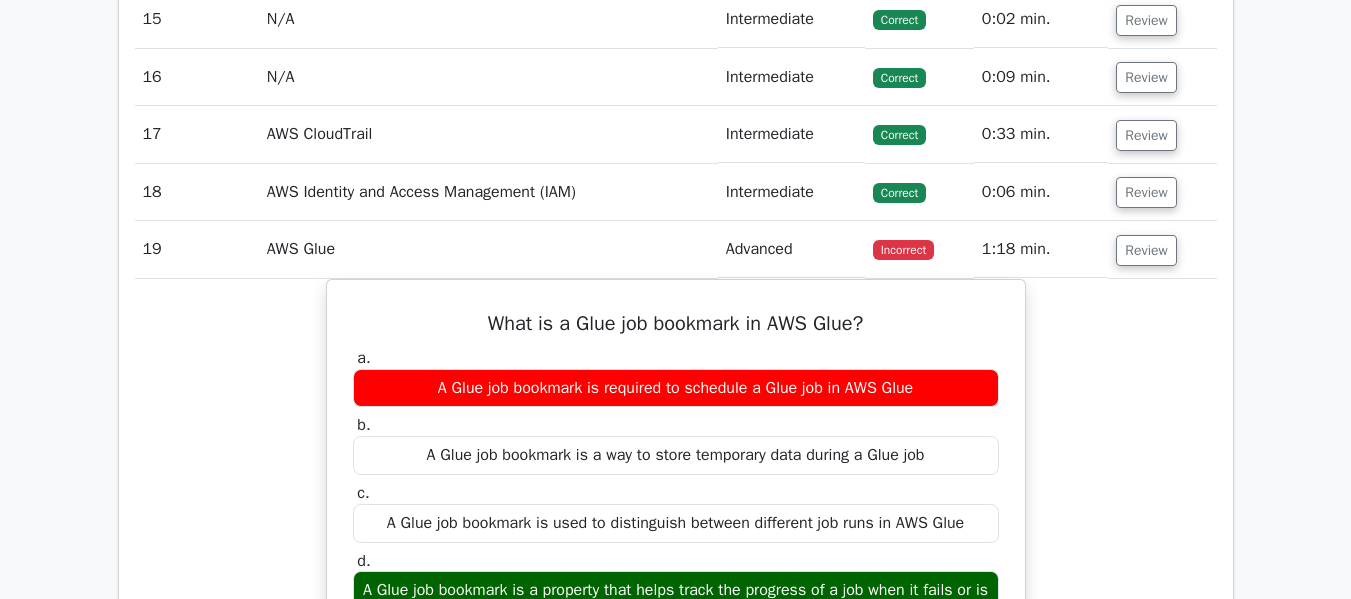 scroll, scrollTop: 3249, scrollLeft: 0, axis: vertical 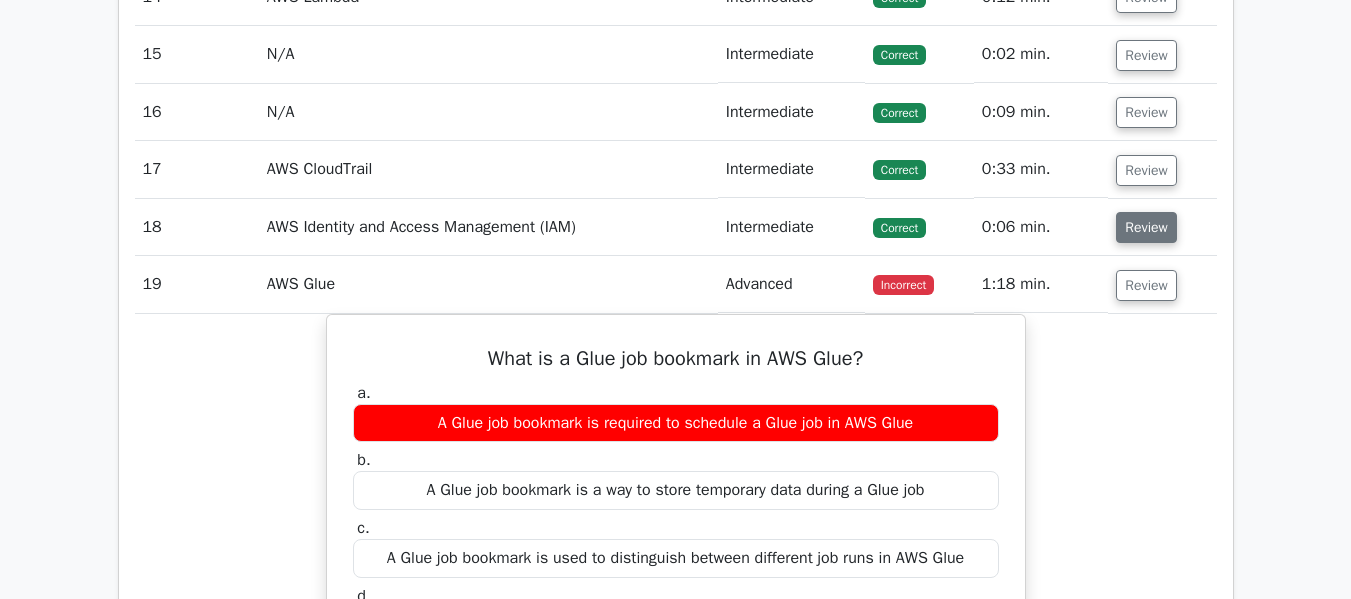 click on "Review" at bounding box center [1146, 227] 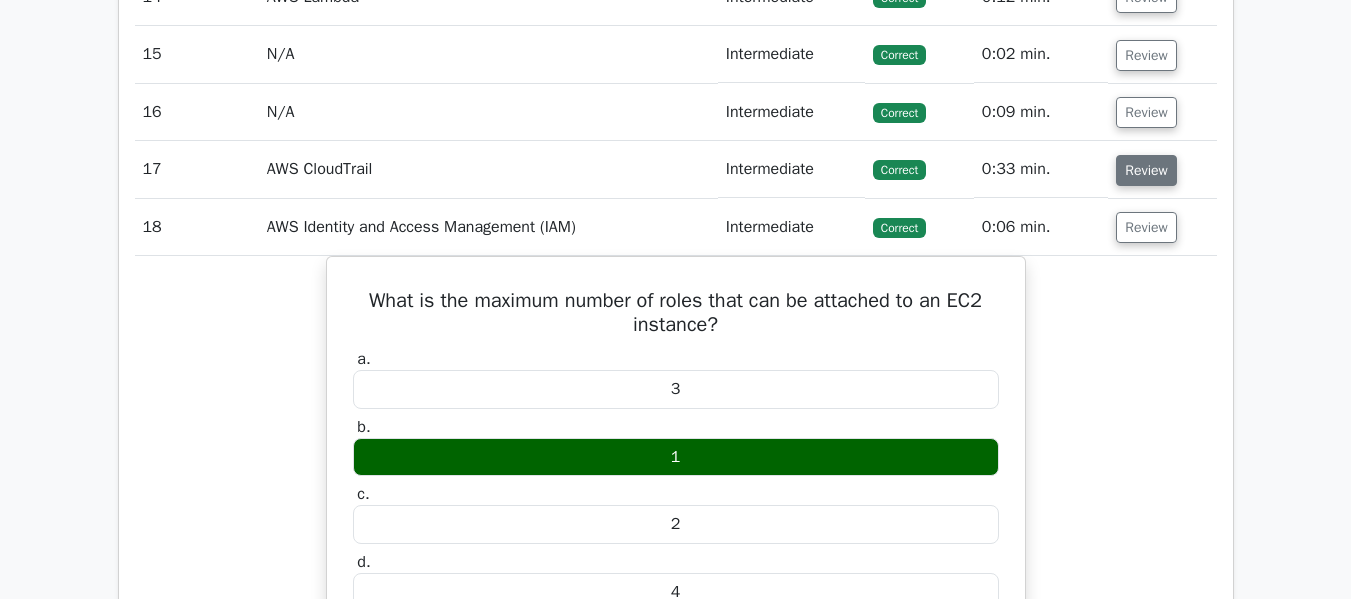 click on "Review" at bounding box center [1146, 170] 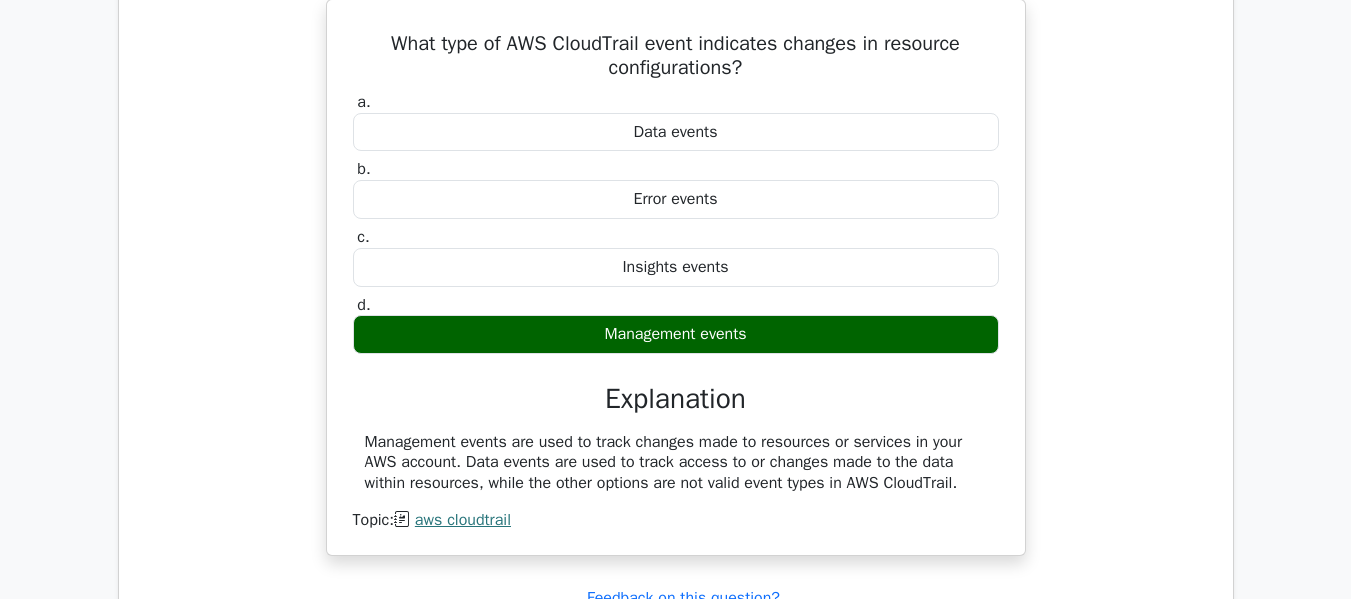 scroll, scrollTop: 3349, scrollLeft: 0, axis: vertical 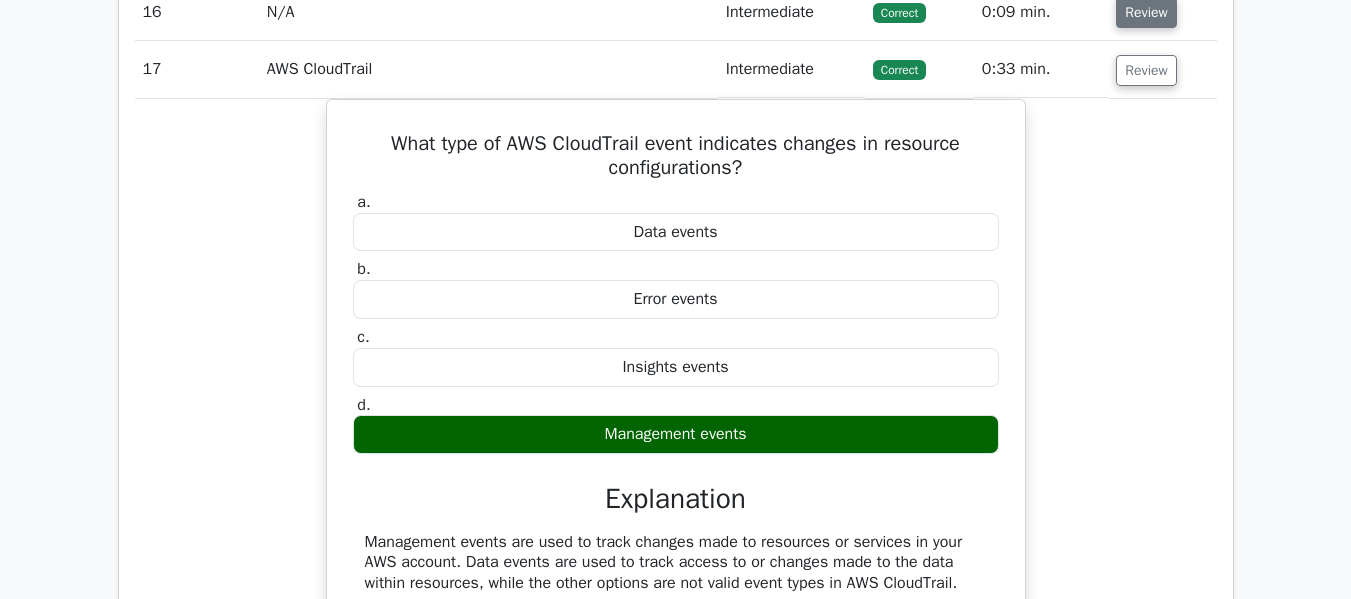 click on "Review" at bounding box center [1146, 12] 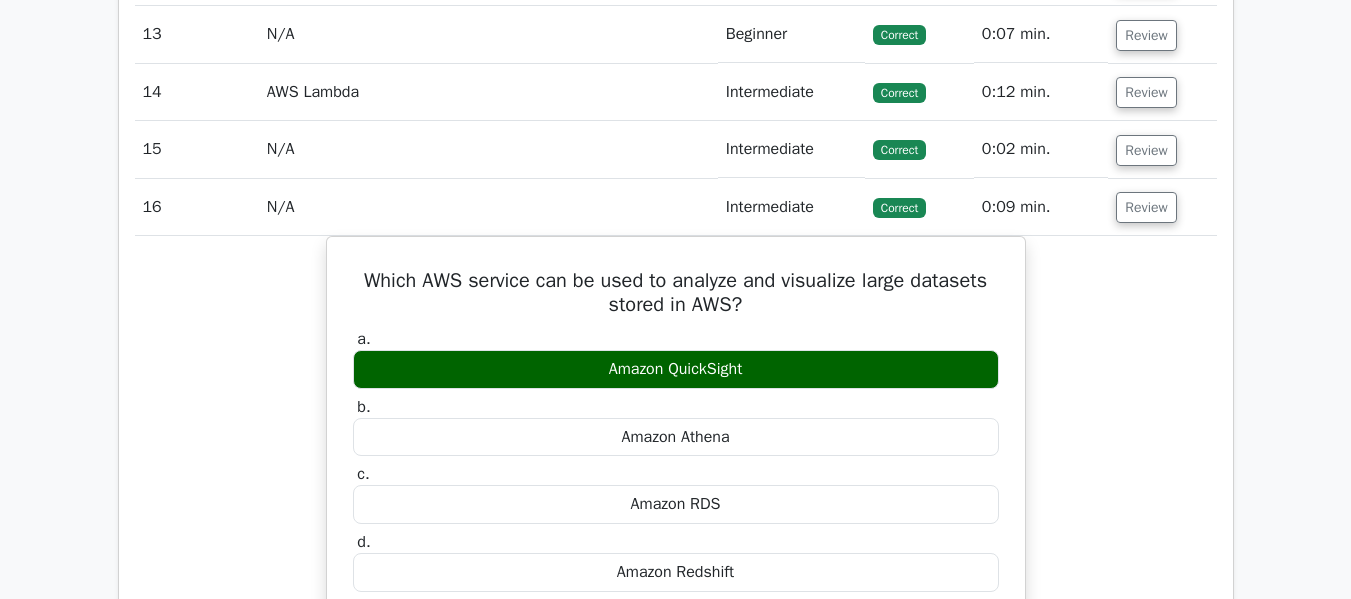 scroll, scrollTop: 3149, scrollLeft: 0, axis: vertical 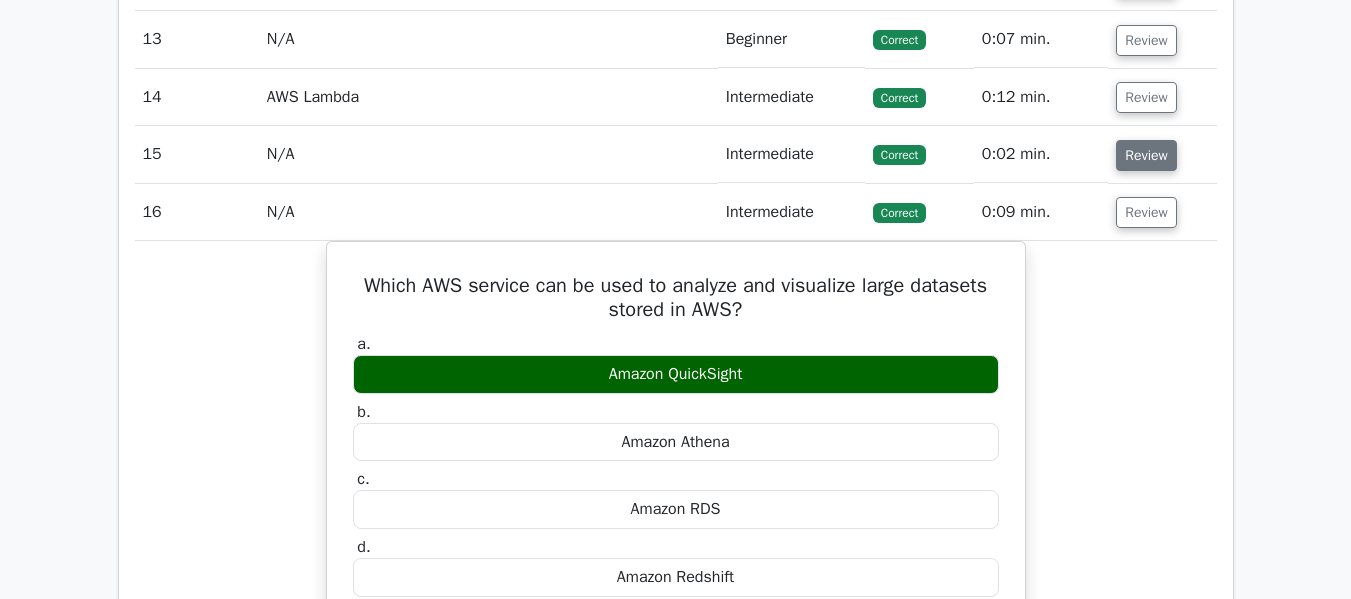 click on "Review" at bounding box center [1146, 155] 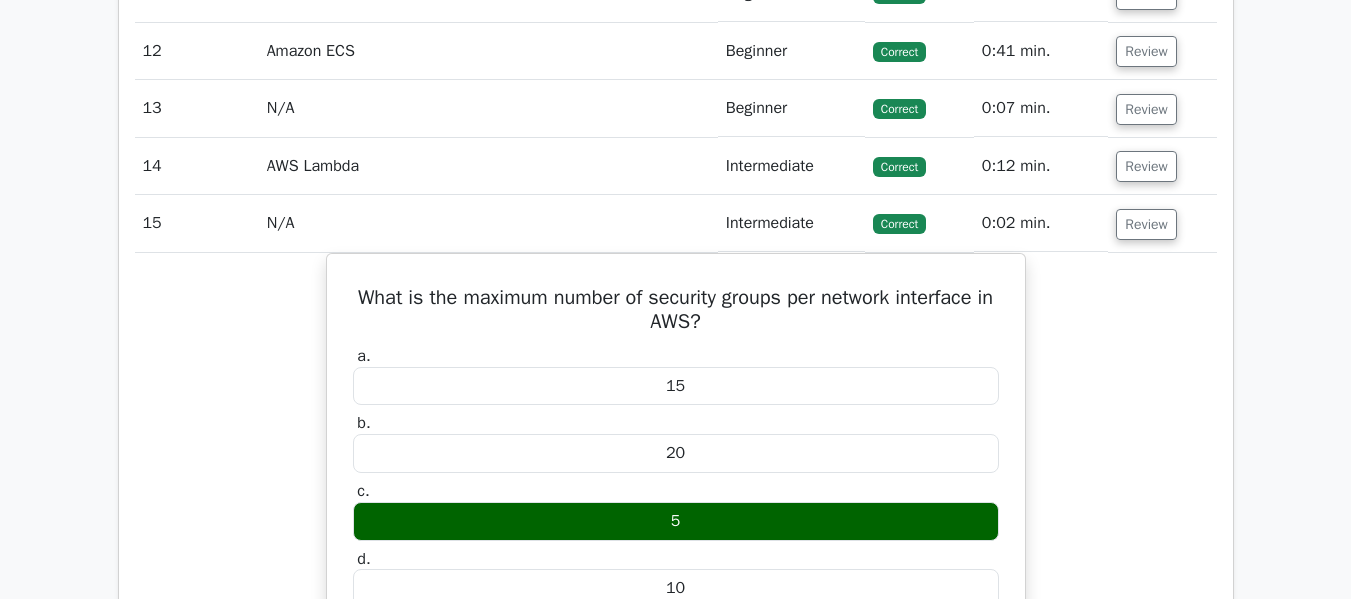 scroll, scrollTop: 3049, scrollLeft: 0, axis: vertical 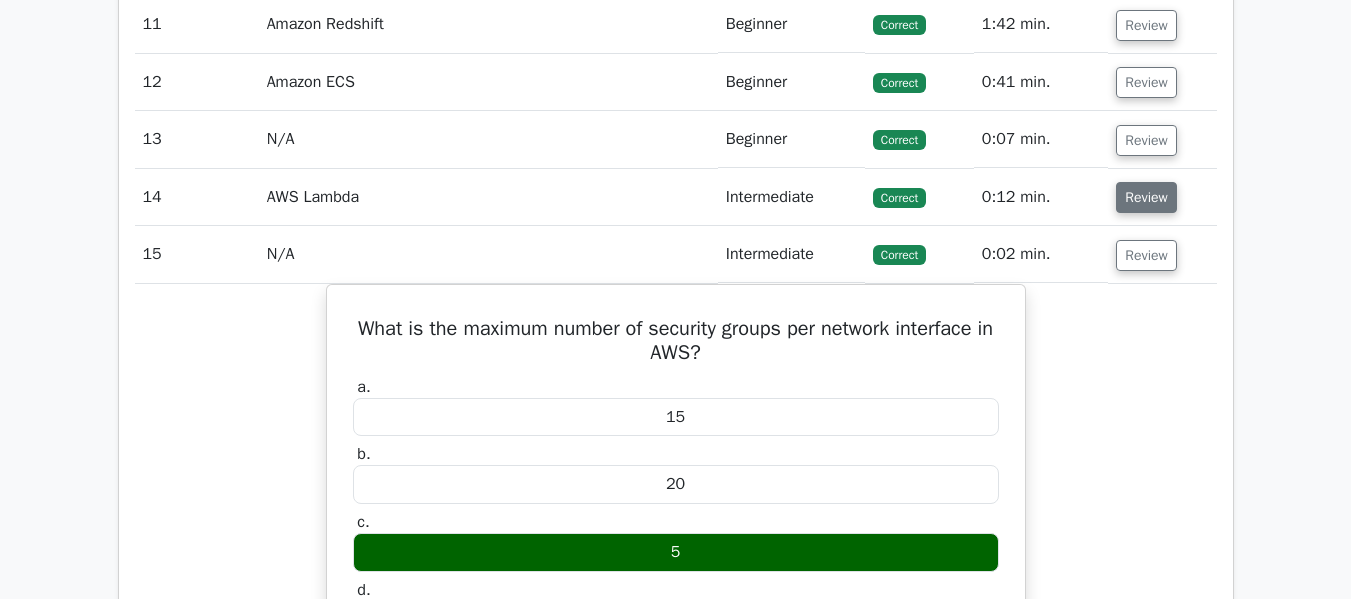 click on "Review" at bounding box center [1146, 197] 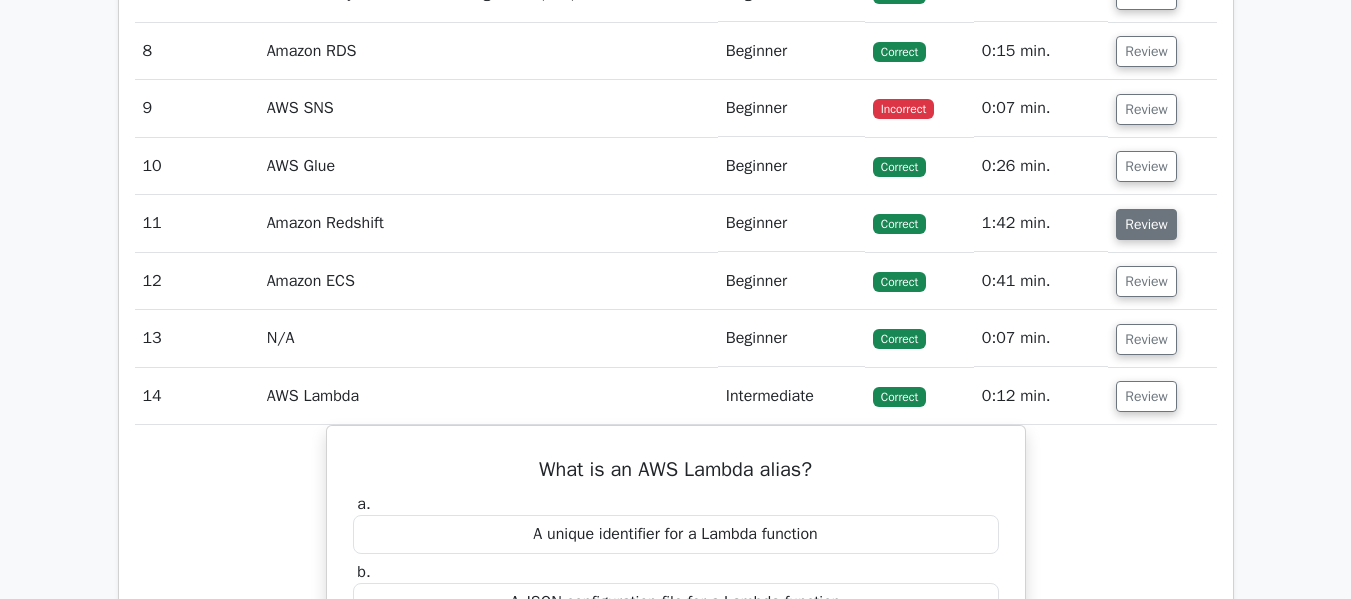 scroll, scrollTop: 2849, scrollLeft: 0, axis: vertical 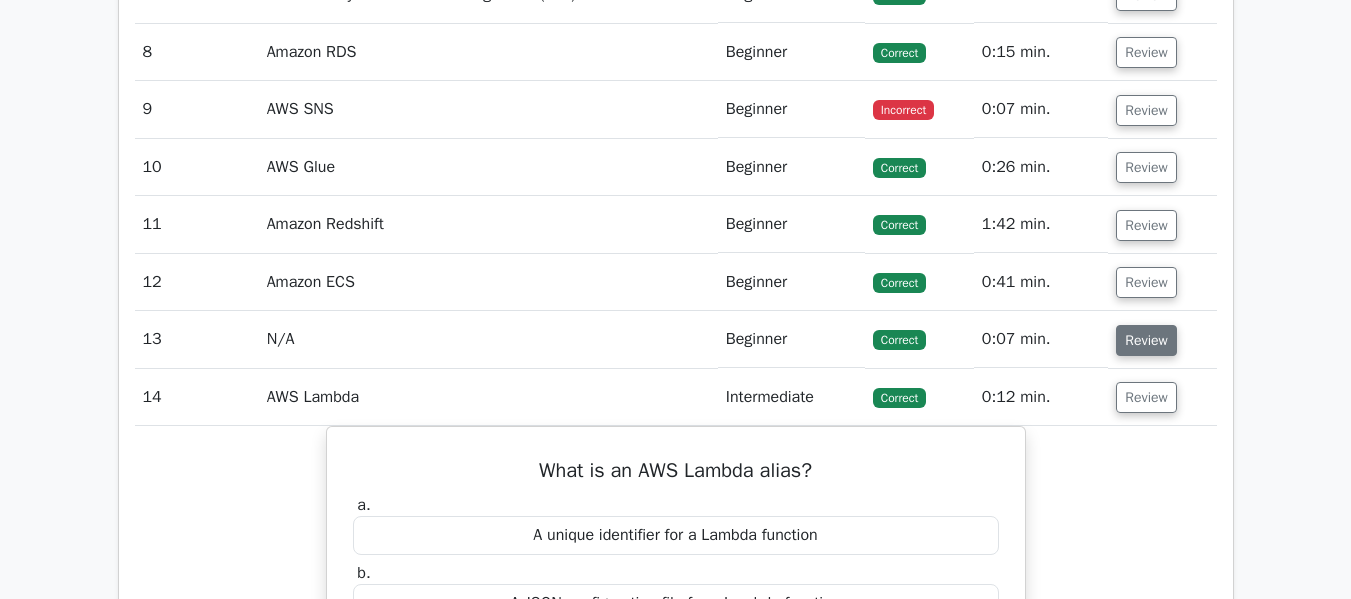 click on "Review" at bounding box center [1146, 340] 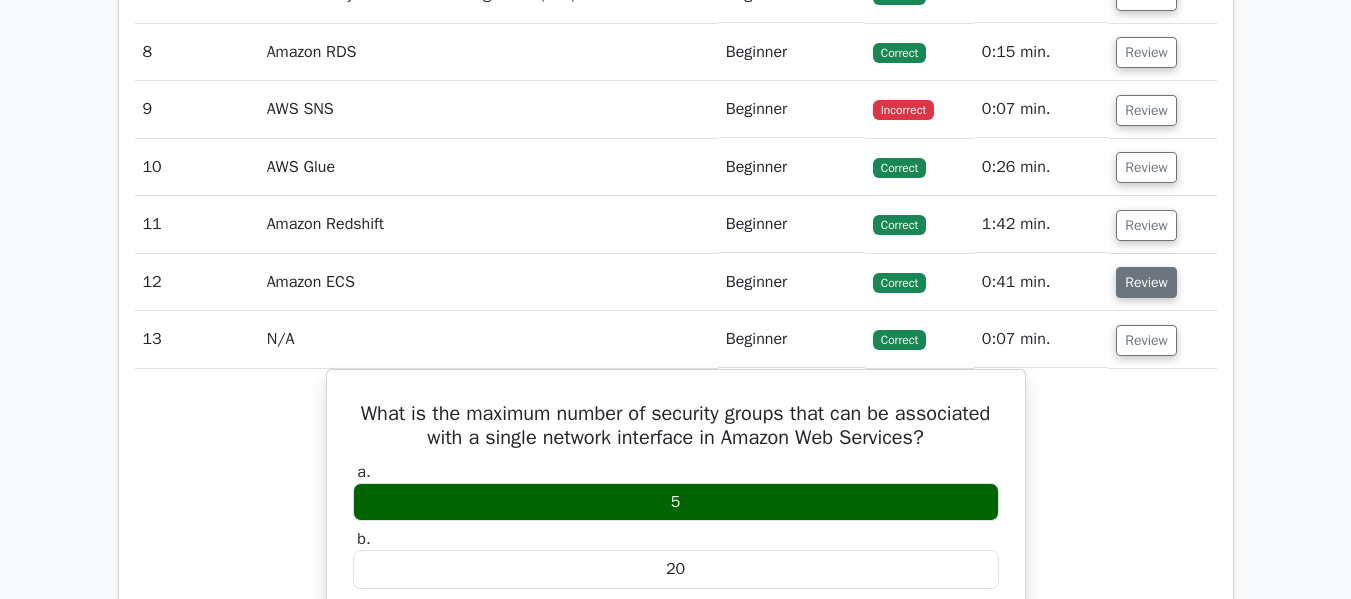 click on "Review" at bounding box center (1146, 282) 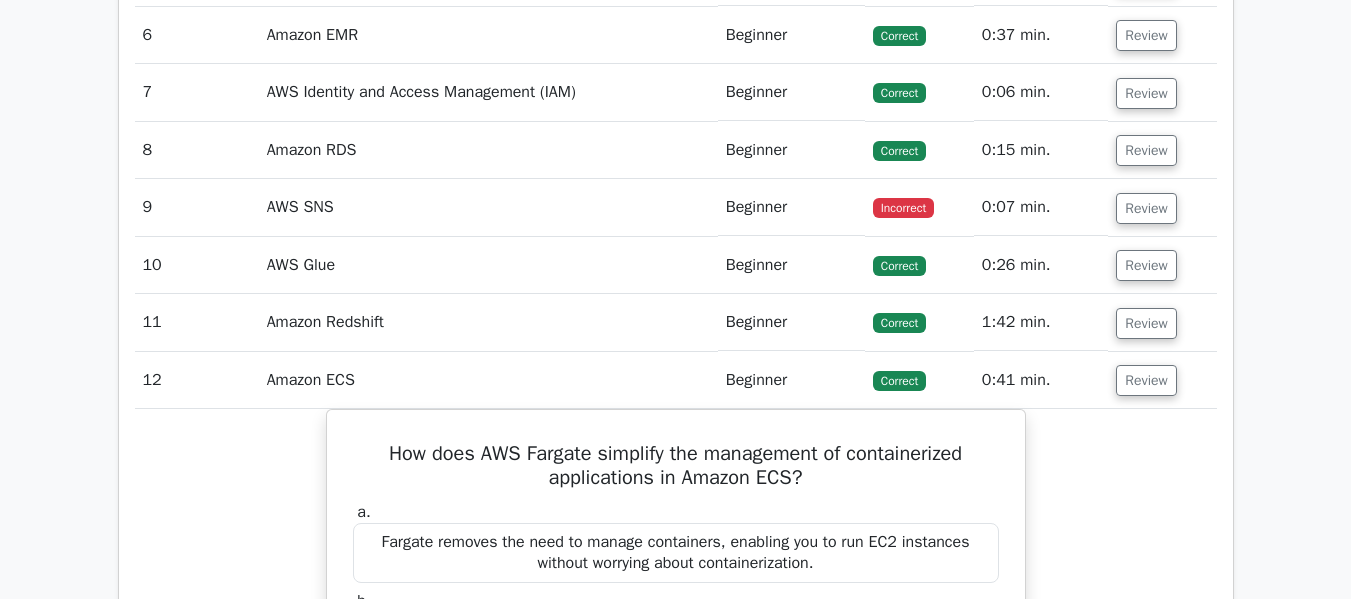 scroll, scrollTop: 2749, scrollLeft: 0, axis: vertical 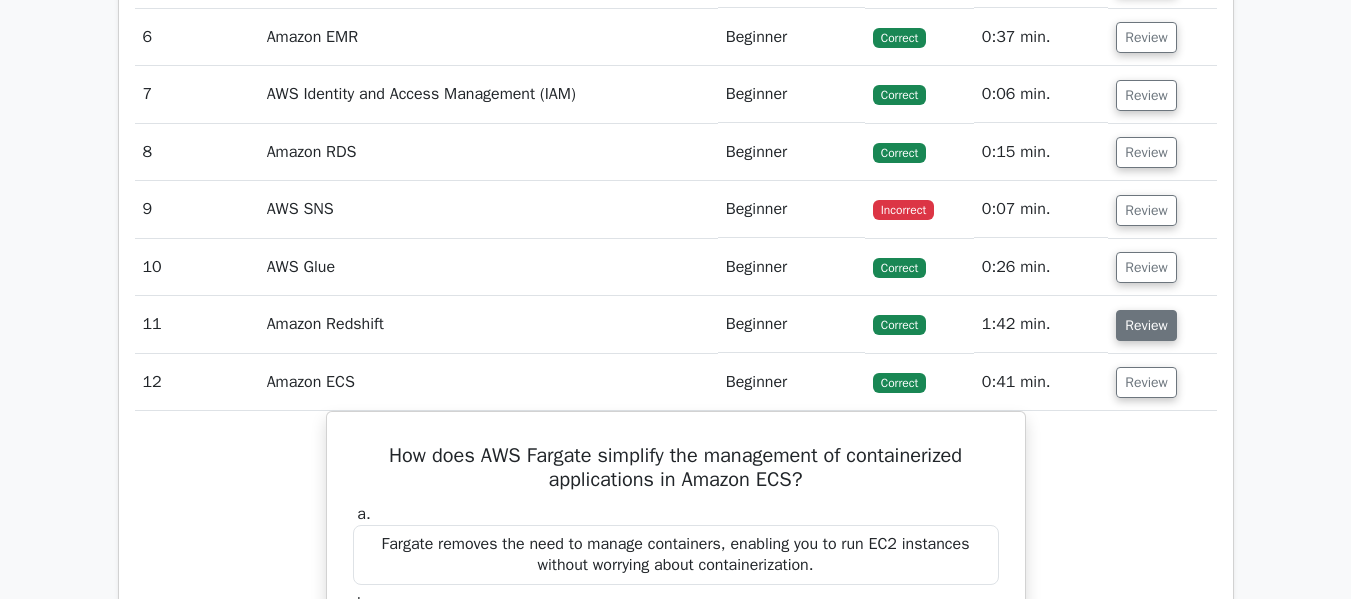 click on "Review" at bounding box center [1146, 325] 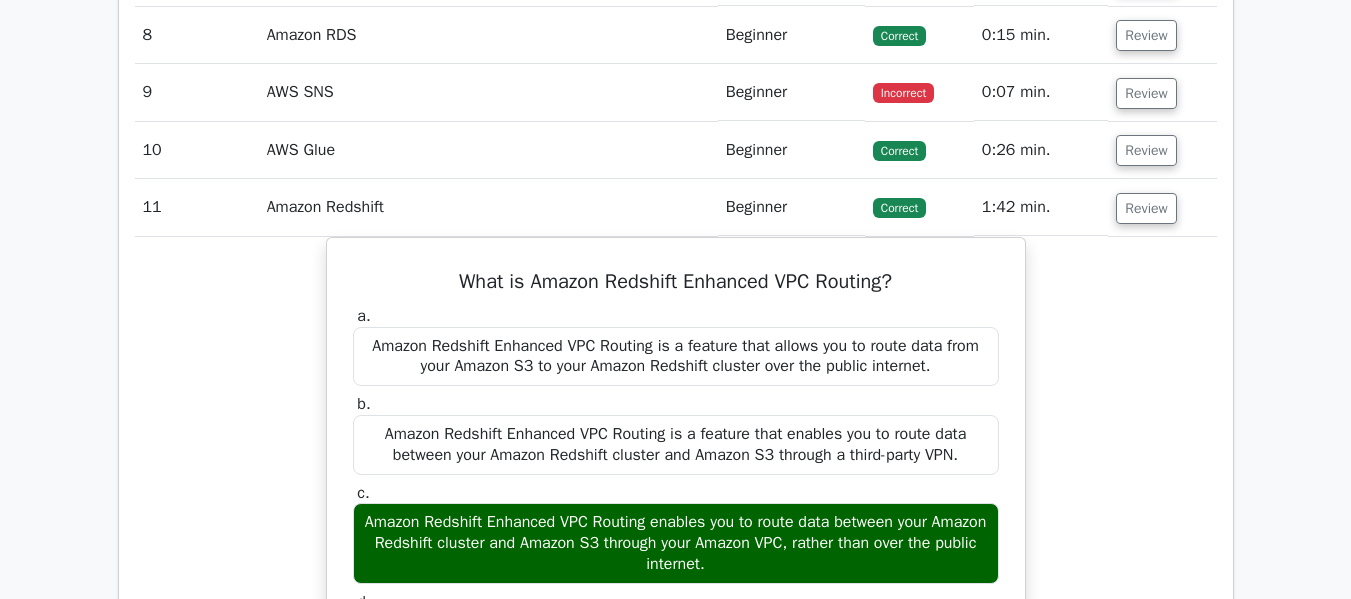scroll, scrollTop: 2749, scrollLeft: 0, axis: vertical 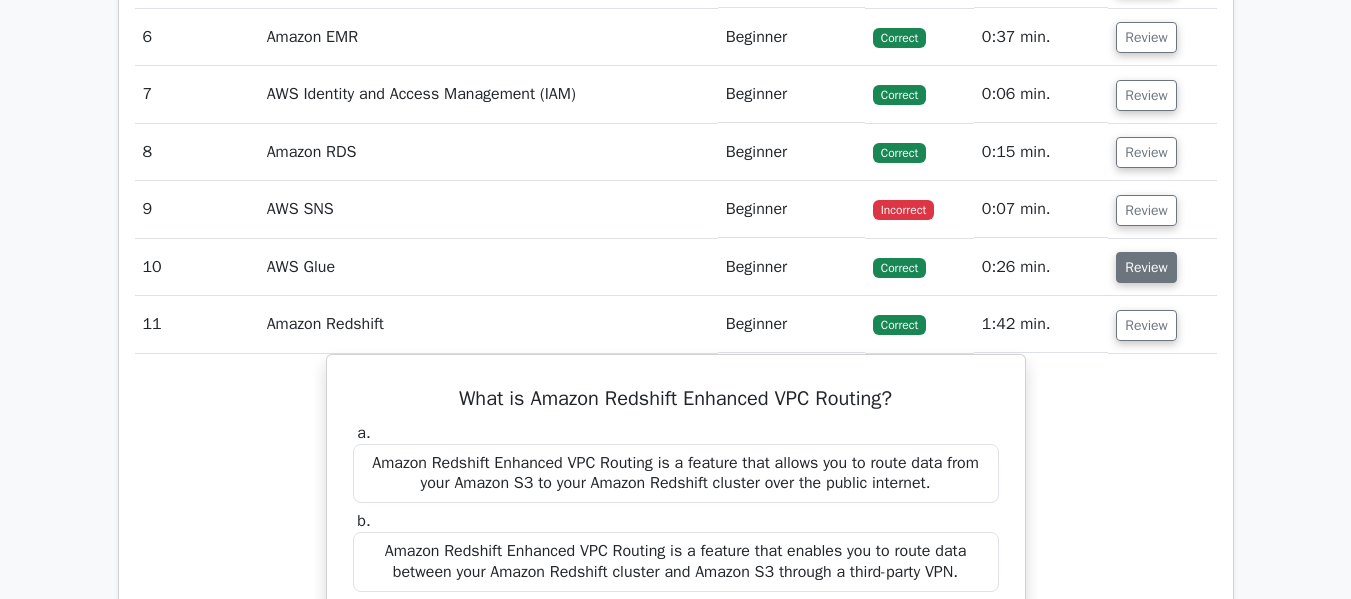 click on "Review" at bounding box center [1146, 267] 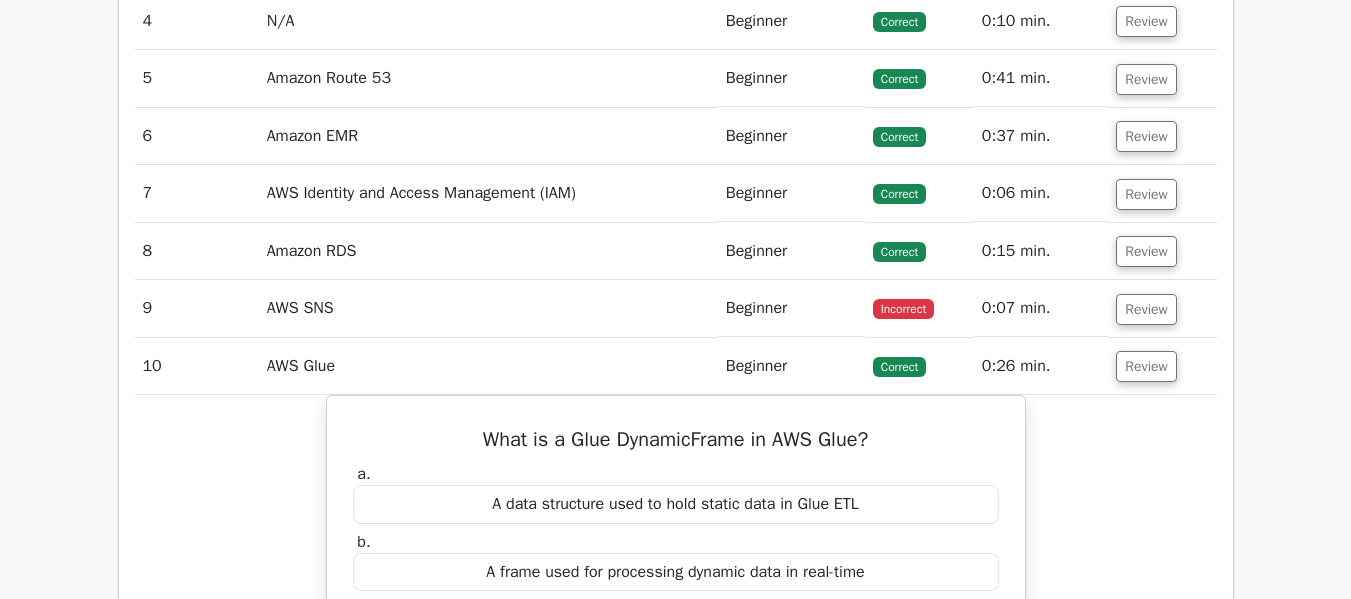scroll, scrollTop: 2649, scrollLeft: 0, axis: vertical 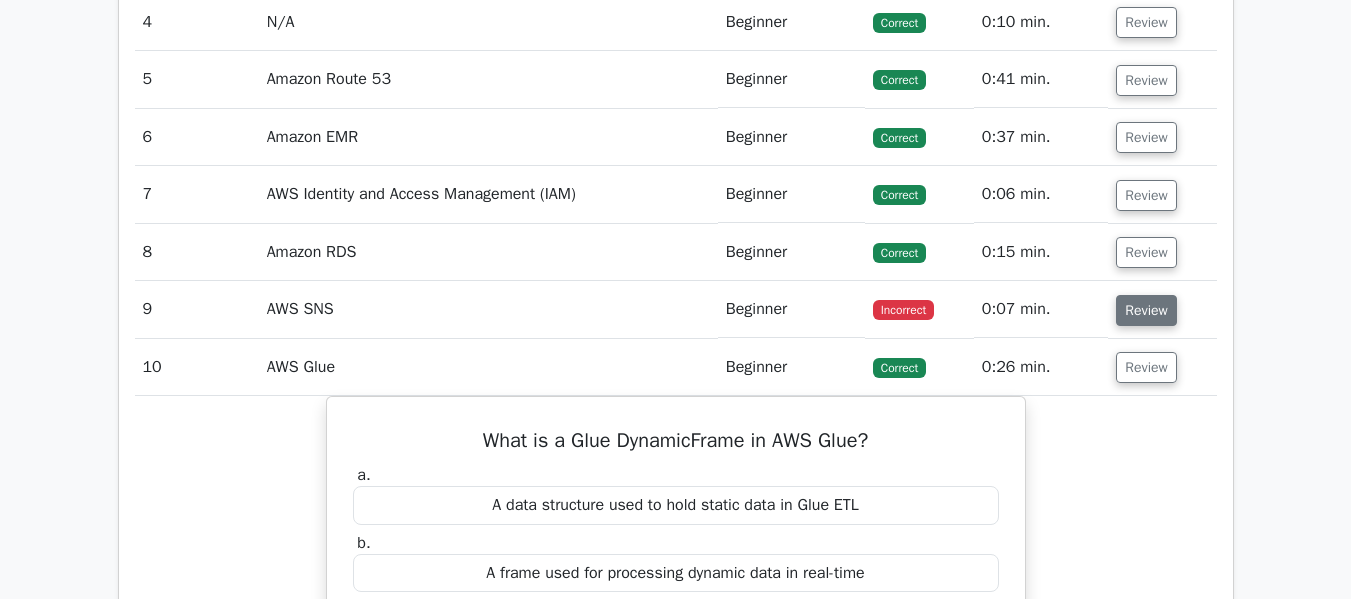 click on "Review" at bounding box center [1146, 310] 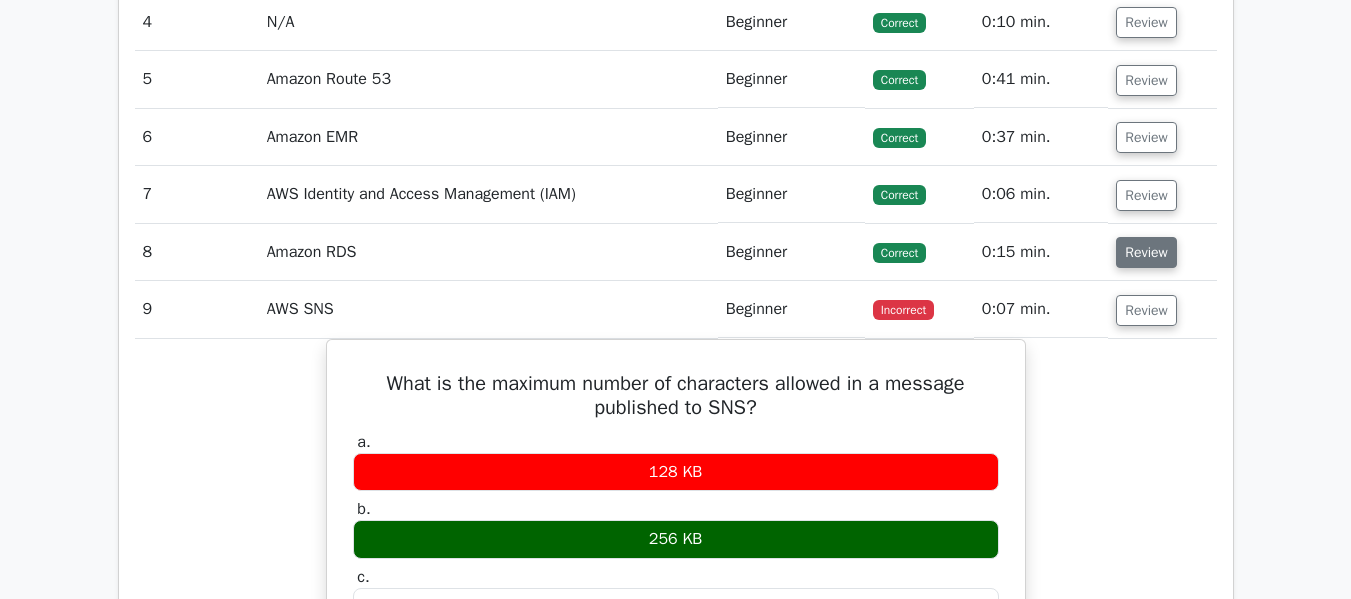 click on "Review" at bounding box center [1146, 252] 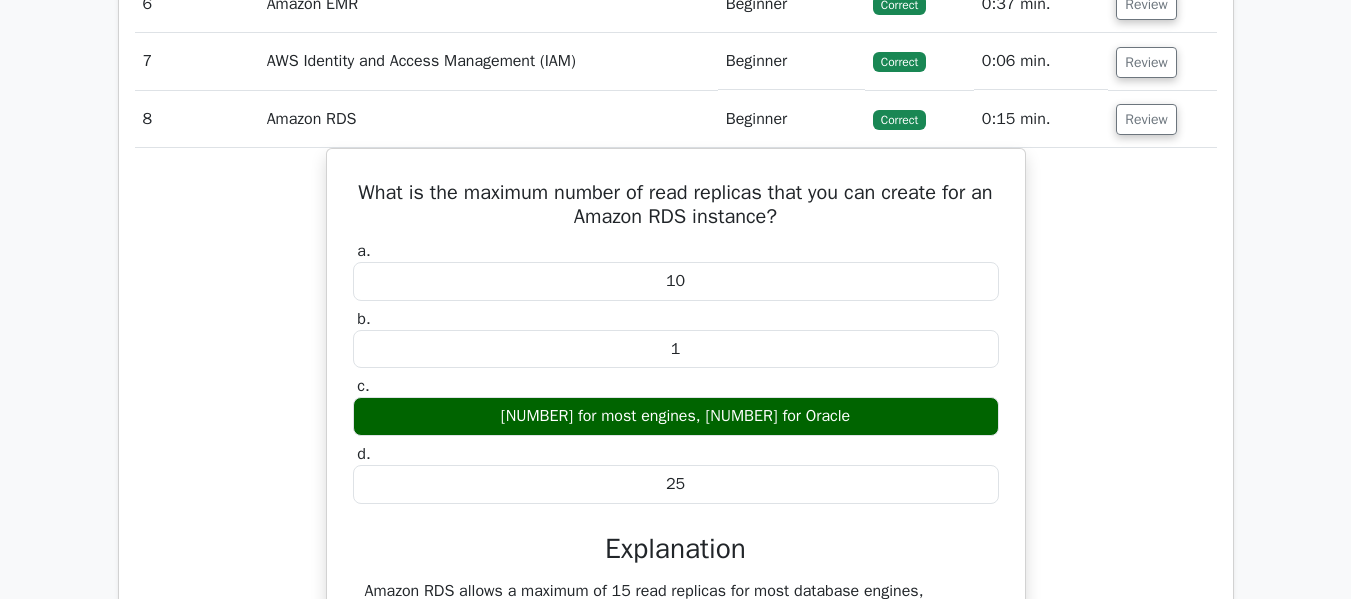 scroll, scrollTop: 2749, scrollLeft: 0, axis: vertical 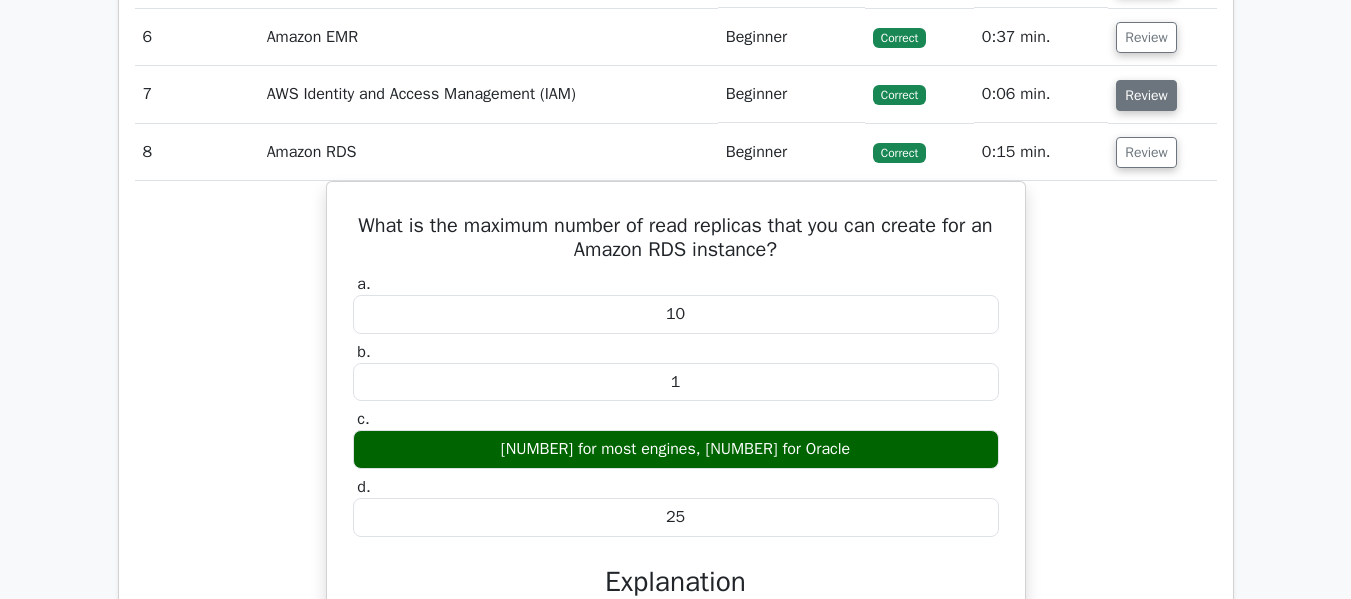 click on "Review" at bounding box center (1146, 95) 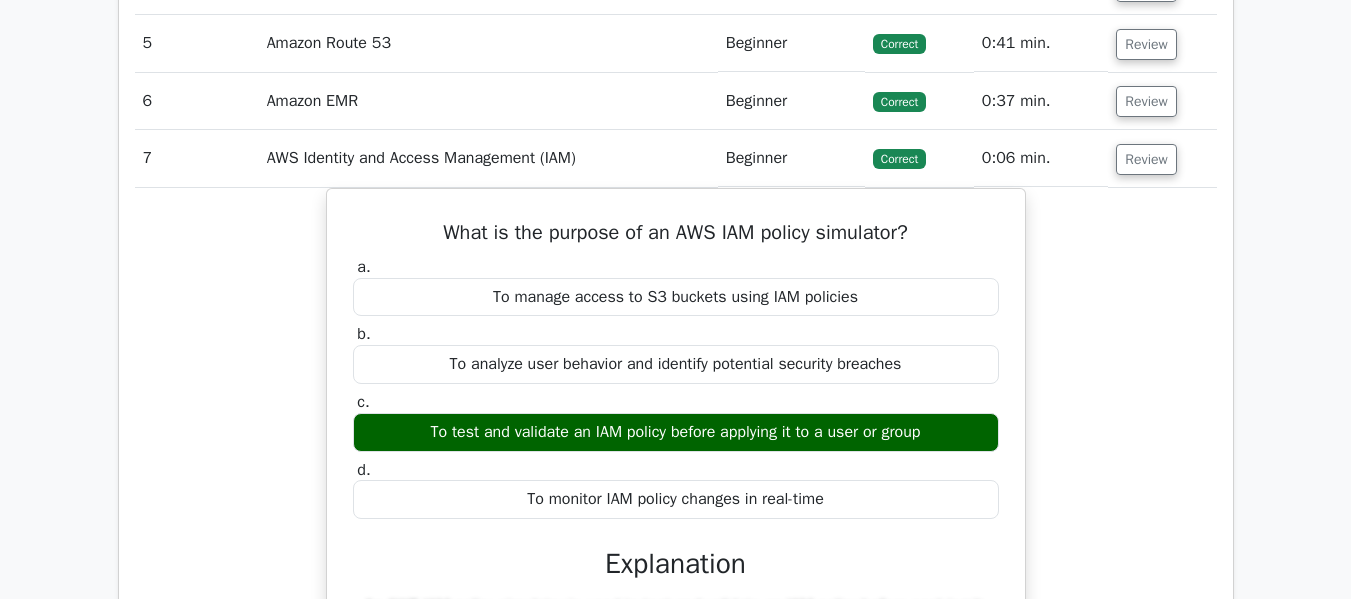 scroll, scrollTop: 2649, scrollLeft: 0, axis: vertical 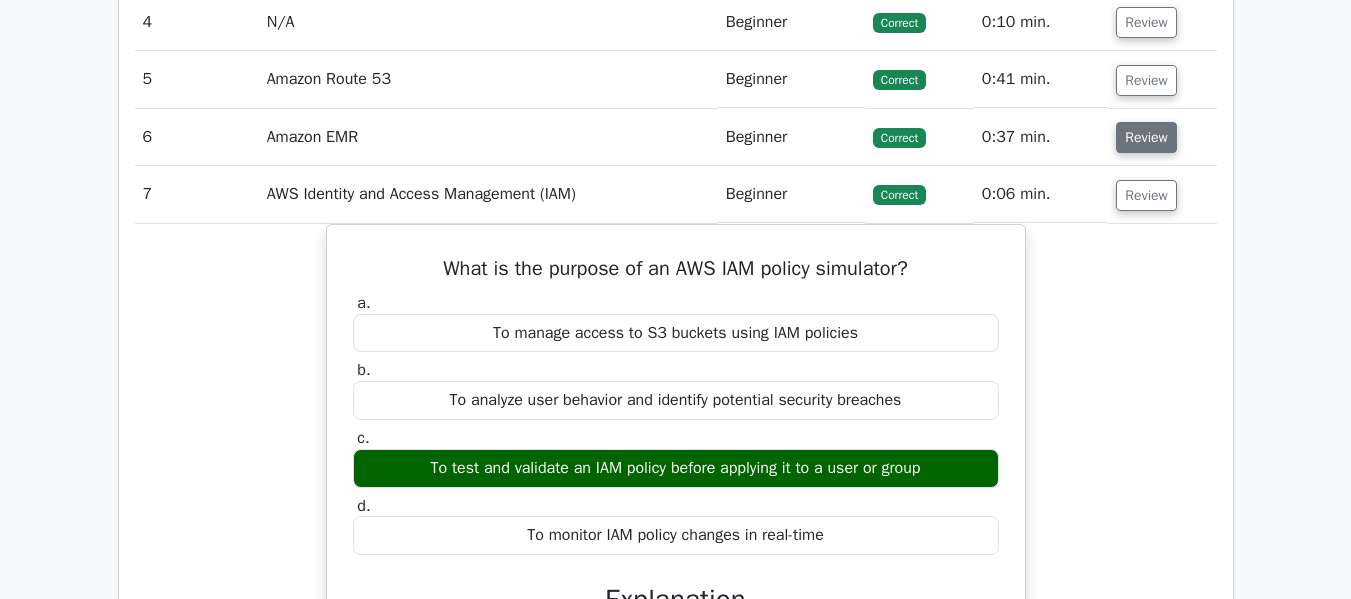 click on "Review" at bounding box center [1146, 137] 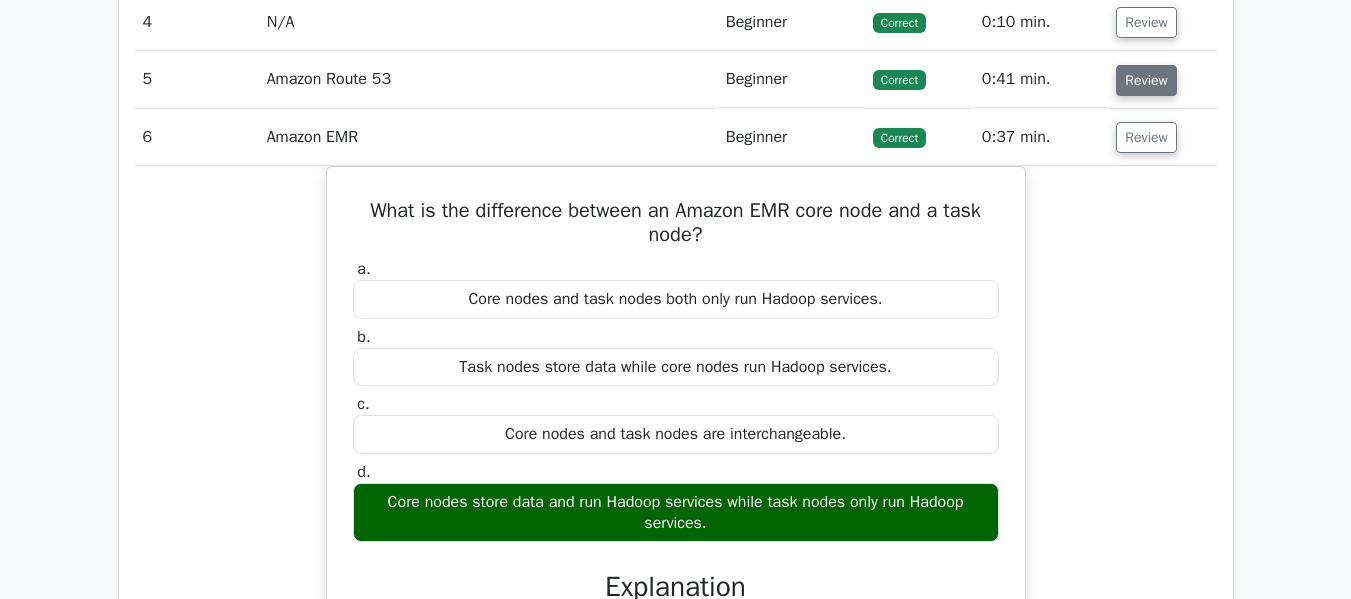 click on "Review" at bounding box center (1146, 80) 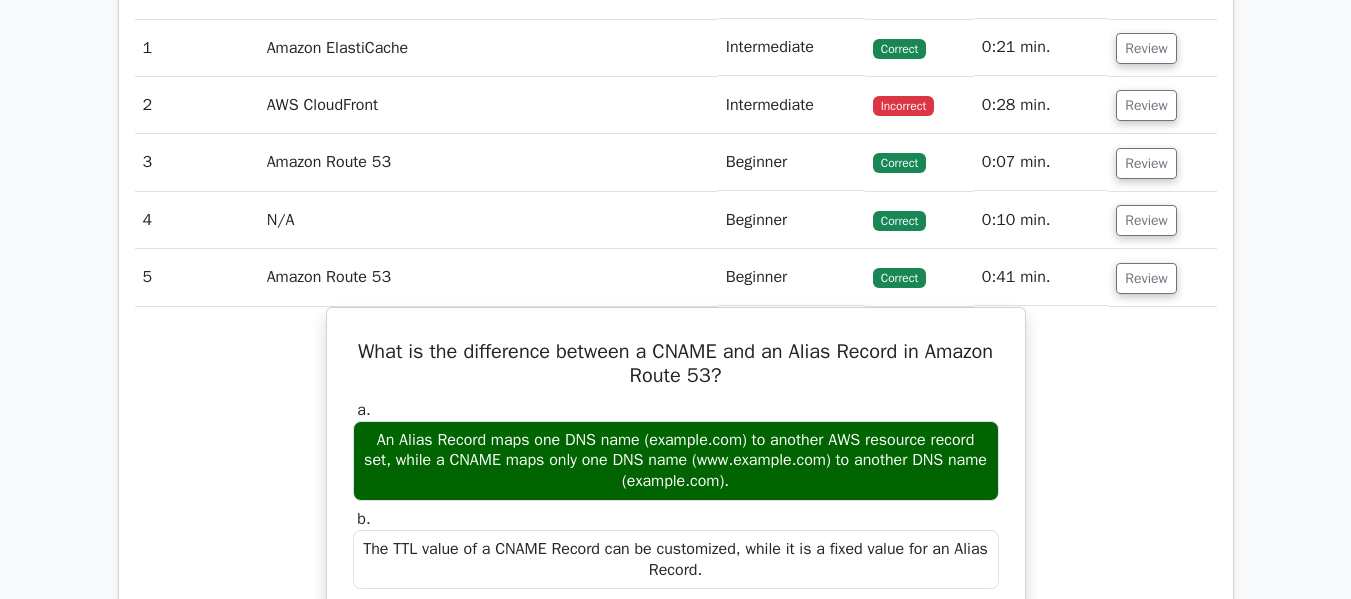 scroll, scrollTop: 2449, scrollLeft: 0, axis: vertical 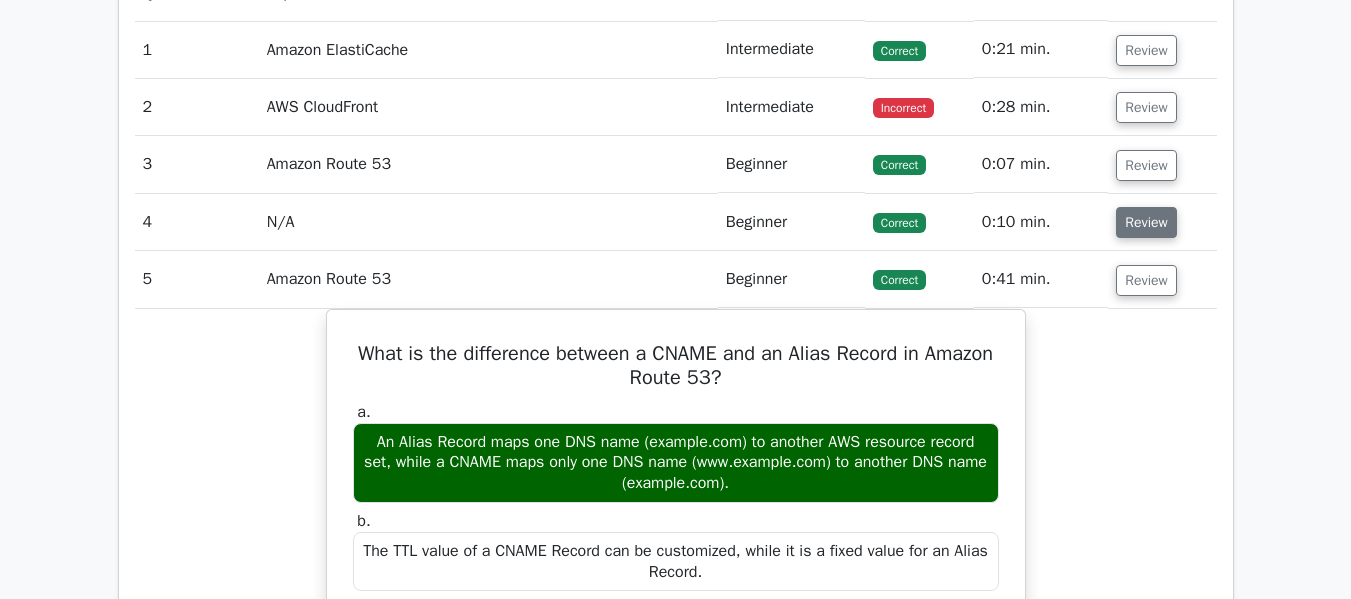click on "Review" at bounding box center [1146, 222] 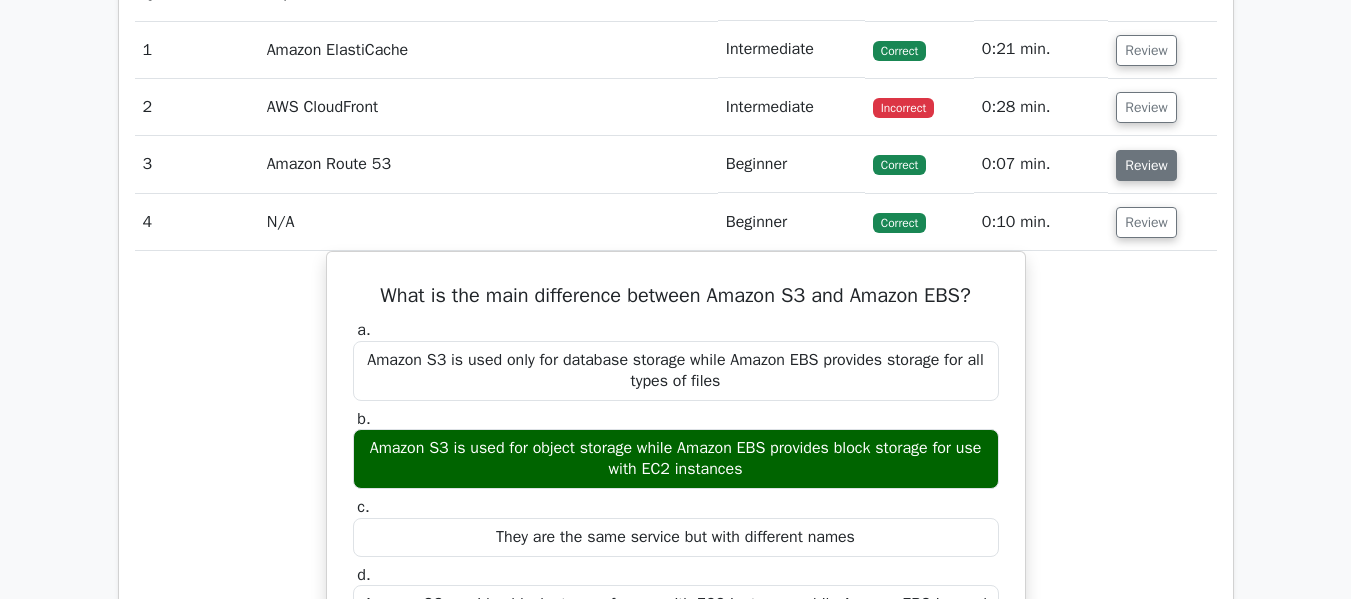 click on "Review" at bounding box center [1146, 165] 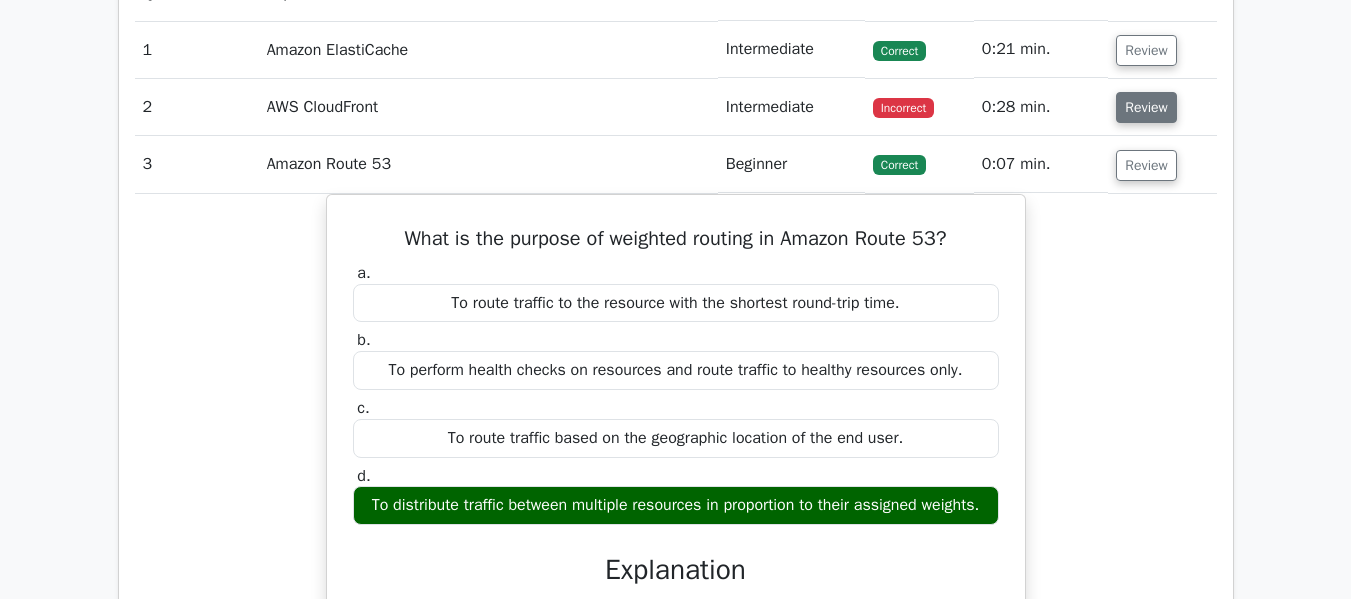 click on "Review" at bounding box center [1146, 107] 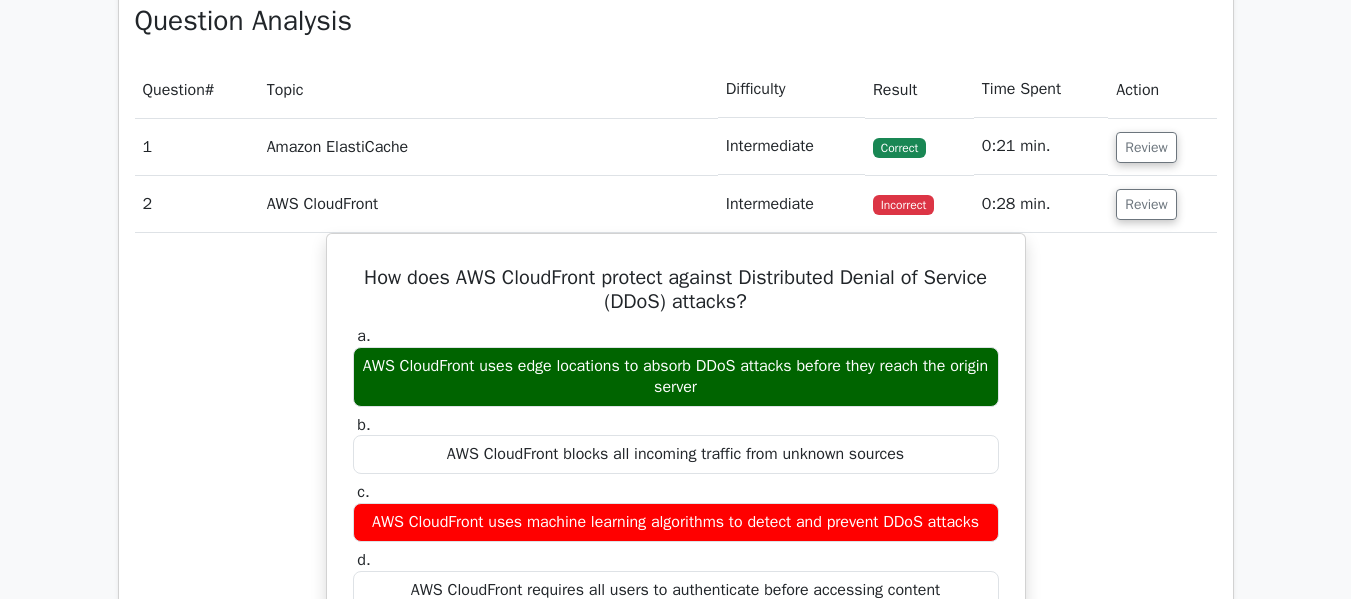 scroll, scrollTop: 2249, scrollLeft: 0, axis: vertical 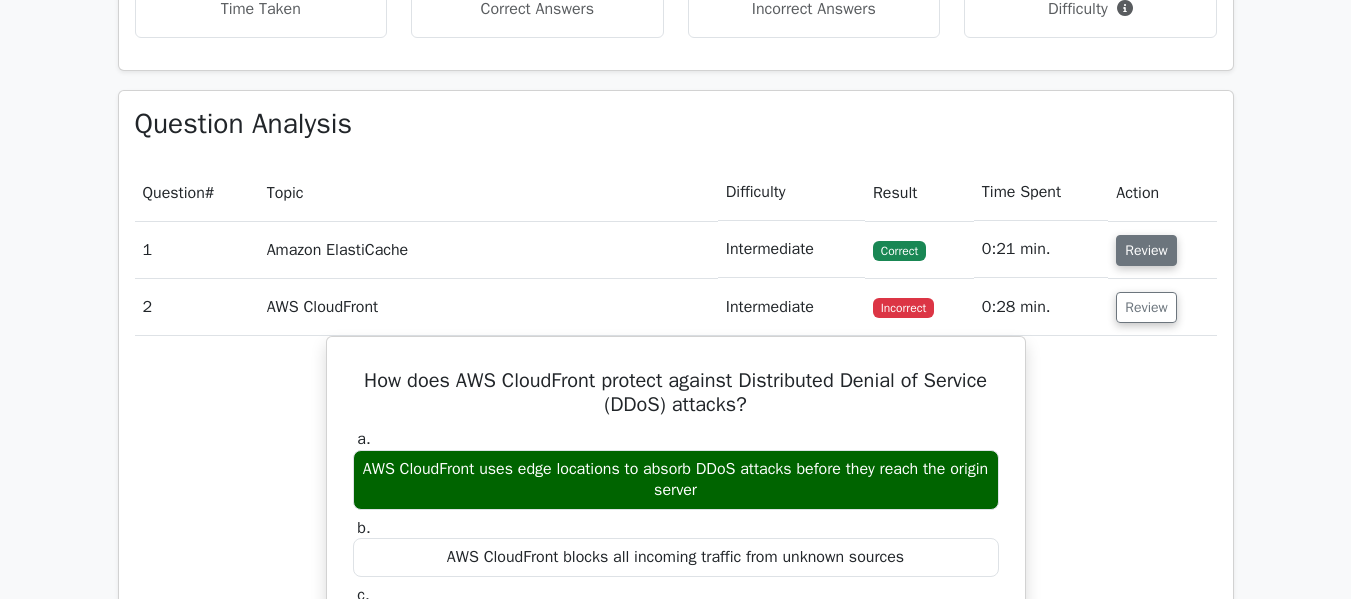 click on "Review" at bounding box center (1146, 250) 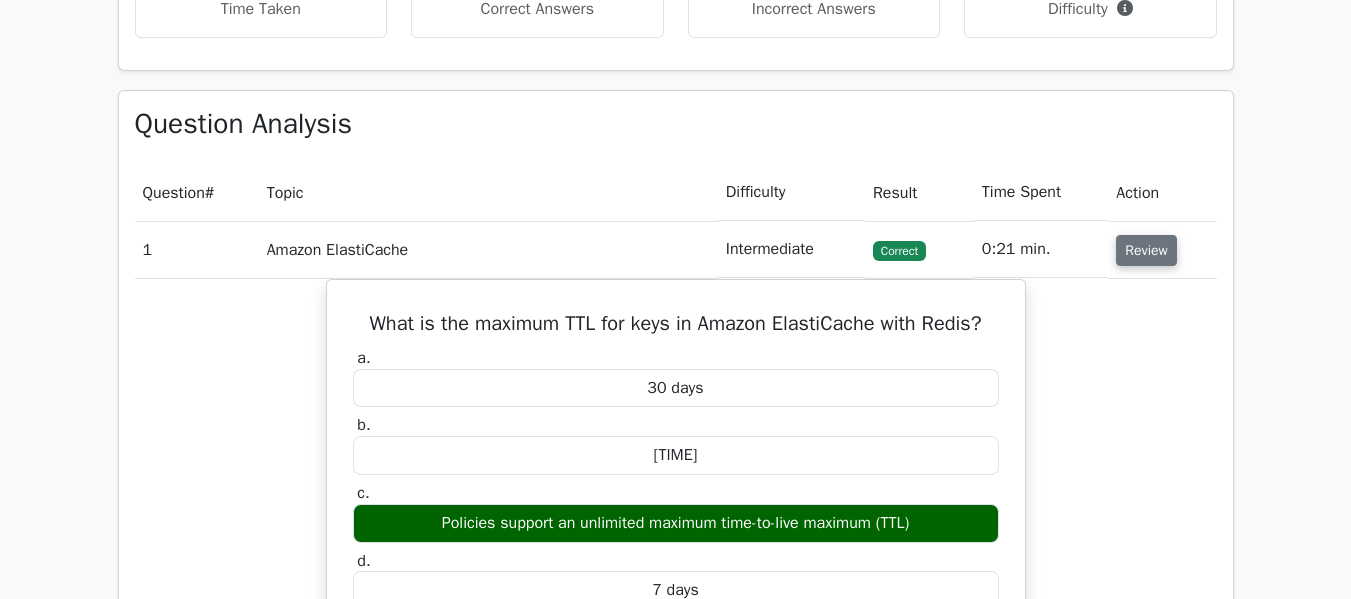 click on "Review" at bounding box center [1146, 250] 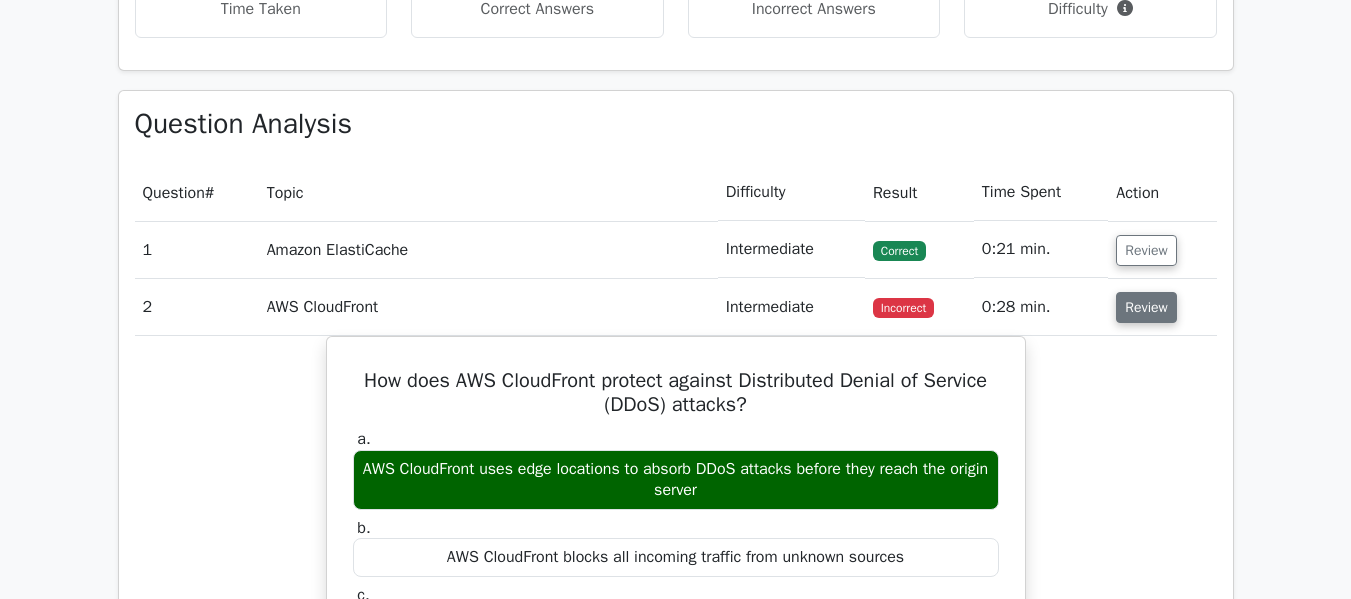click on "Review" at bounding box center [1146, 307] 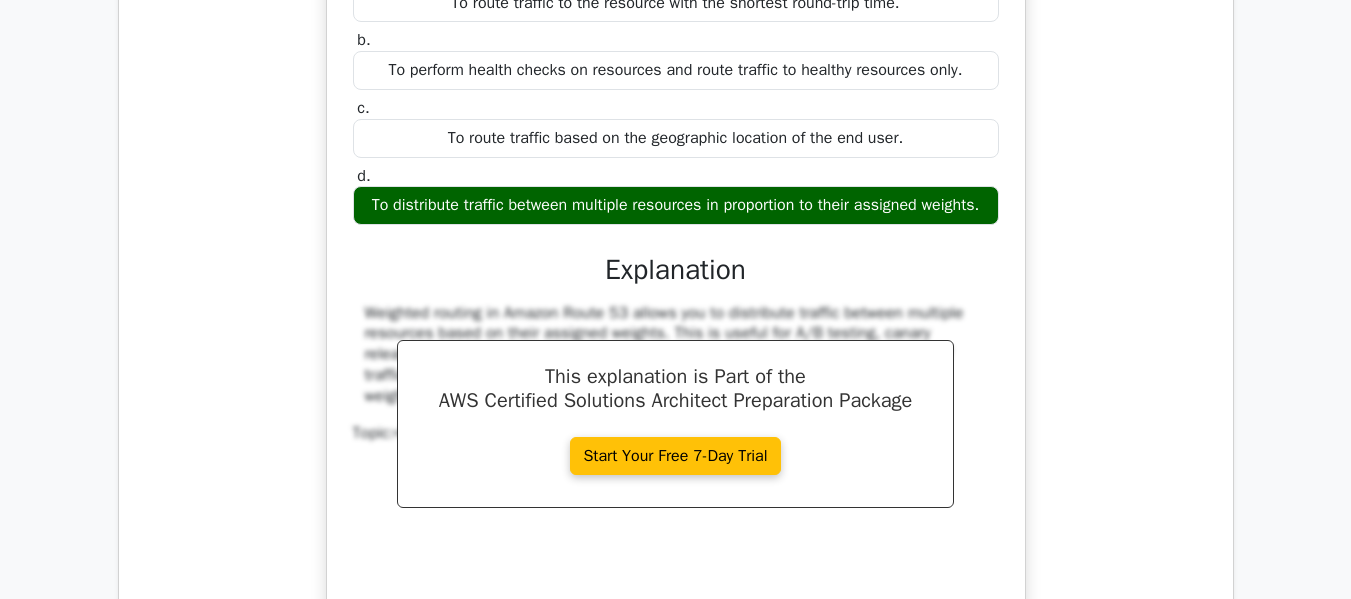scroll, scrollTop: 2449, scrollLeft: 0, axis: vertical 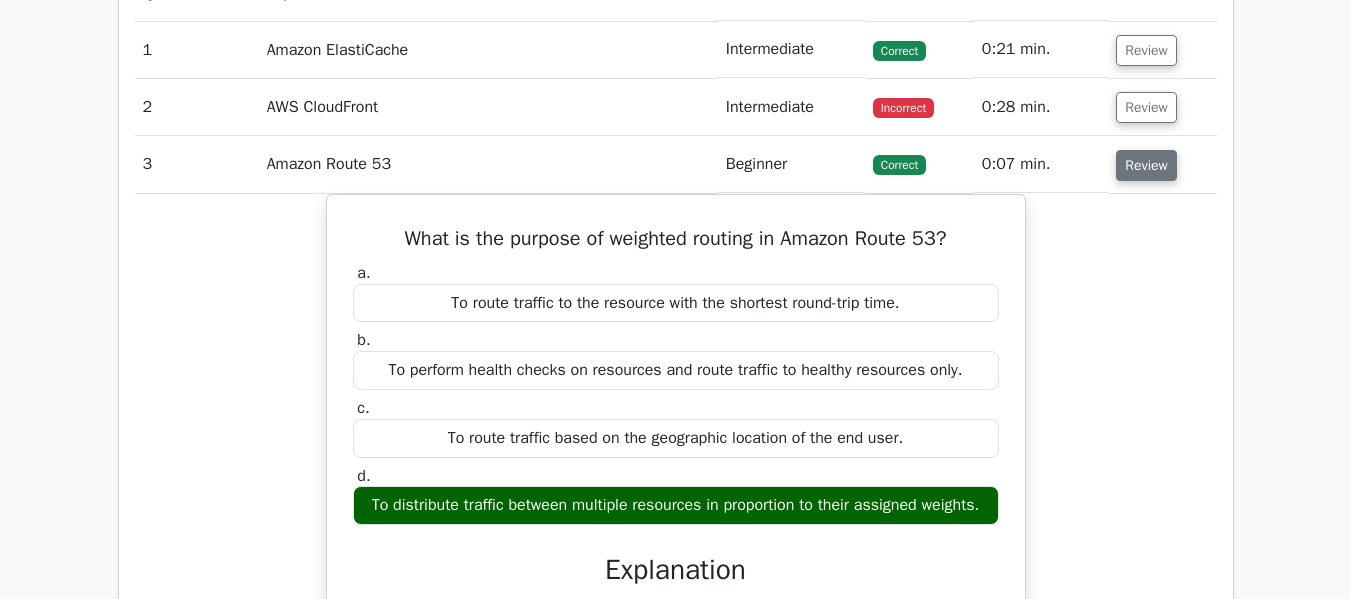 click on "Review" at bounding box center [1146, 165] 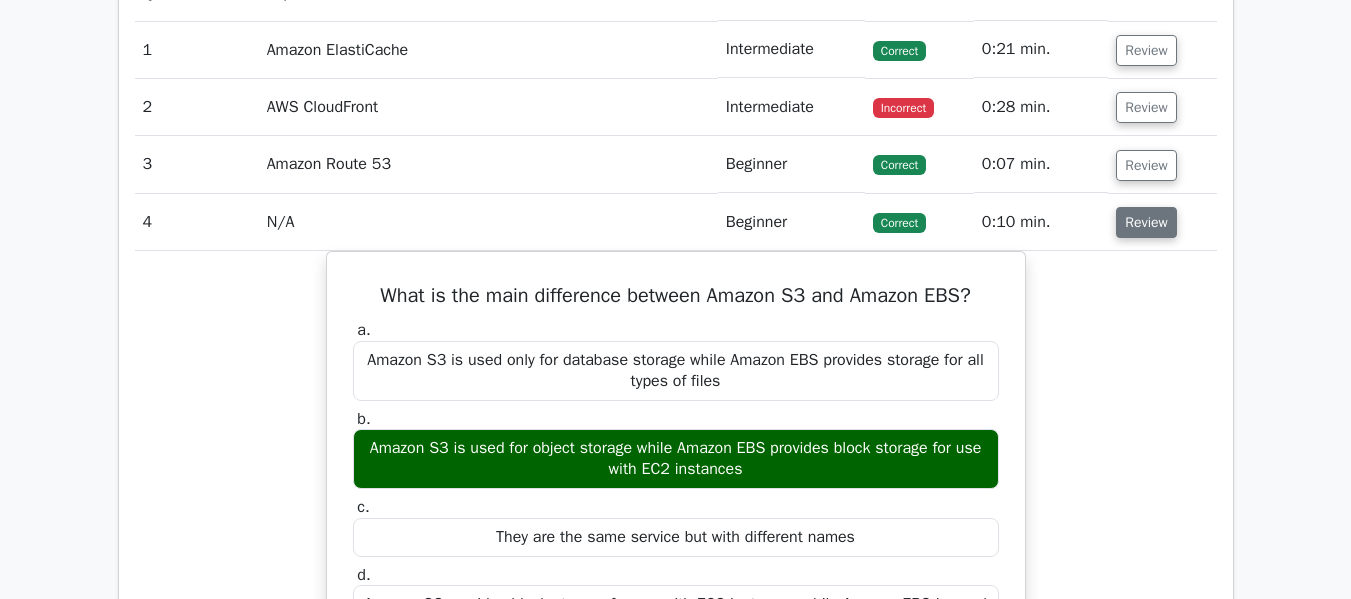 click on "Review" at bounding box center [1146, 222] 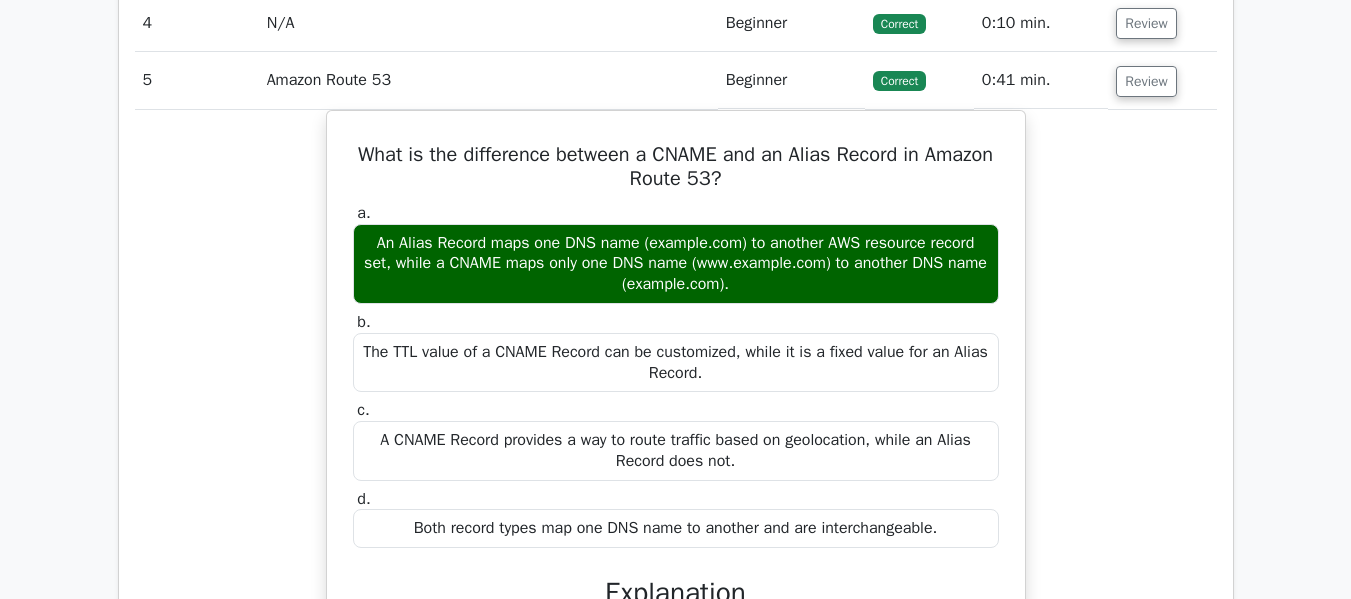 scroll, scrollTop: 2649, scrollLeft: 0, axis: vertical 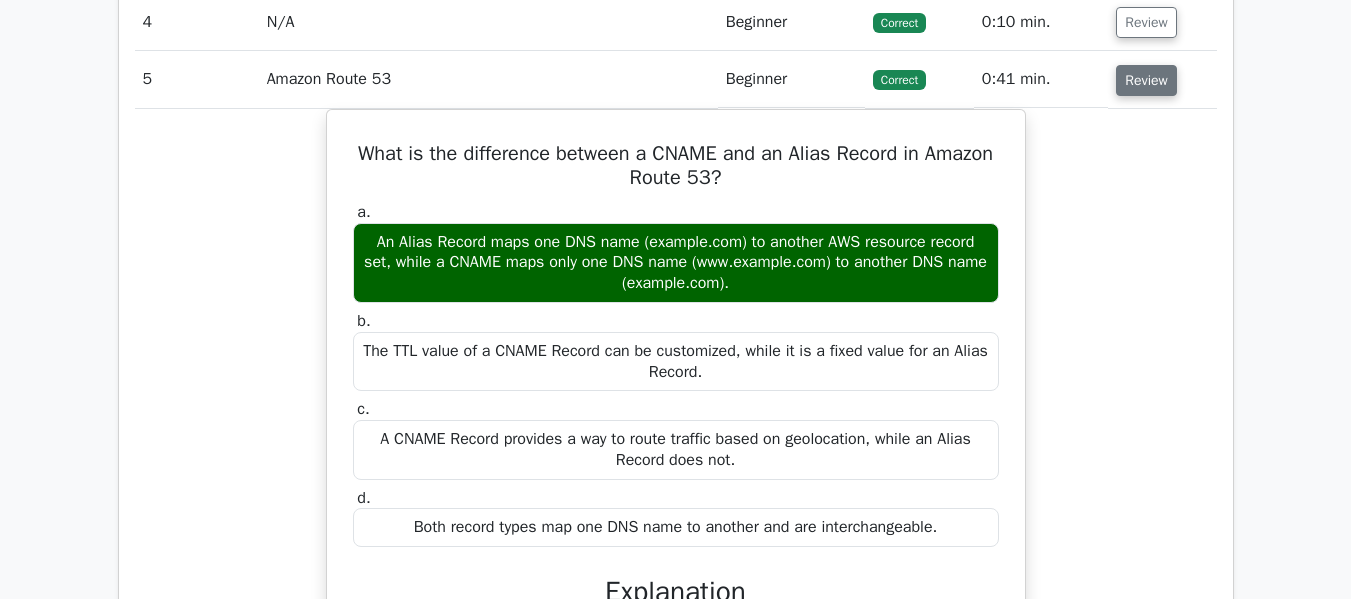 click on "Review" at bounding box center [1146, 80] 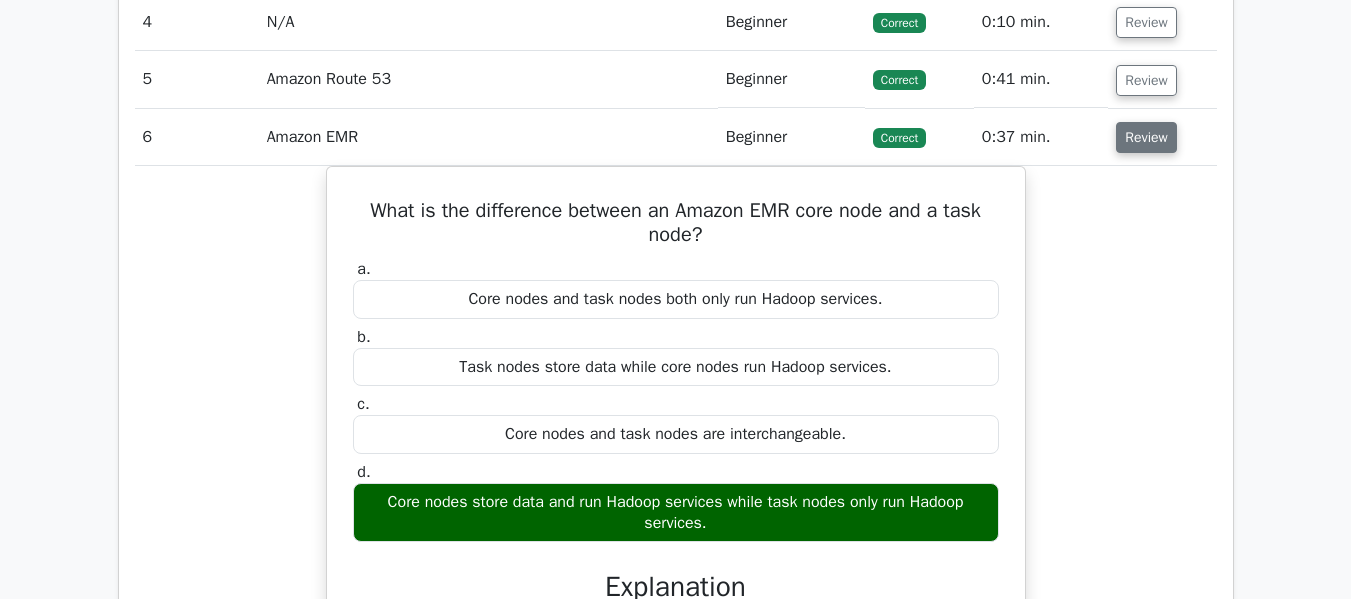 click on "Review" at bounding box center [1146, 137] 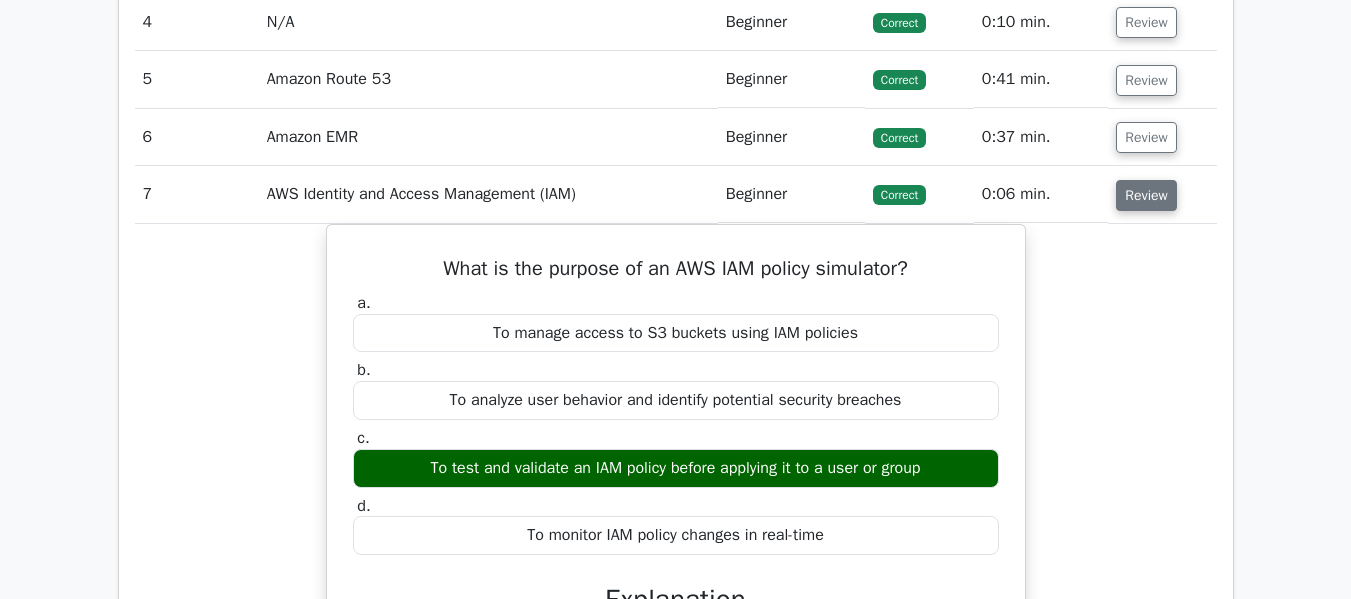 click on "Review" at bounding box center [1146, 195] 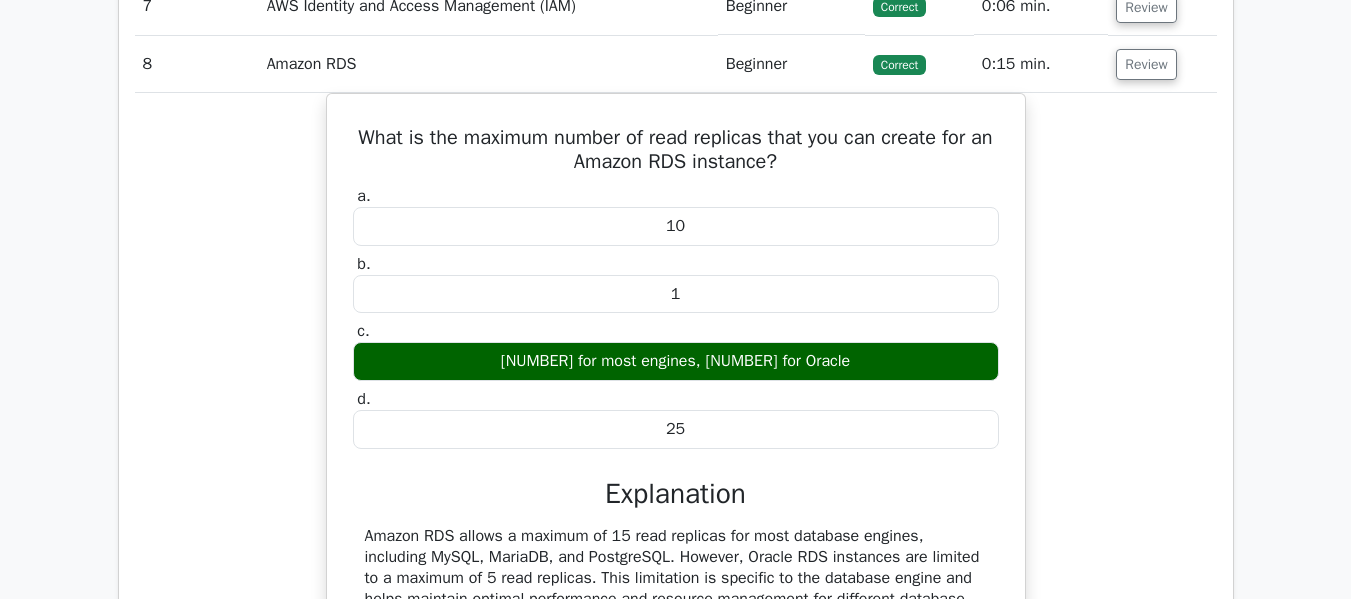 scroll, scrollTop: 2849, scrollLeft: 0, axis: vertical 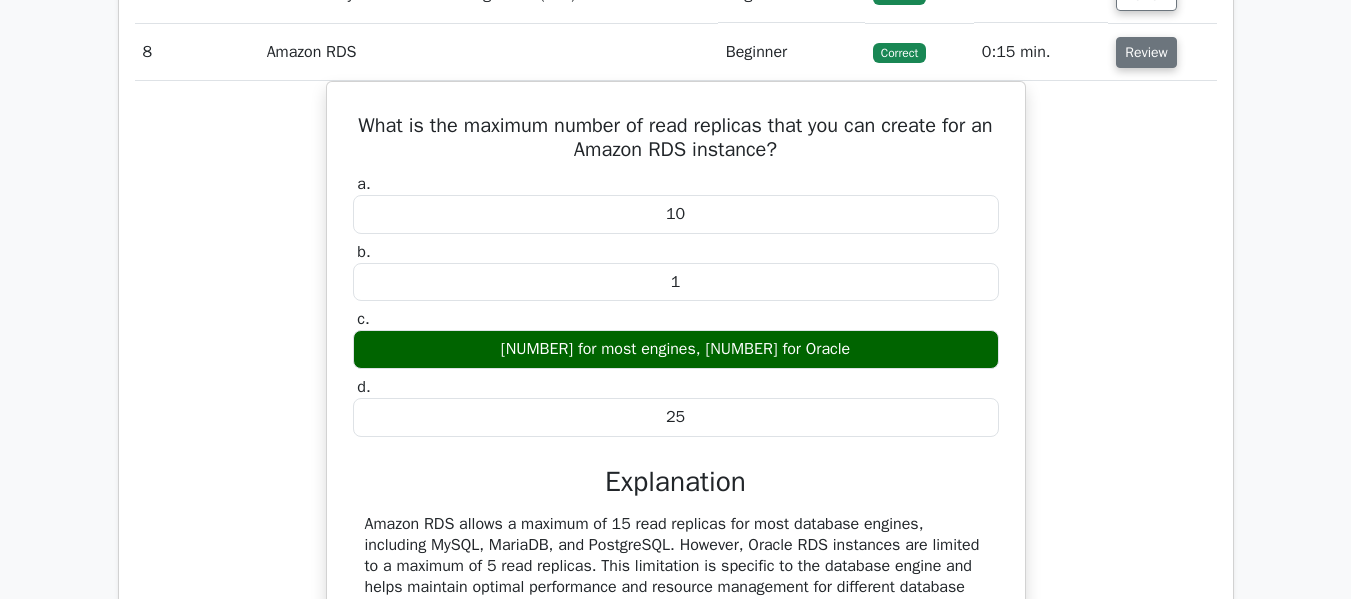 click on "Review" at bounding box center (1146, 52) 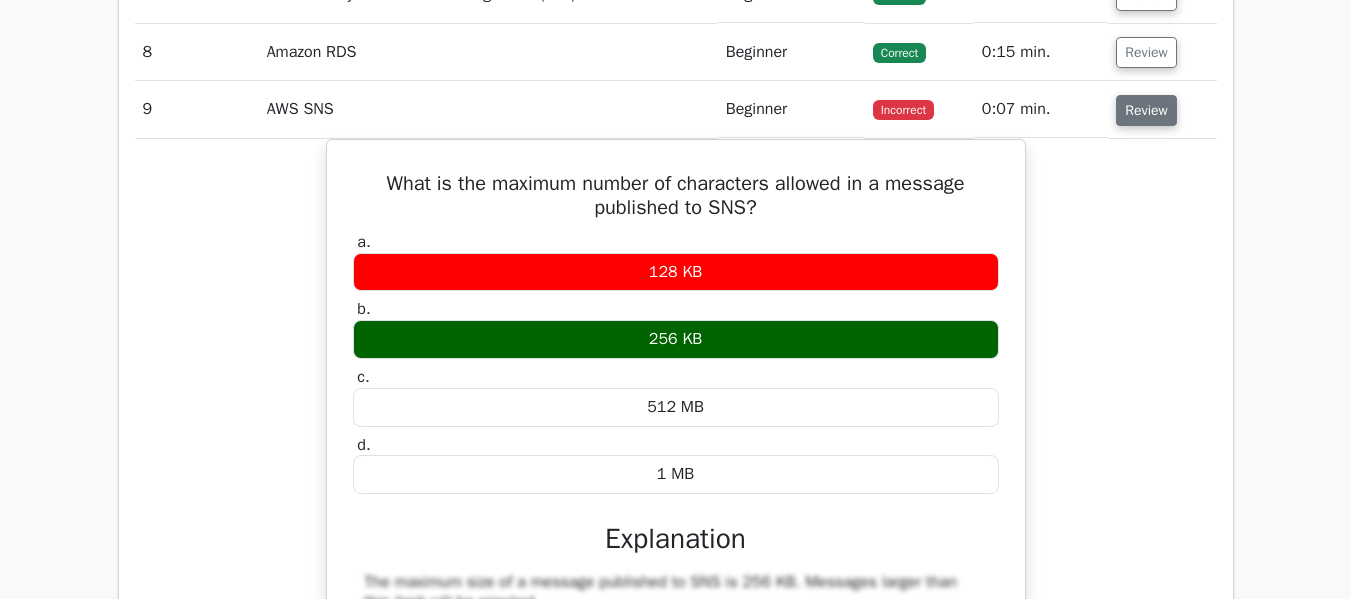 click on "Review" at bounding box center [1146, 110] 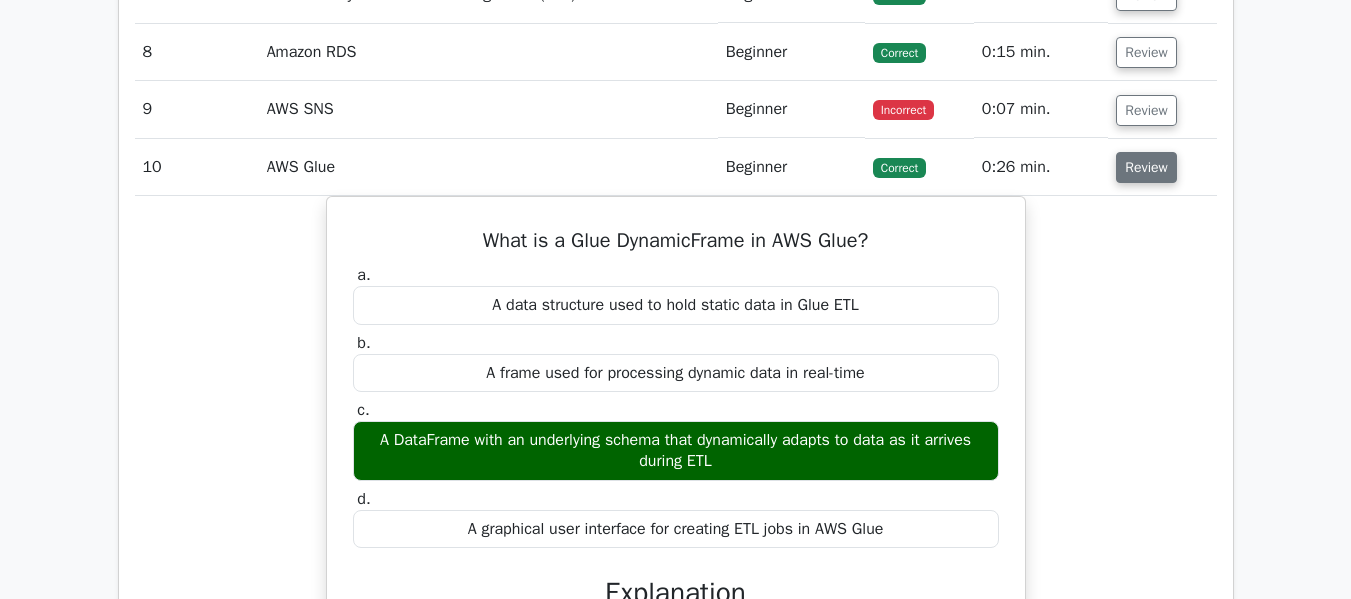 click on "Review" at bounding box center [1146, 167] 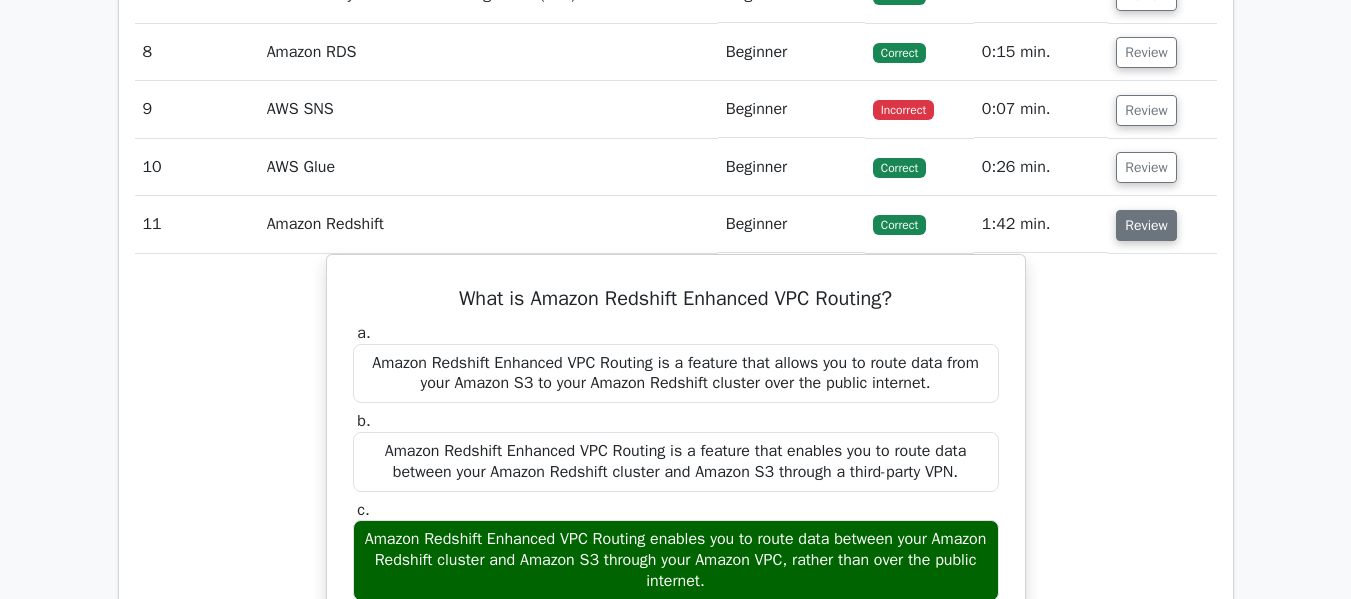click on "Review" at bounding box center (1146, 225) 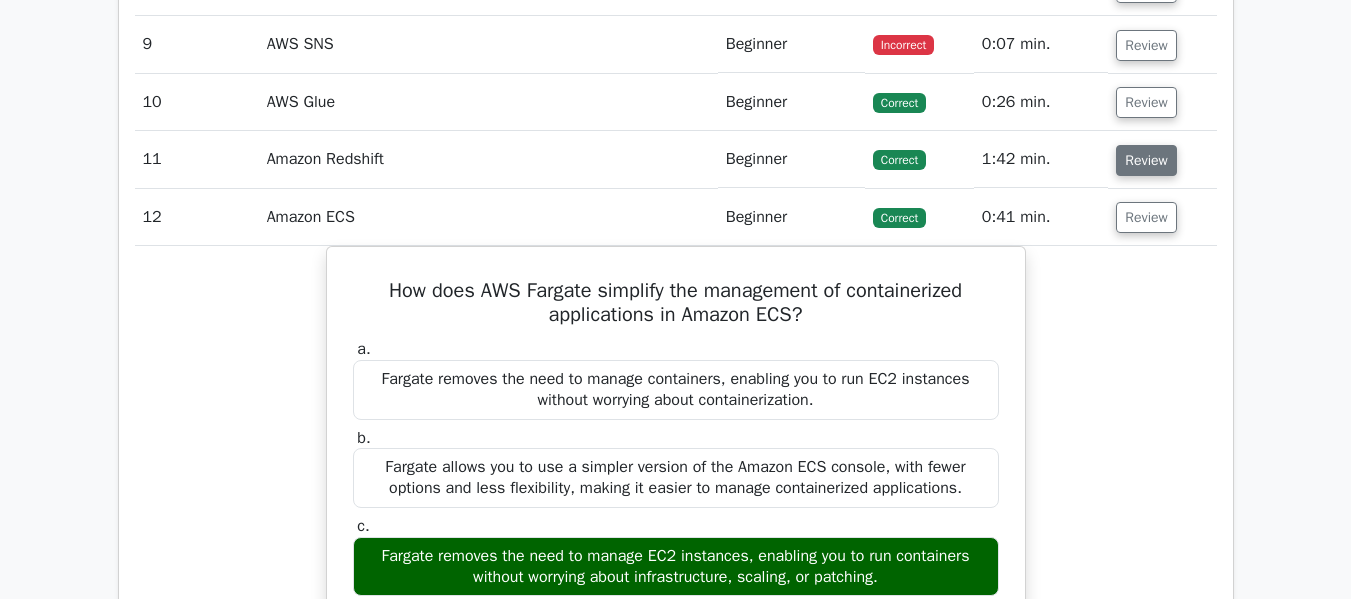 scroll, scrollTop: 2949, scrollLeft: 0, axis: vertical 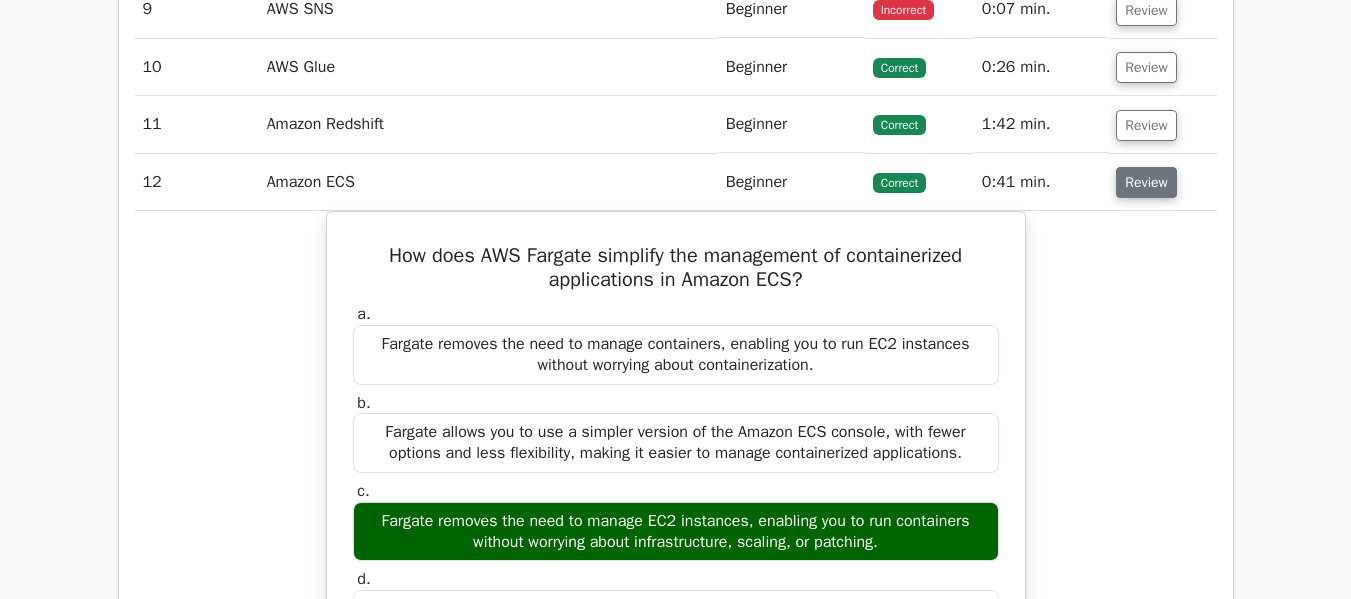 click on "Review" at bounding box center [1146, 182] 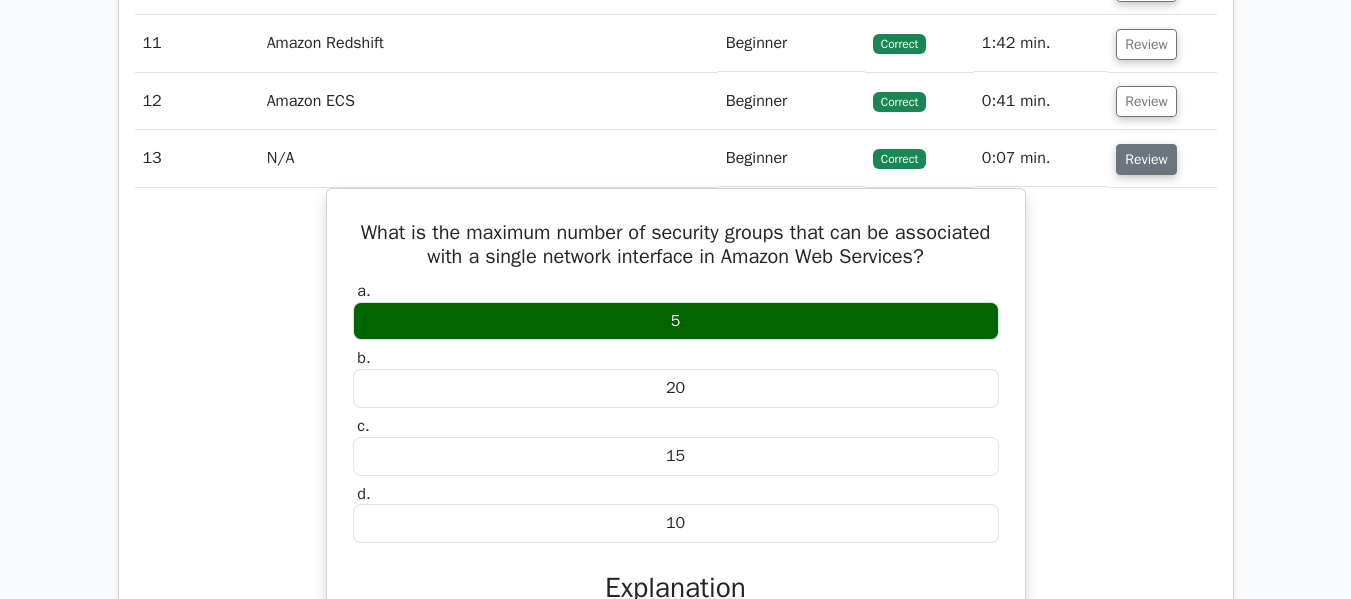 scroll, scrollTop: 3149, scrollLeft: 0, axis: vertical 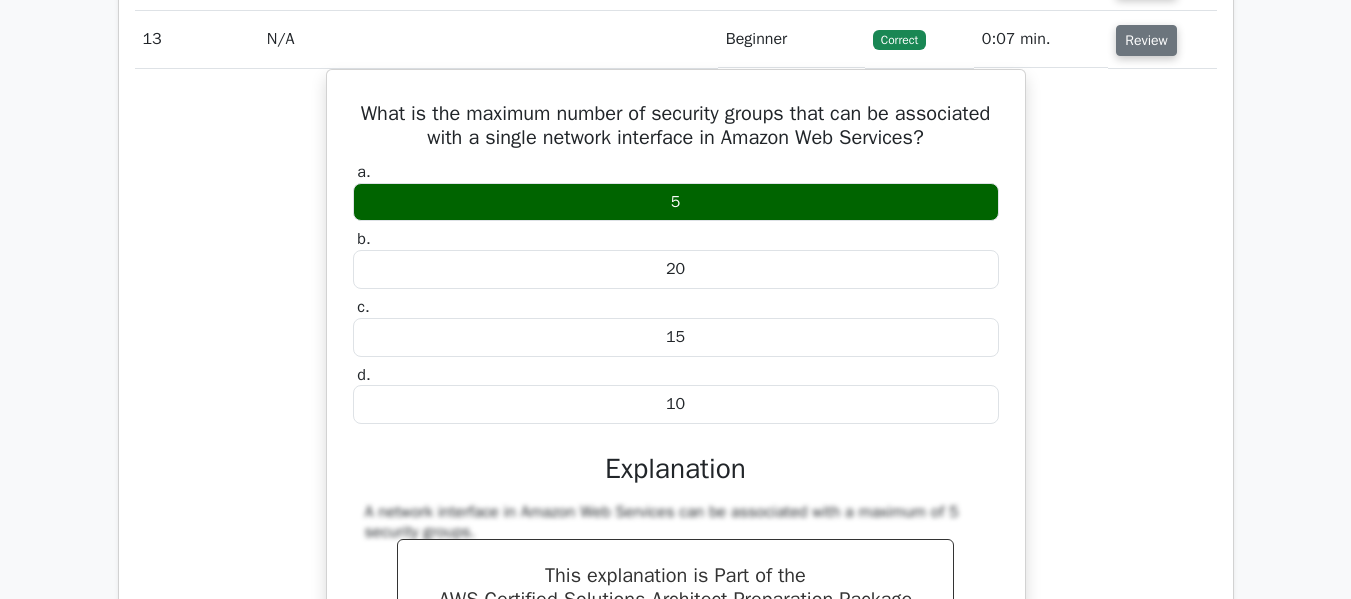 click on "Review" at bounding box center [1146, 40] 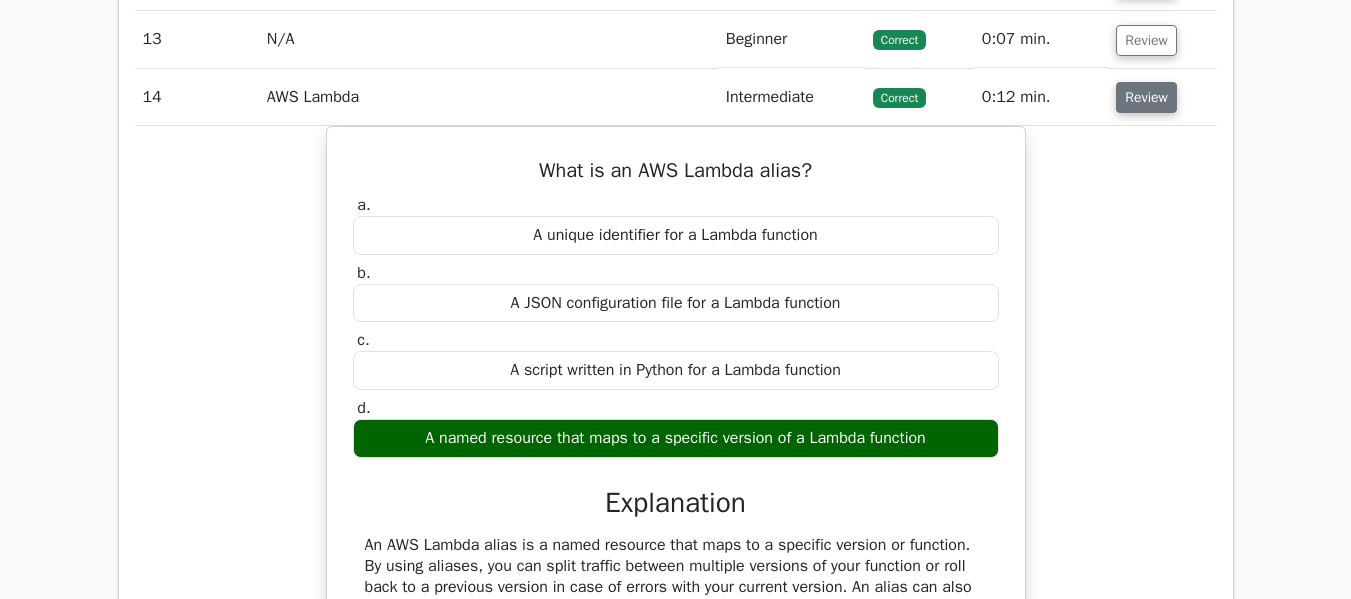 click on "Review" at bounding box center [1146, 97] 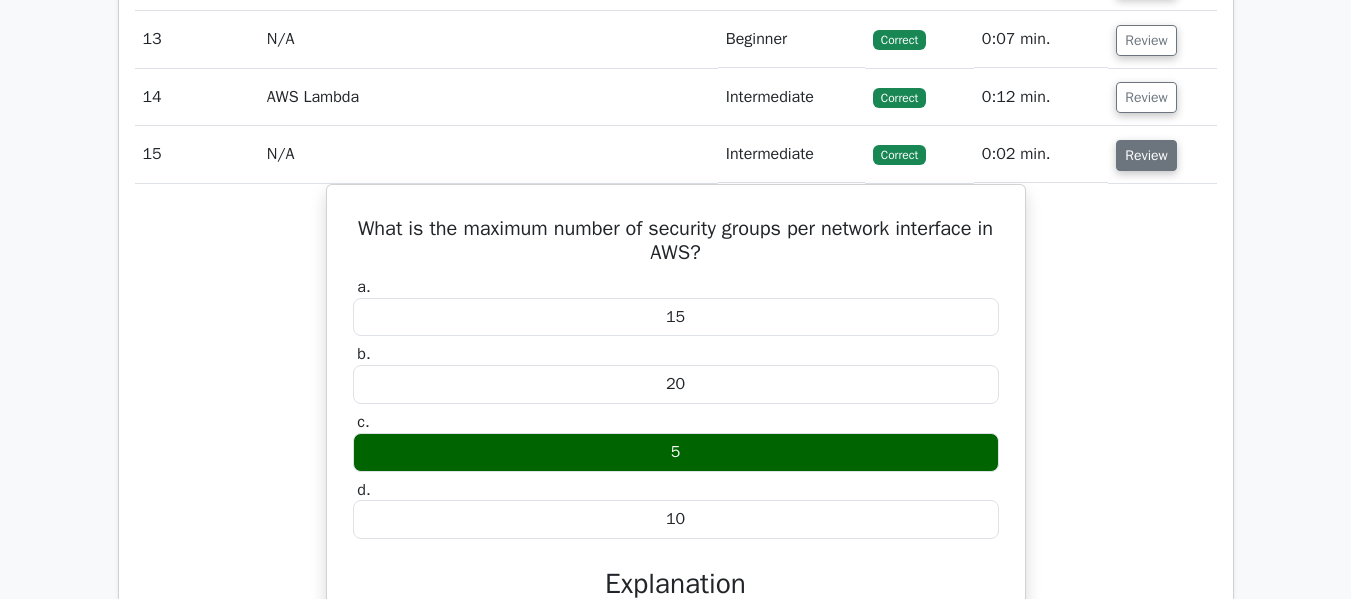 click on "Review" at bounding box center [1146, 155] 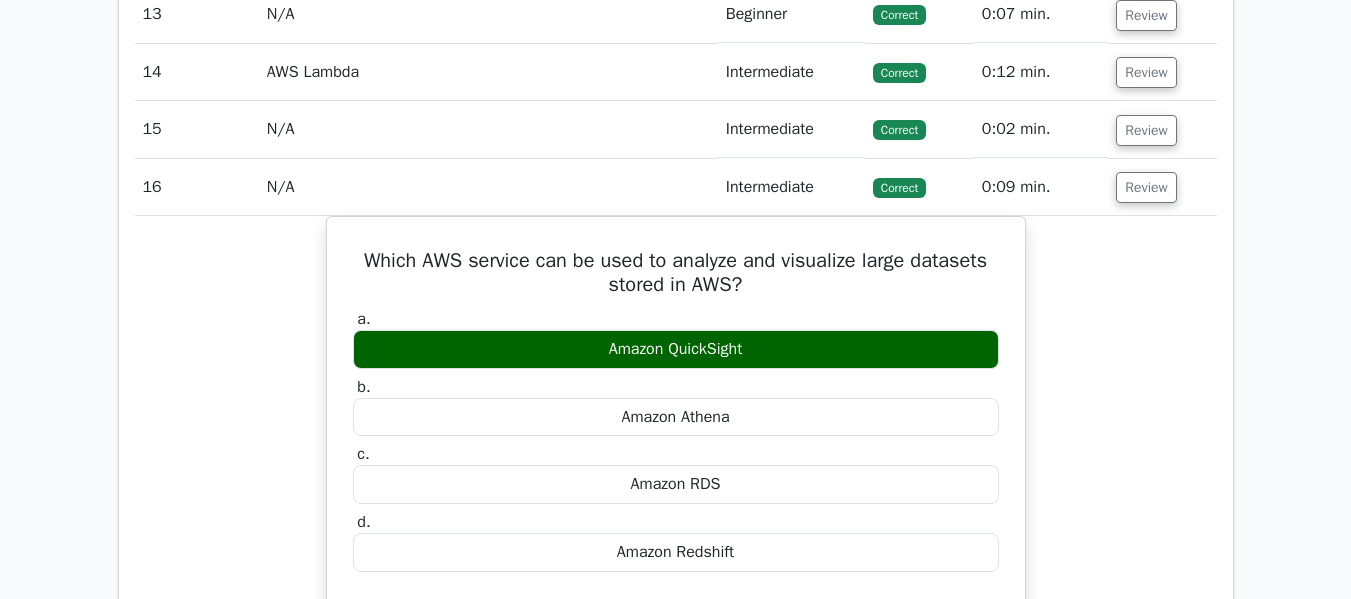 scroll, scrollTop: 3249, scrollLeft: 0, axis: vertical 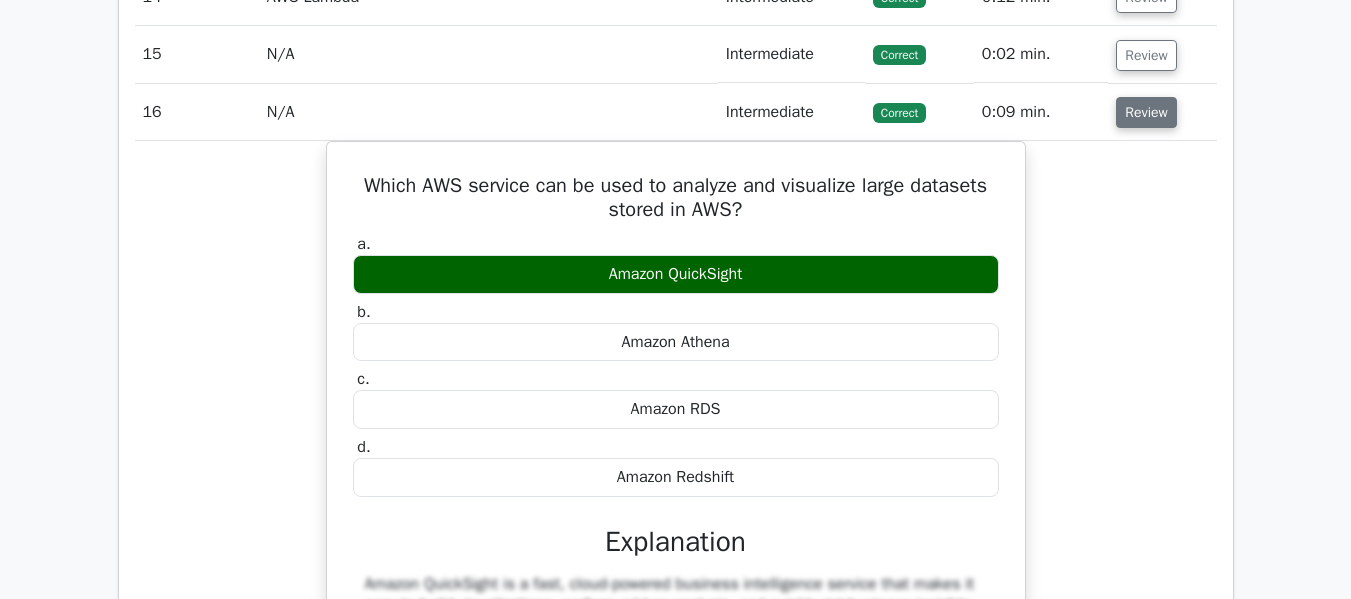 click on "Review" at bounding box center (1146, 112) 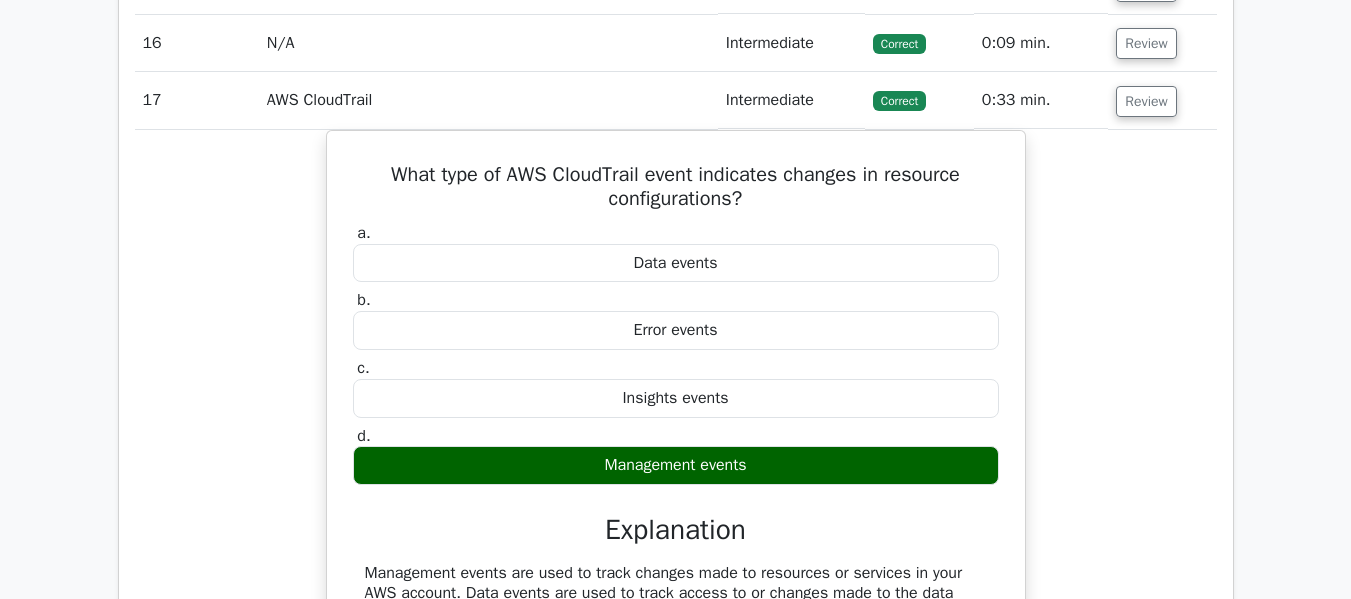 scroll, scrollTop: 3349, scrollLeft: 0, axis: vertical 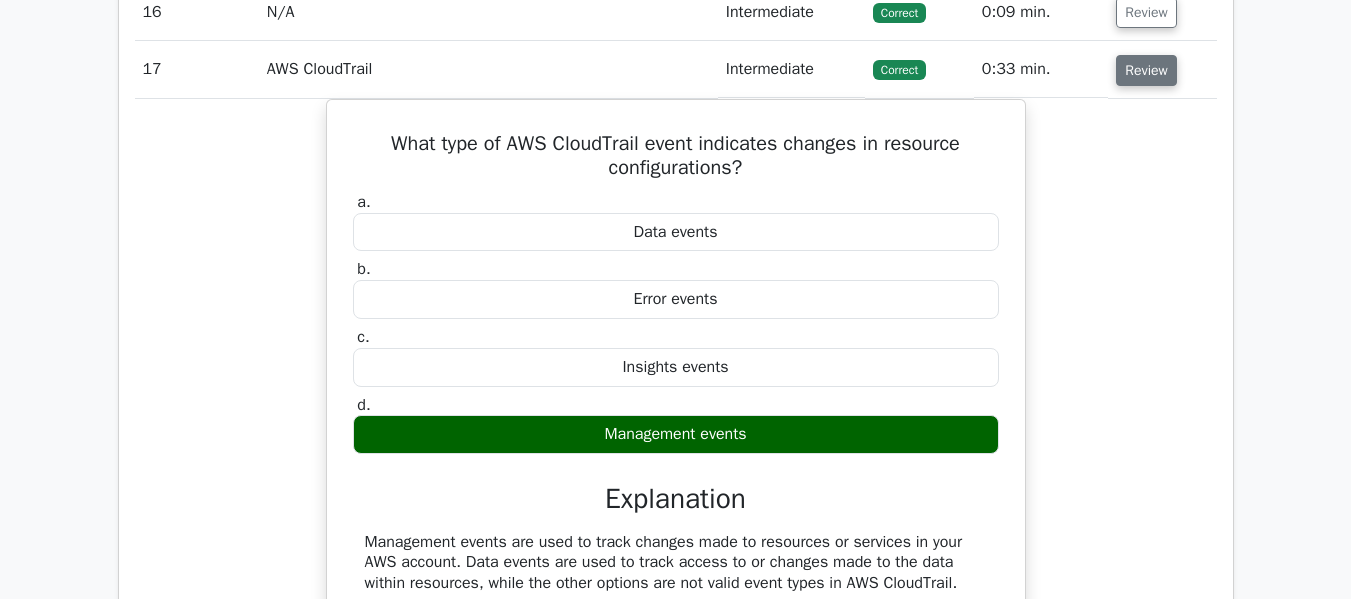 click on "Review" at bounding box center [1146, 70] 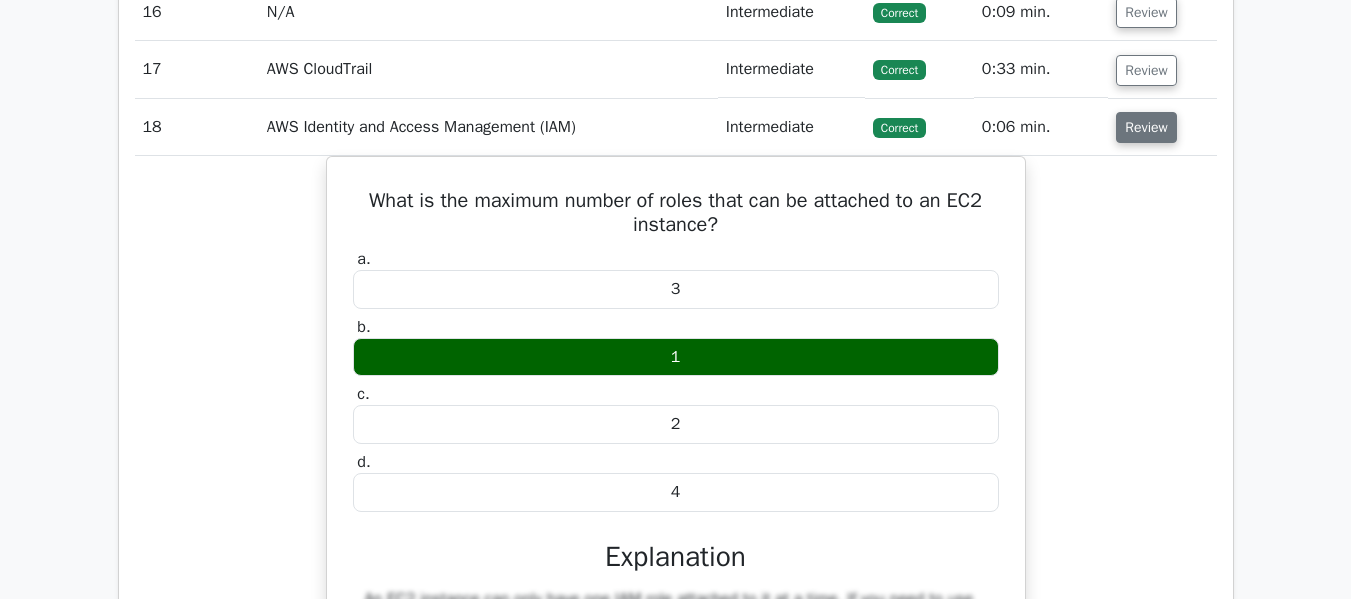 click on "Review" at bounding box center [1146, 127] 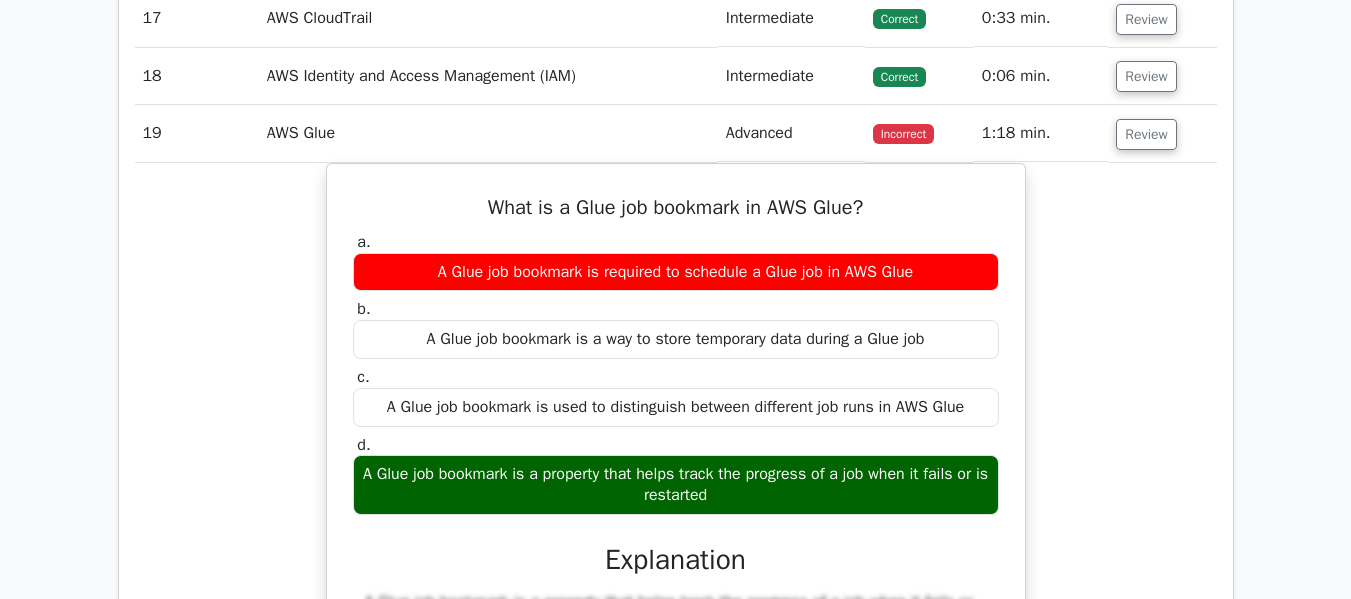 scroll, scrollTop: 3449, scrollLeft: 0, axis: vertical 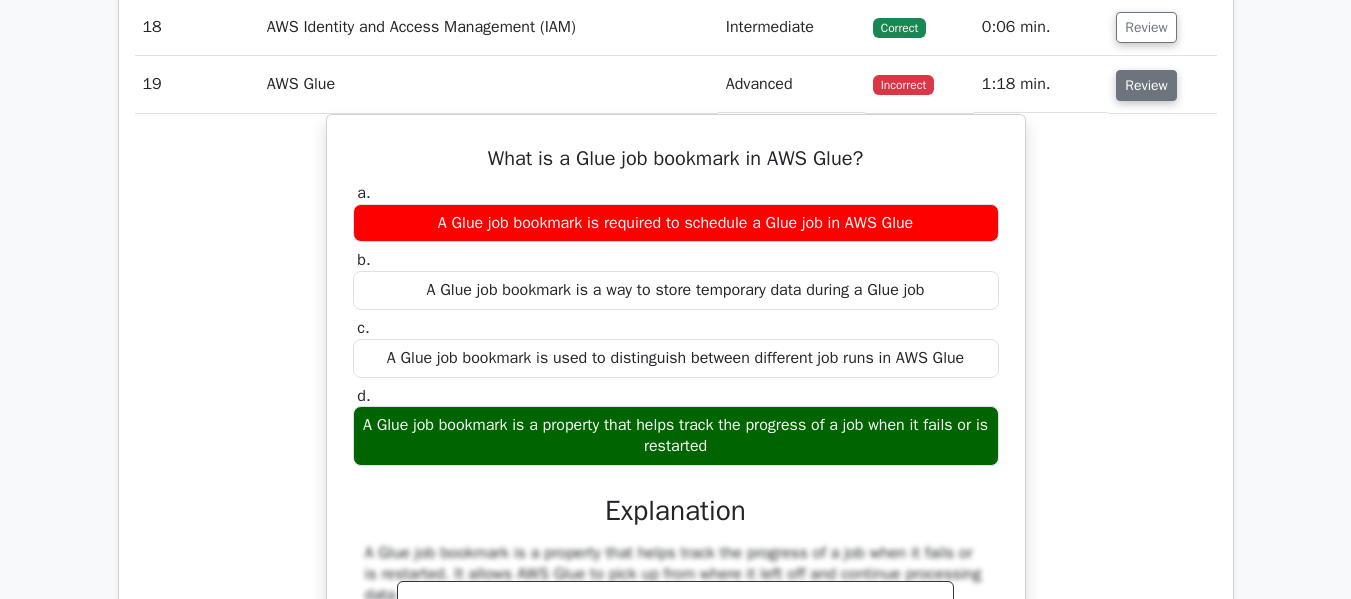 click on "Review" at bounding box center [1146, 85] 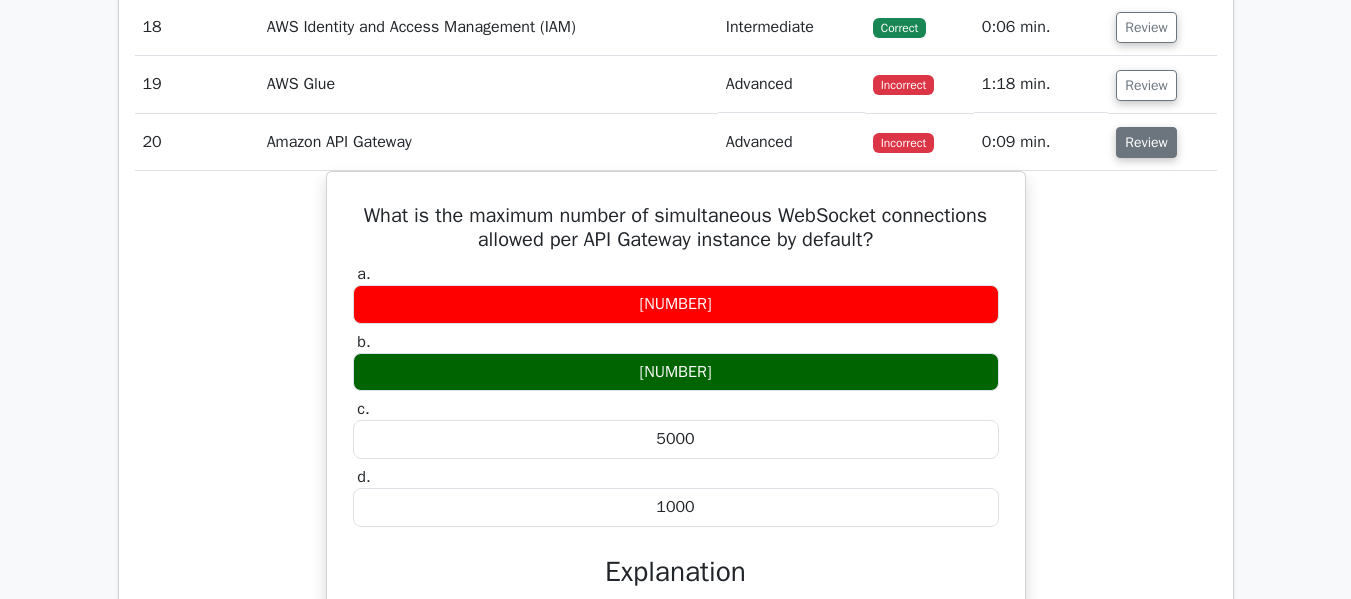 click on "Review" at bounding box center (1146, 142) 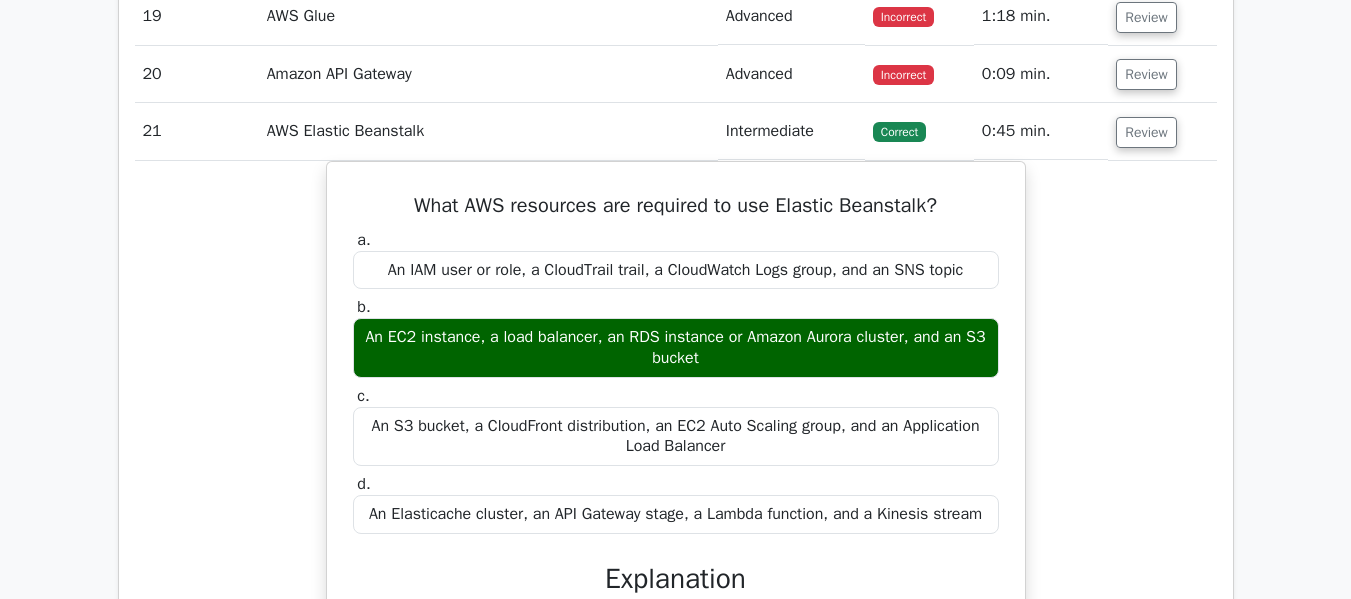 scroll, scrollTop: 3549, scrollLeft: 0, axis: vertical 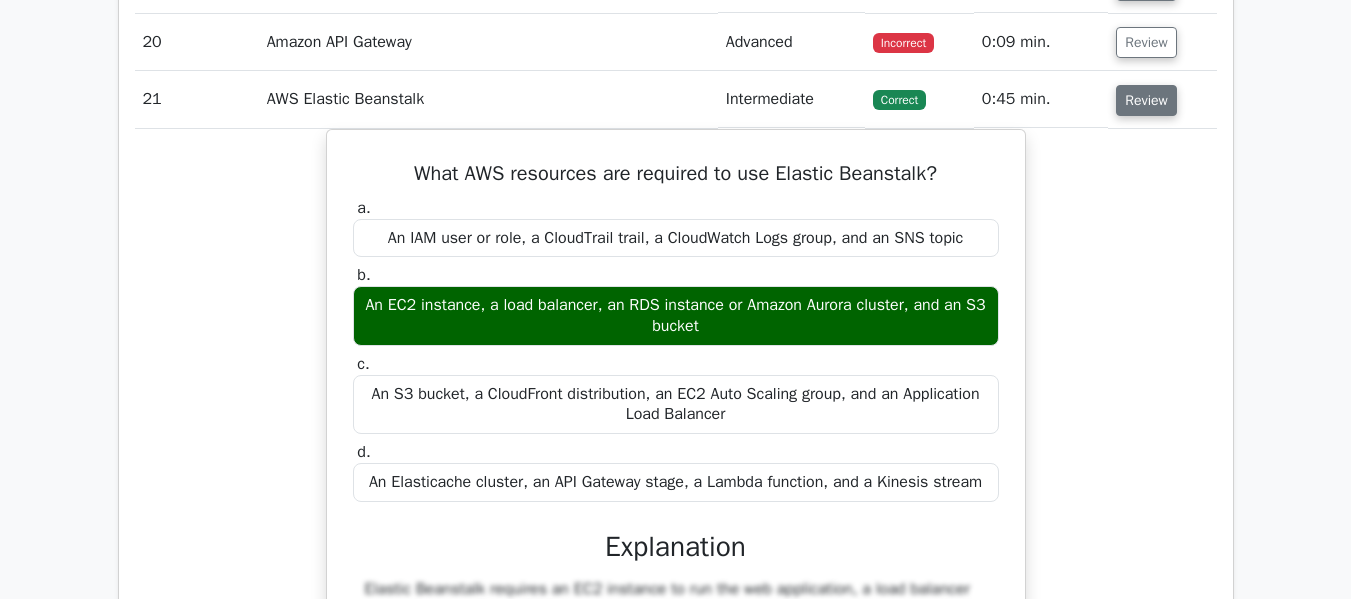 click on "Review" at bounding box center (1146, 100) 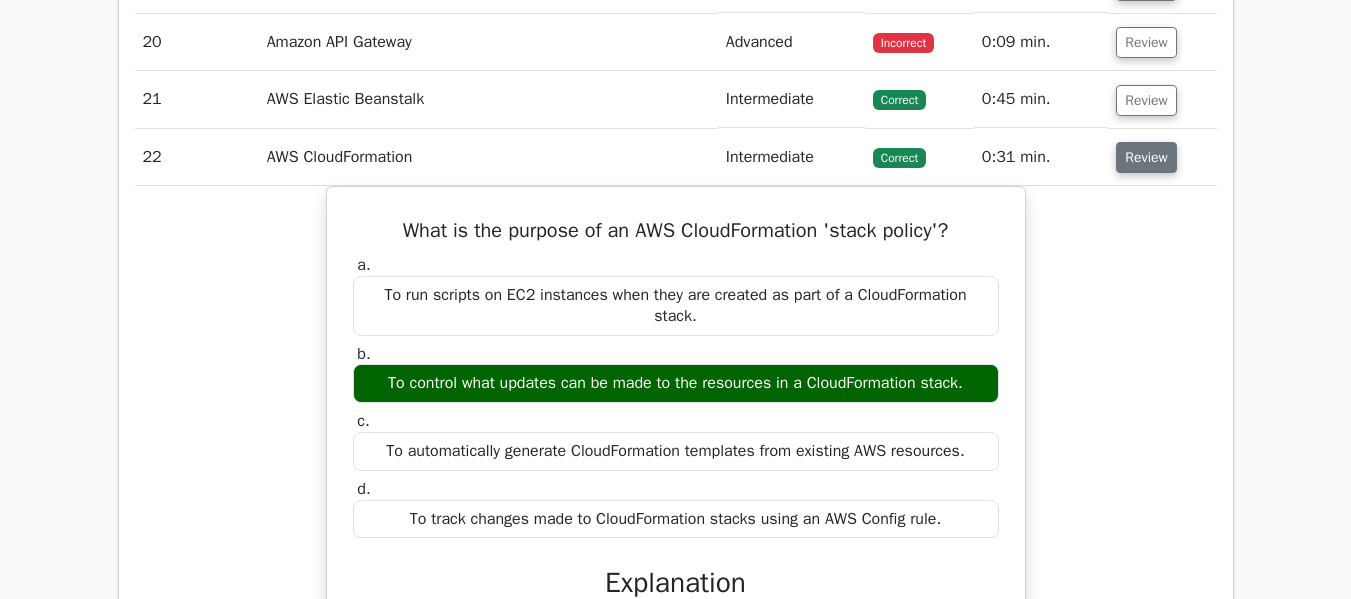 click on "Review" at bounding box center (1146, 157) 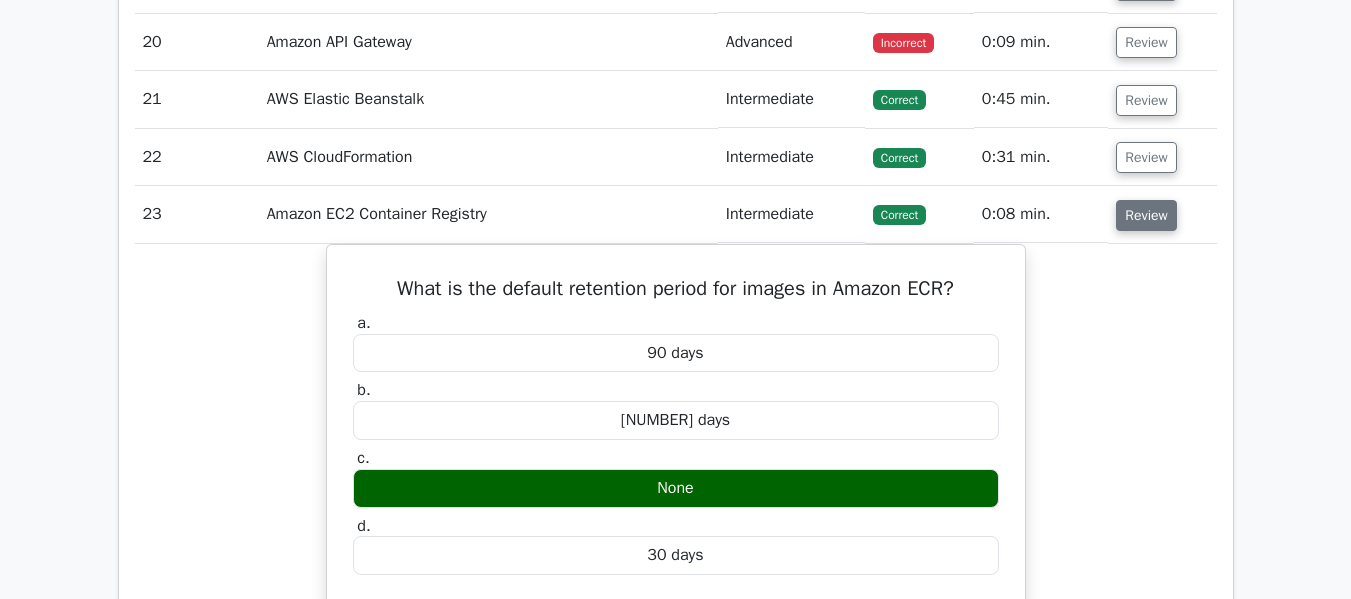 click on "Review" at bounding box center [1146, 215] 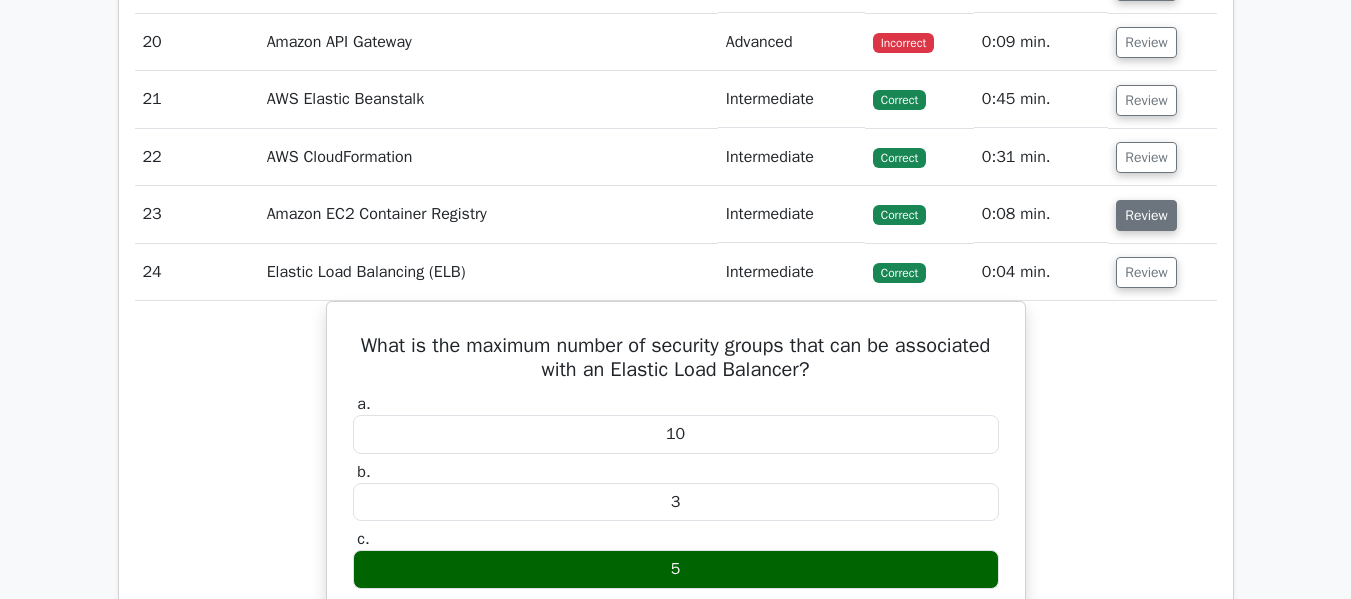 scroll, scrollTop: 3649, scrollLeft: 0, axis: vertical 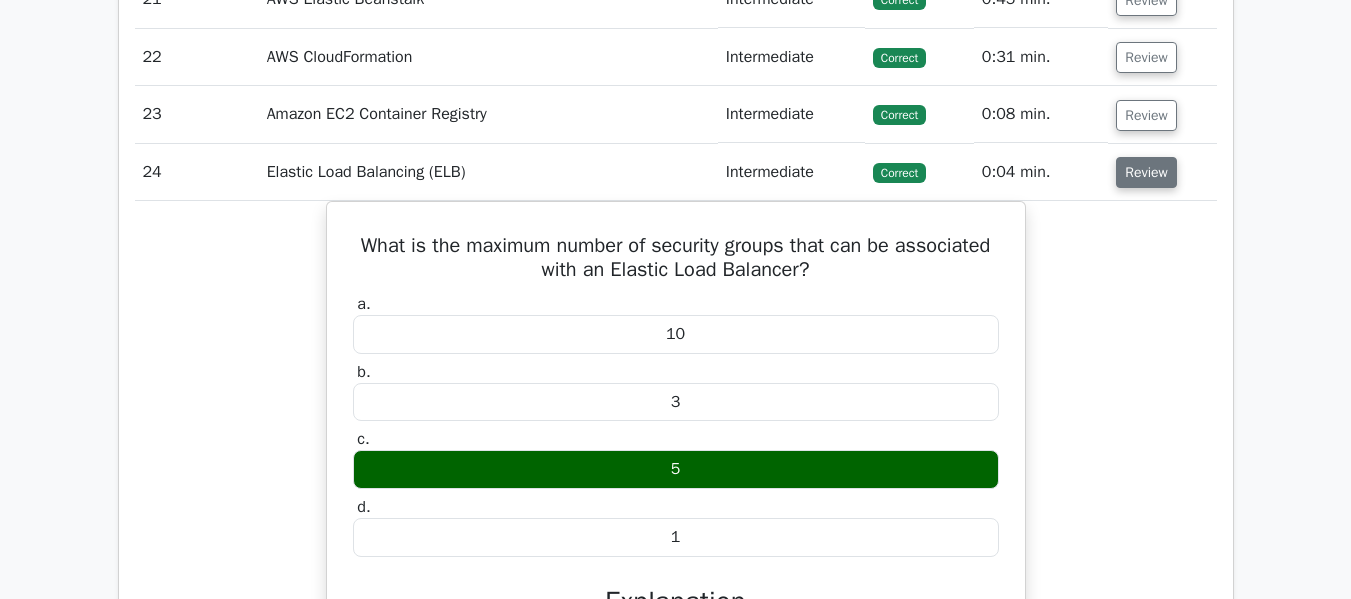 click on "Review" at bounding box center [1146, 172] 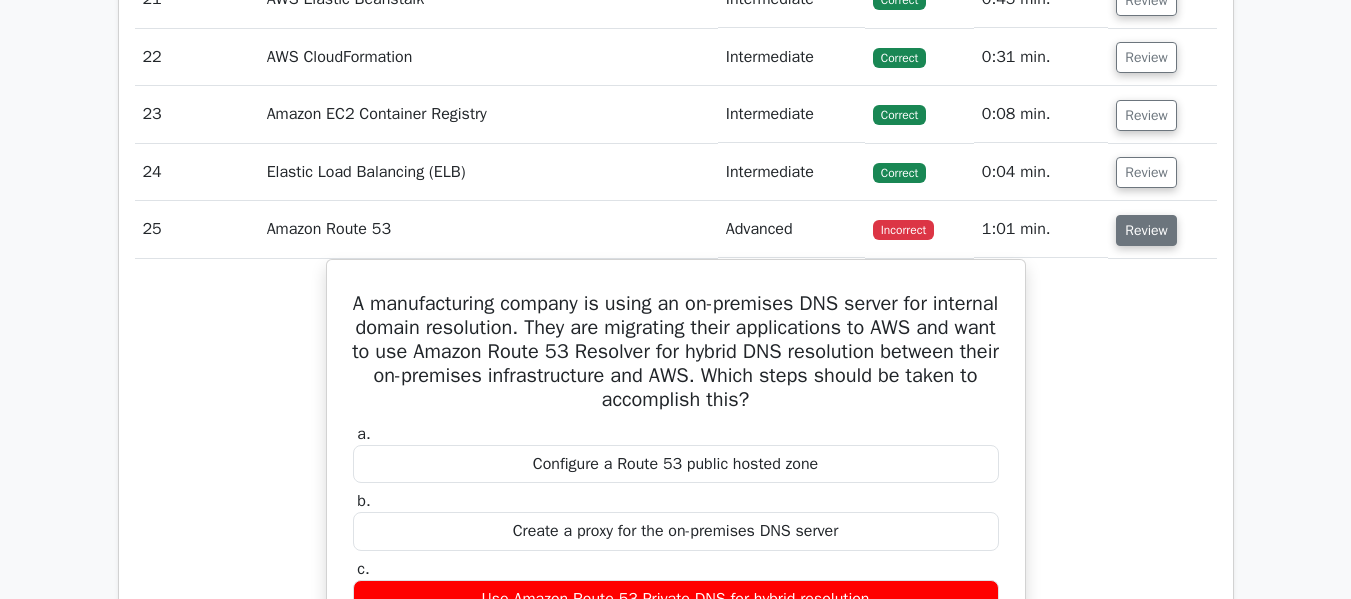 scroll, scrollTop: 3749, scrollLeft: 0, axis: vertical 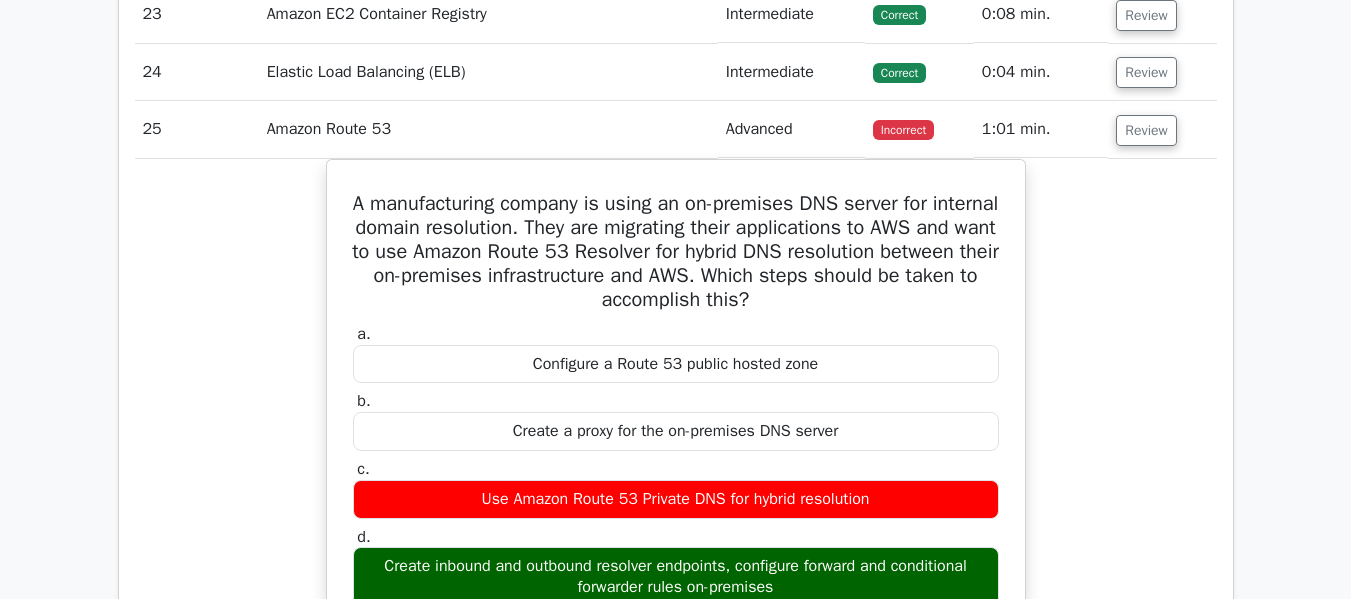 click on "Review" at bounding box center [1162, 129] 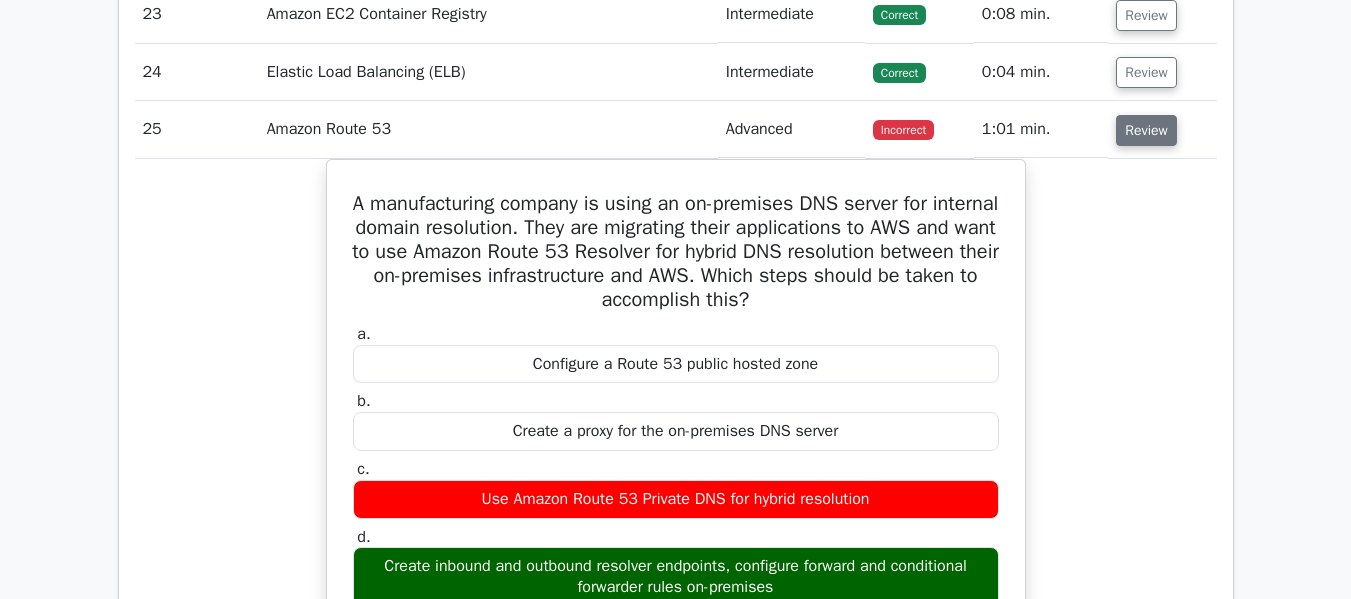 click on "Review" at bounding box center (1146, 130) 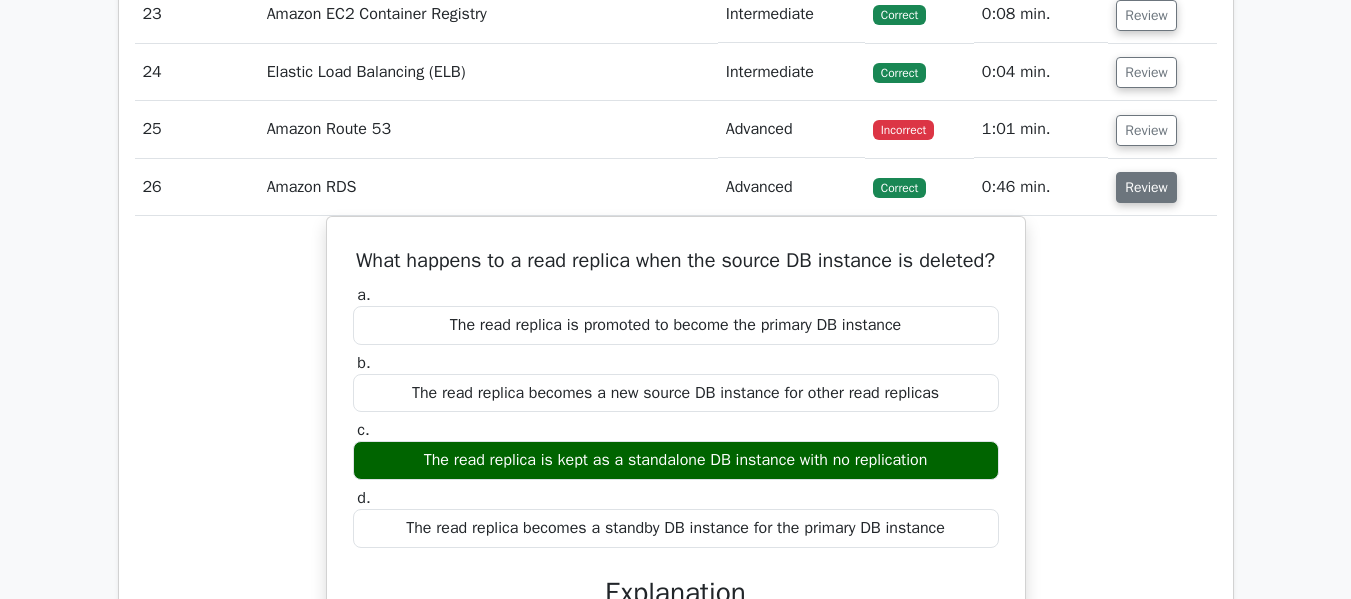 click on "Review" at bounding box center [1146, 187] 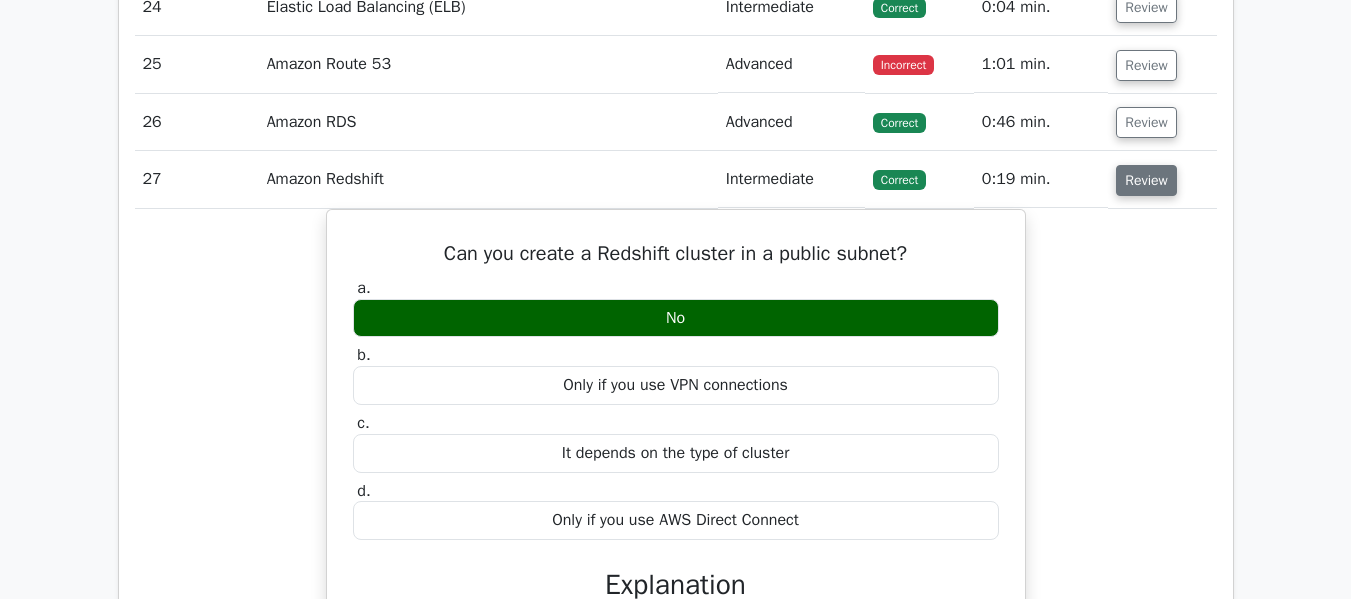 scroll, scrollTop: 3849, scrollLeft: 0, axis: vertical 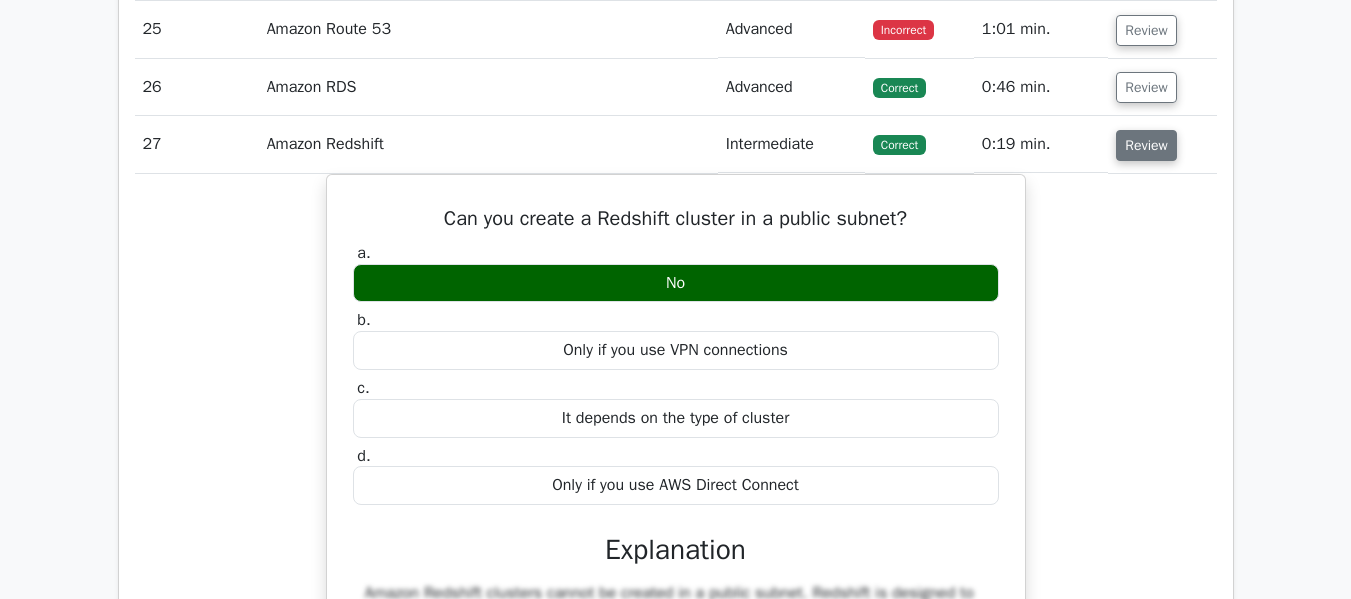 click on "Review" at bounding box center [1146, 145] 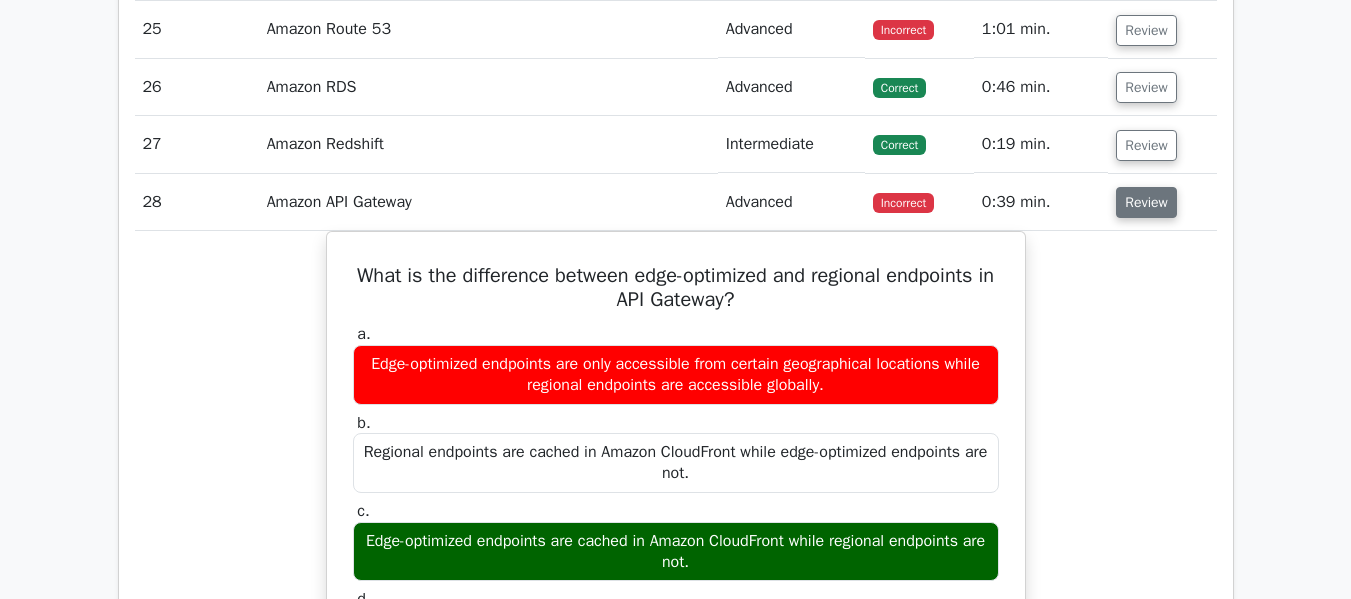 click on "Review" at bounding box center [1146, 202] 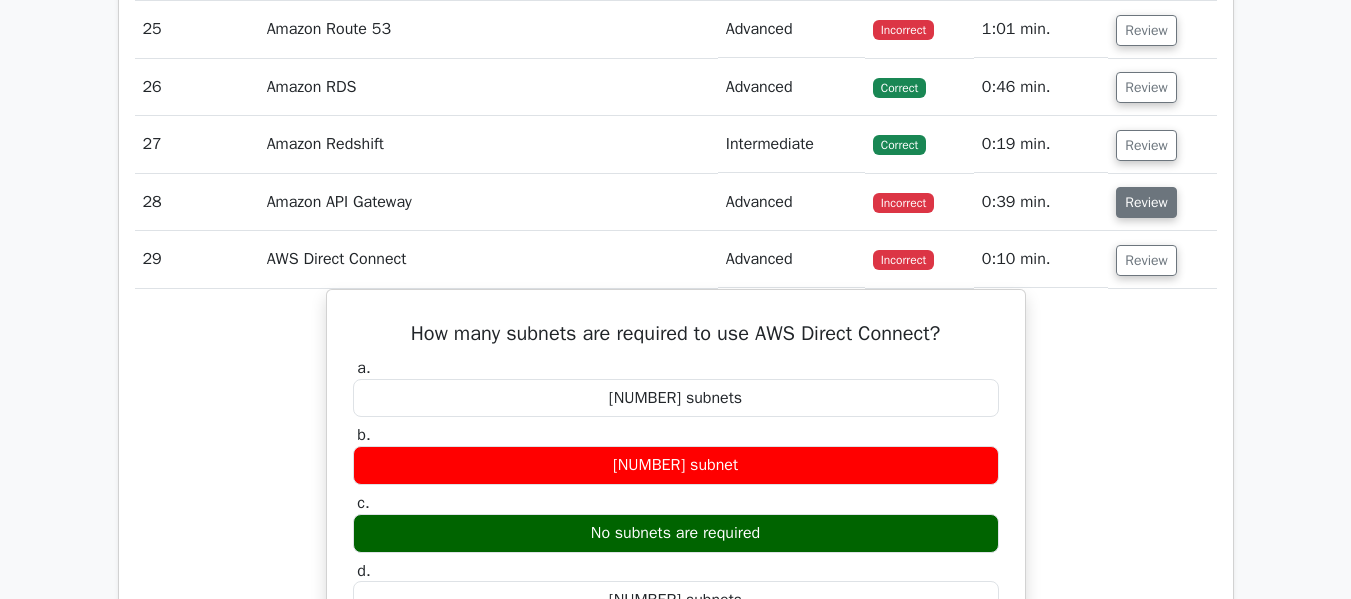 scroll, scrollTop: 3949, scrollLeft: 0, axis: vertical 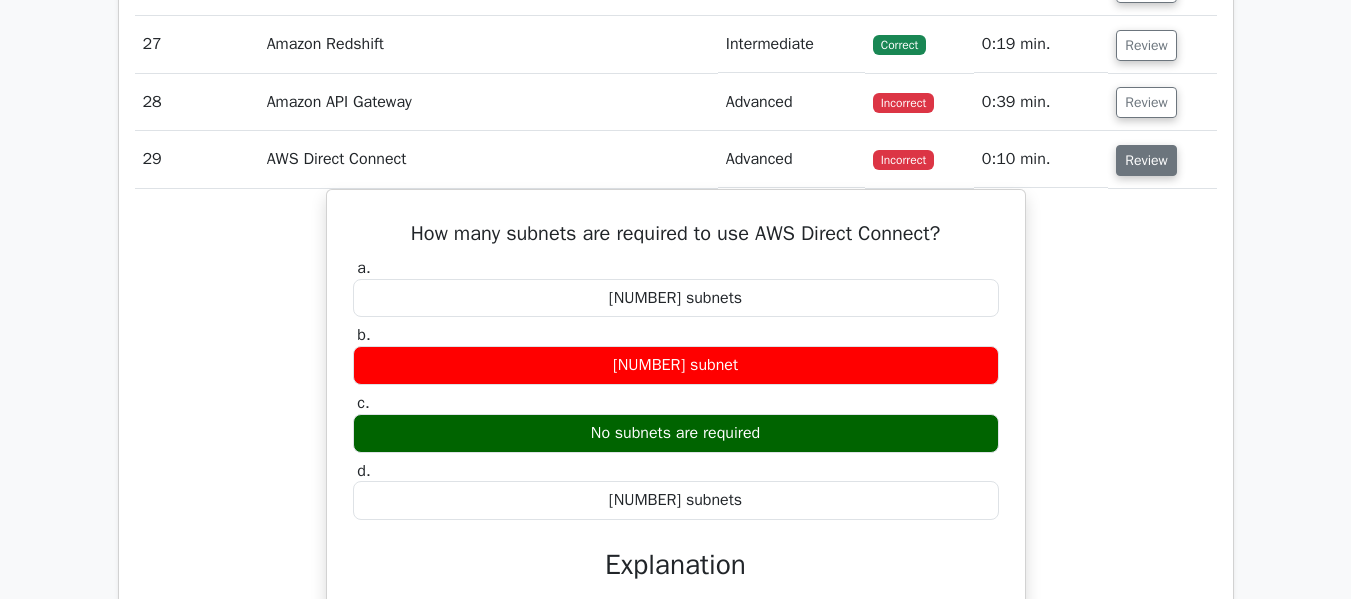 click on "Review" at bounding box center [1146, 160] 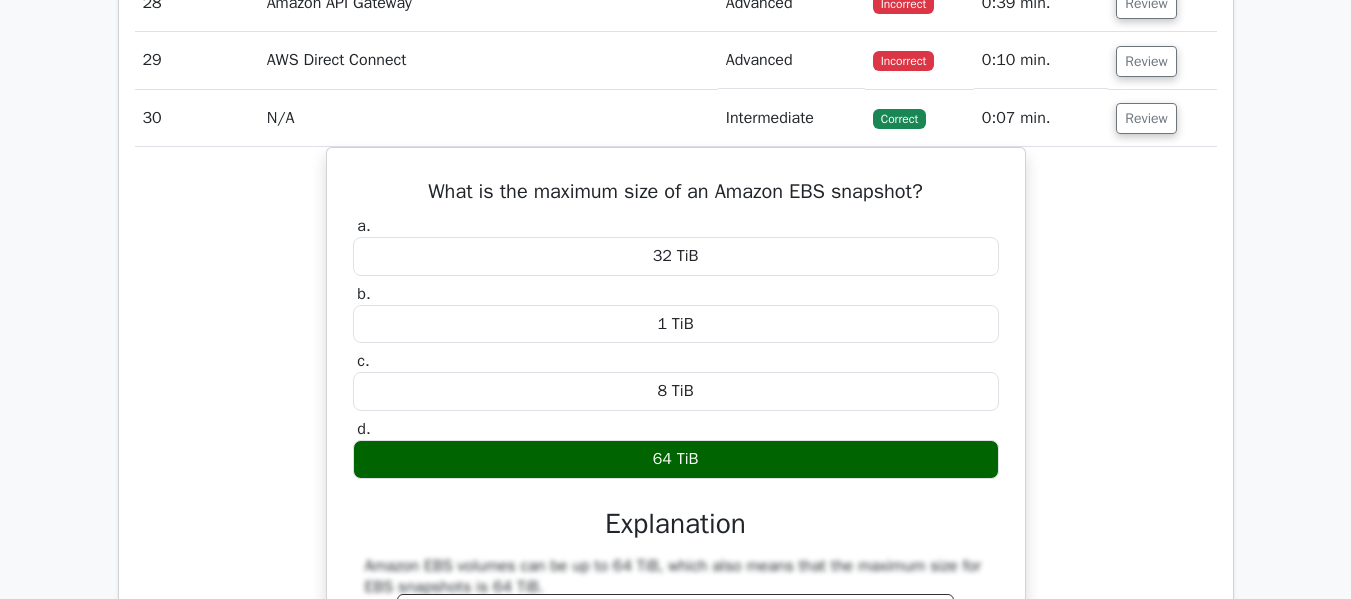 scroll, scrollTop: 4049, scrollLeft: 0, axis: vertical 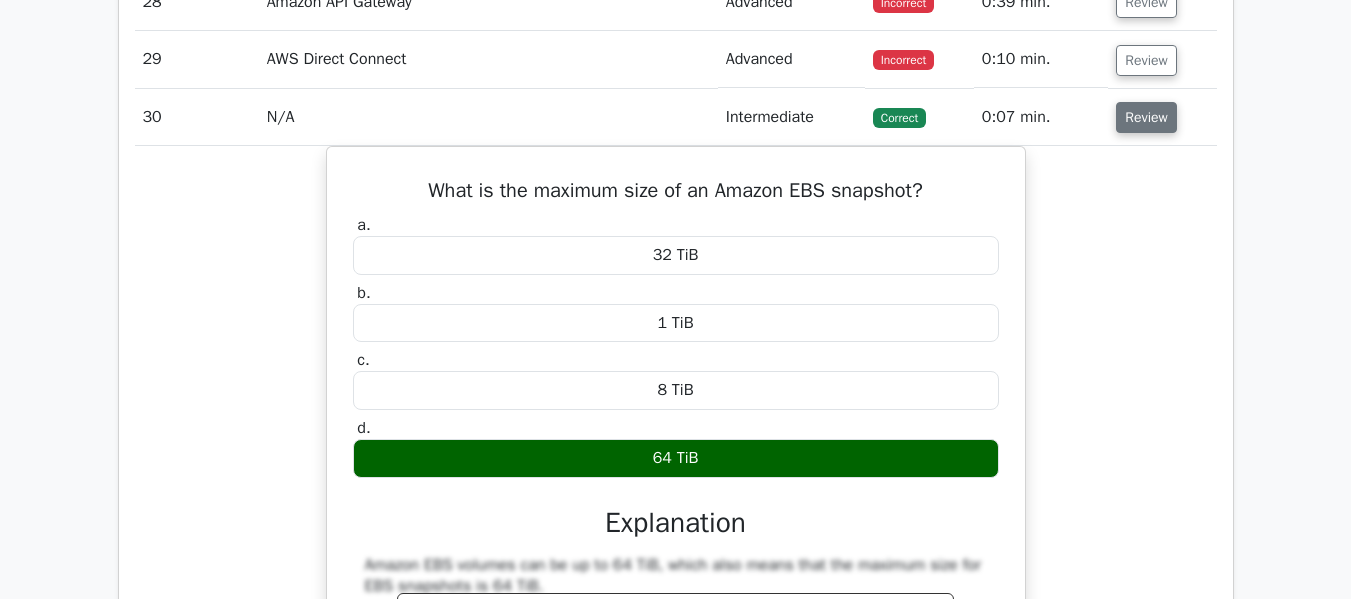 click on "Review" at bounding box center [1146, 117] 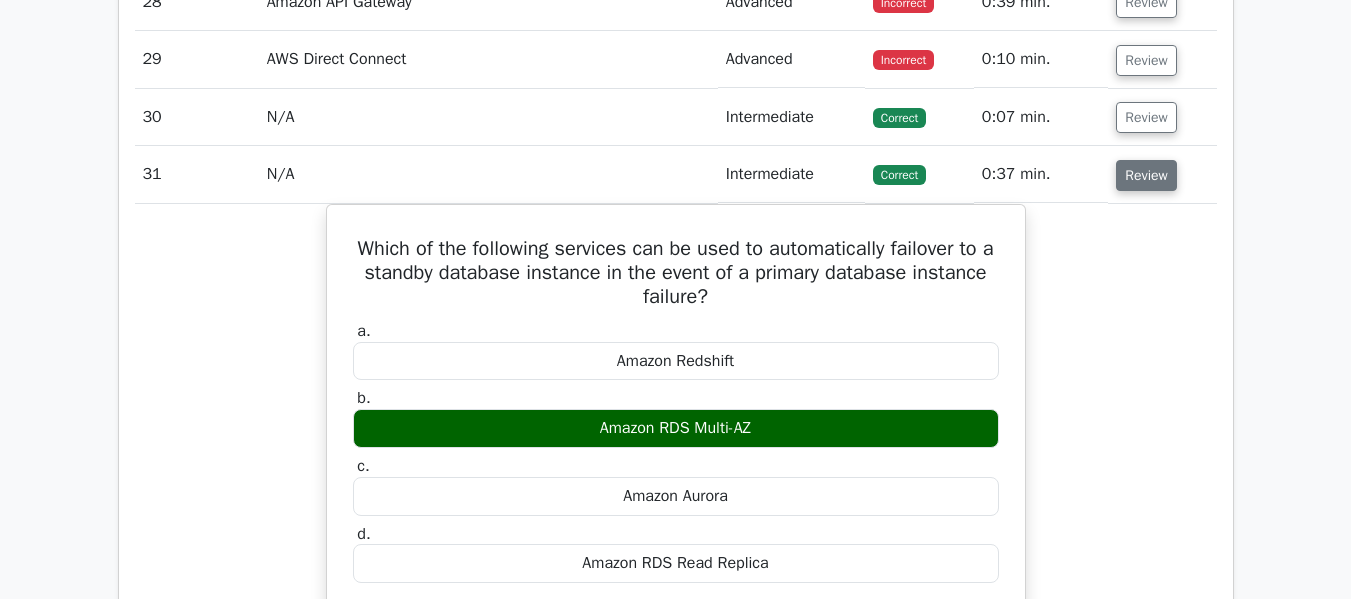 click on "Review" at bounding box center [1146, 175] 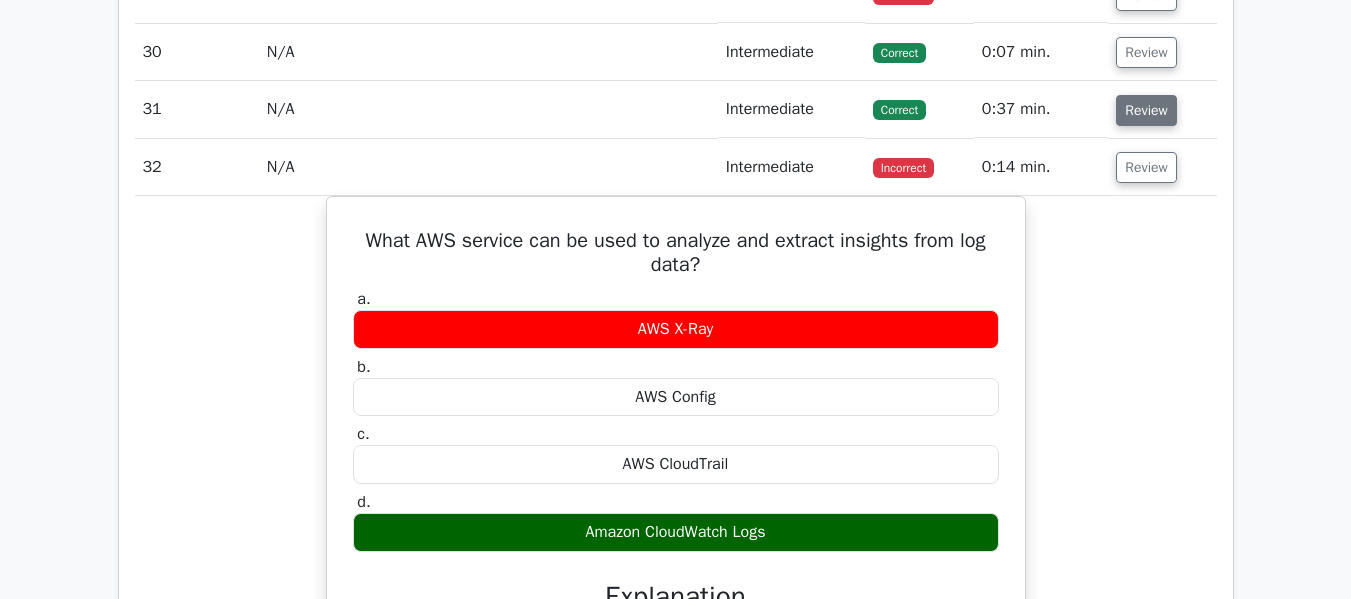 scroll, scrollTop: 4149, scrollLeft: 0, axis: vertical 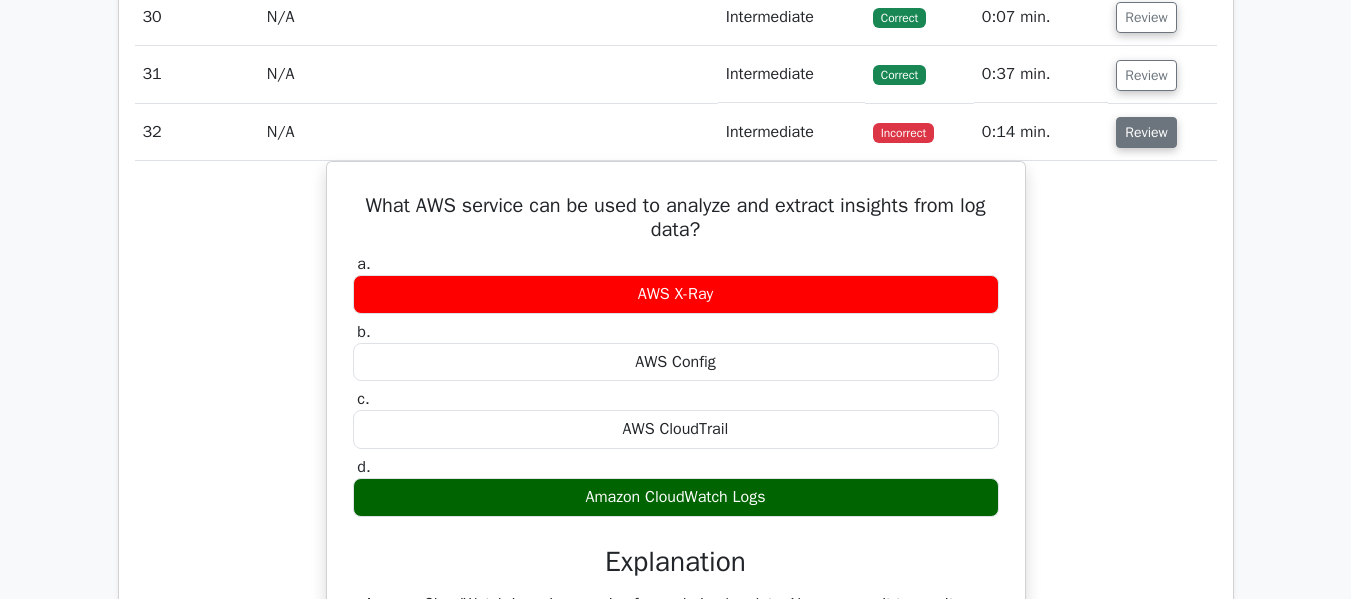 click on "Review" at bounding box center [1146, 132] 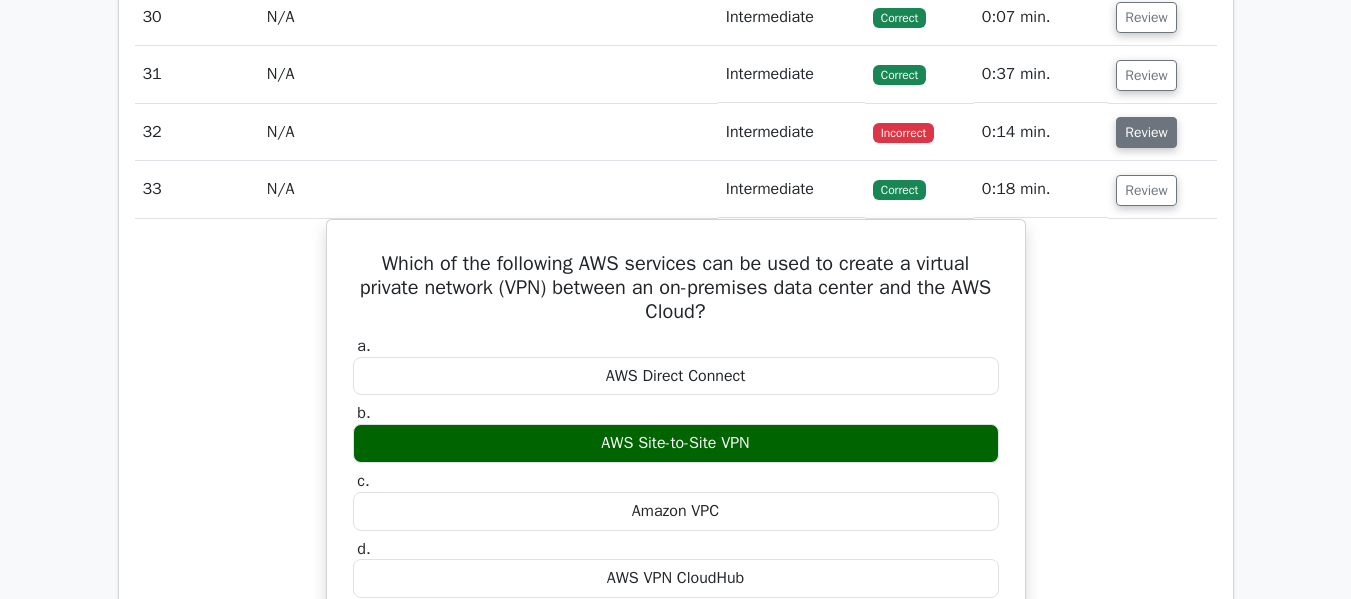 click on "Review" at bounding box center [1146, 132] 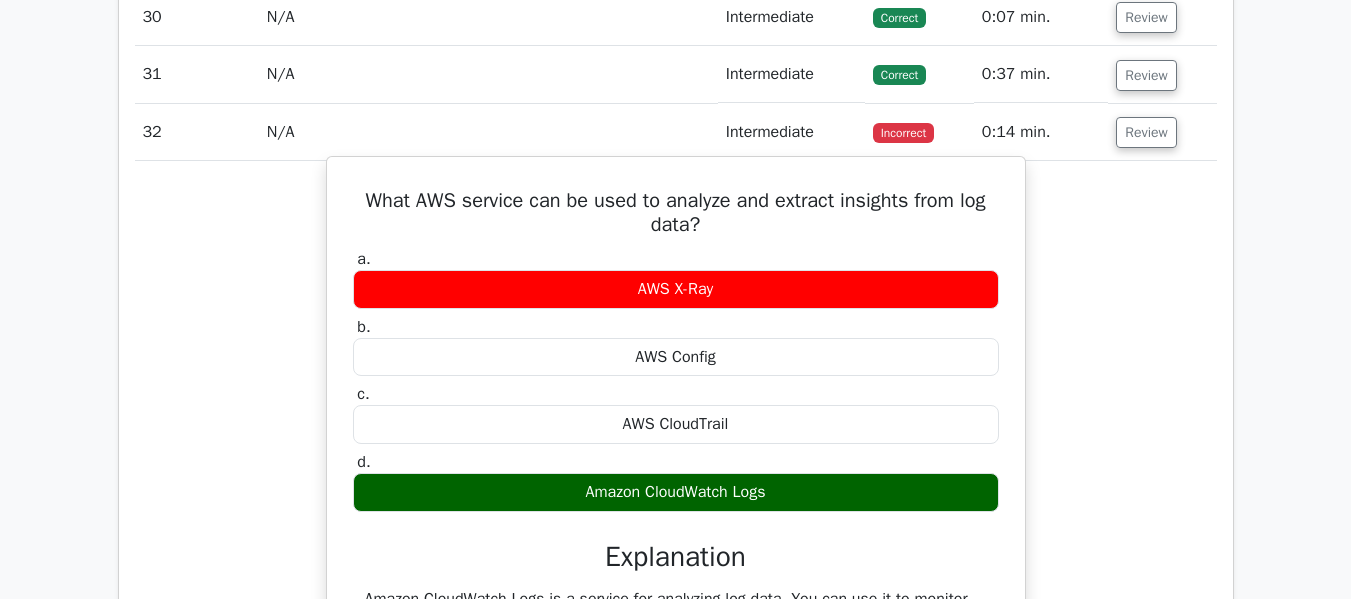 drag, startPoint x: 353, startPoint y: 200, endPoint x: 786, endPoint y: 497, distance: 525.0695 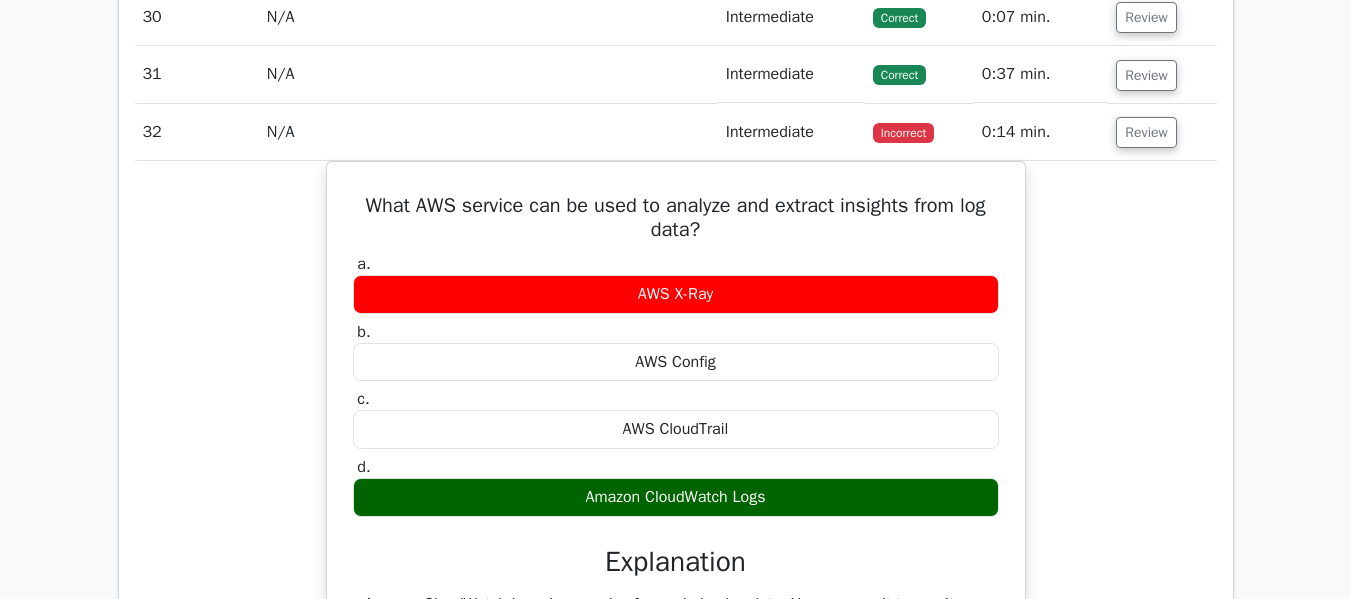 copy on "What AWS service can be used to analyze and extract insights from log data?
a.
AWS X-Ray
b.
AWS Config
c.
AWS CloudTrail
d.
Amazon CloudWatch Logs" 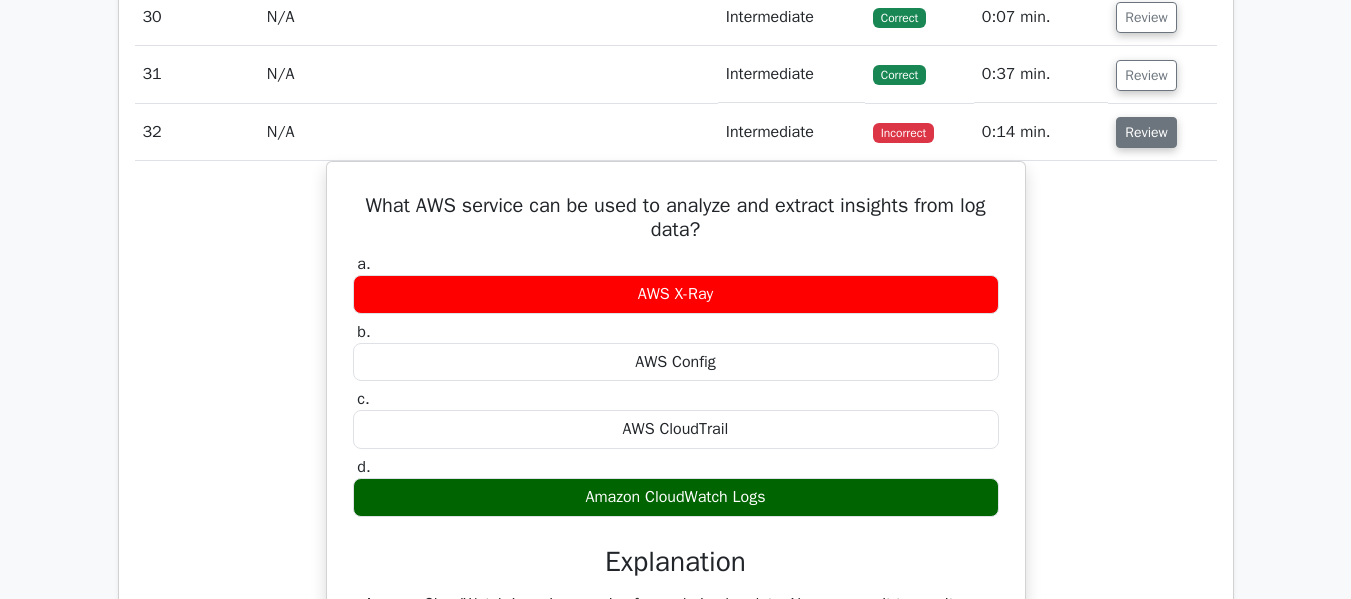 click on "Review" at bounding box center (1146, 132) 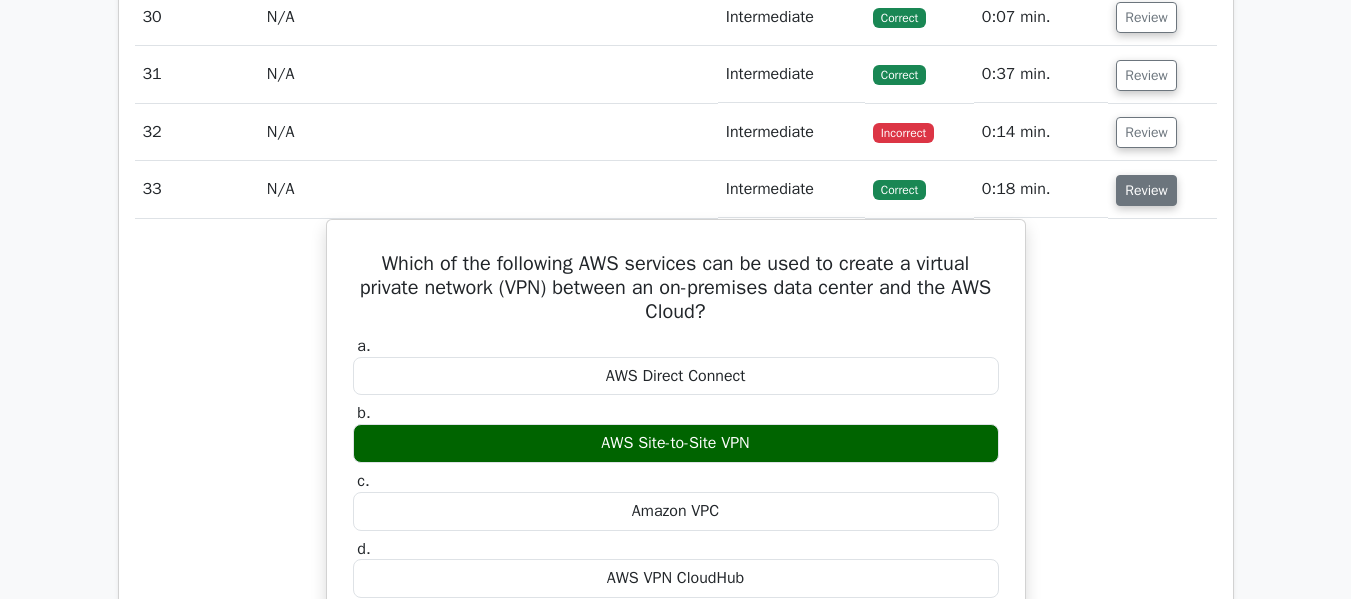click on "Review" at bounding box center (1146, 190) 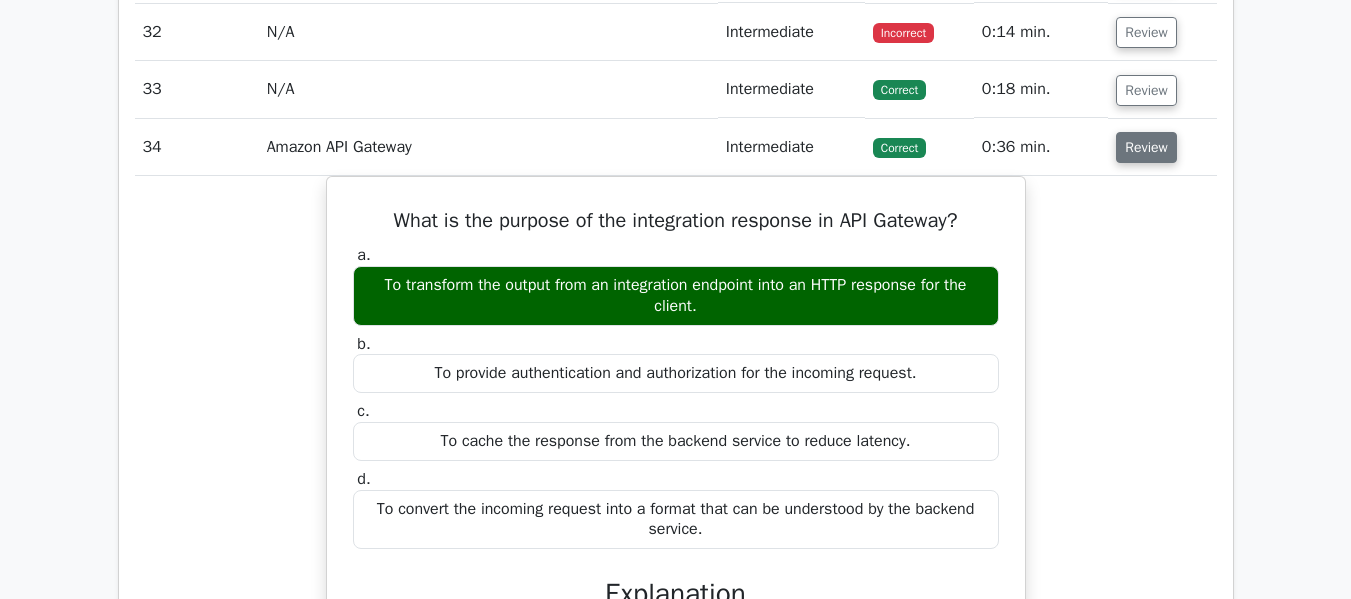 click on "Review" at bounding box center (1146, 147) 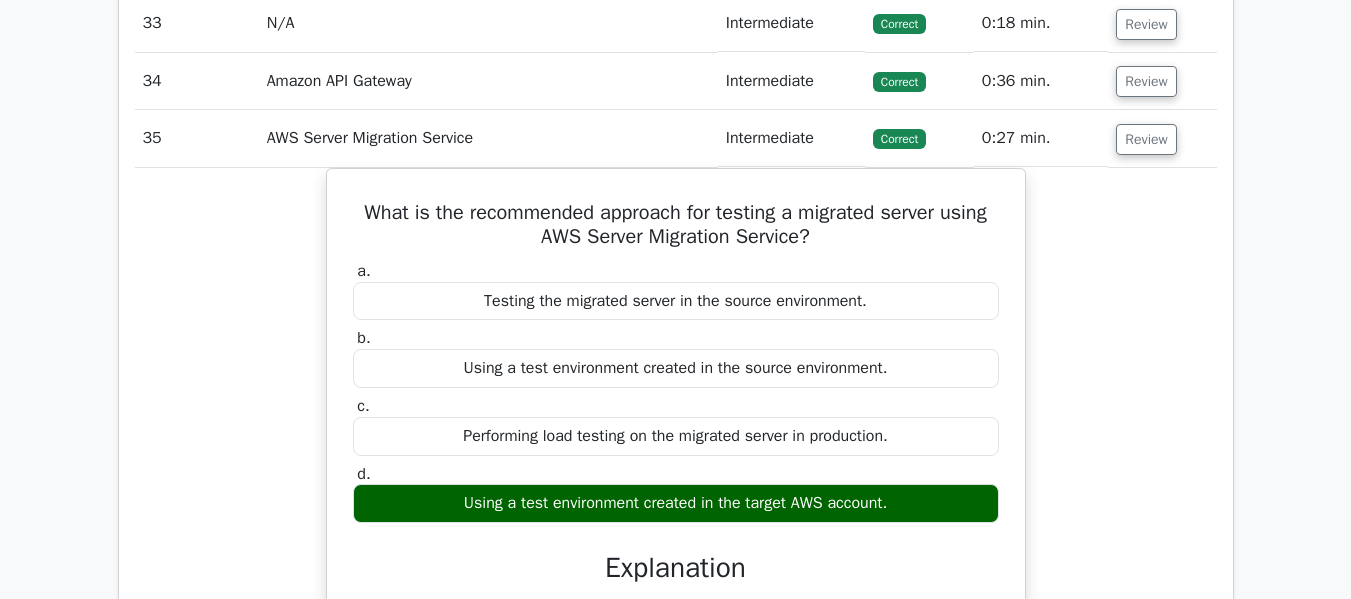 scroll, scrollTop: 4349, scrollLeft: 0, axis: vertical 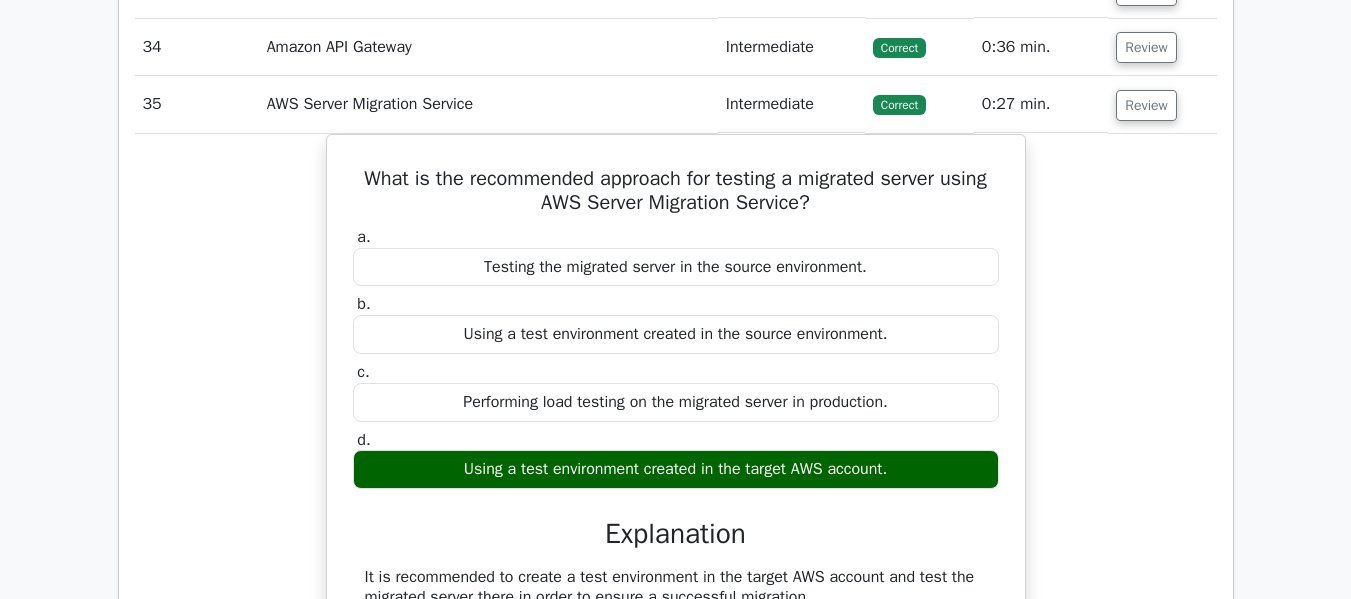 click on "Review" at bounding box center [1162, 104] 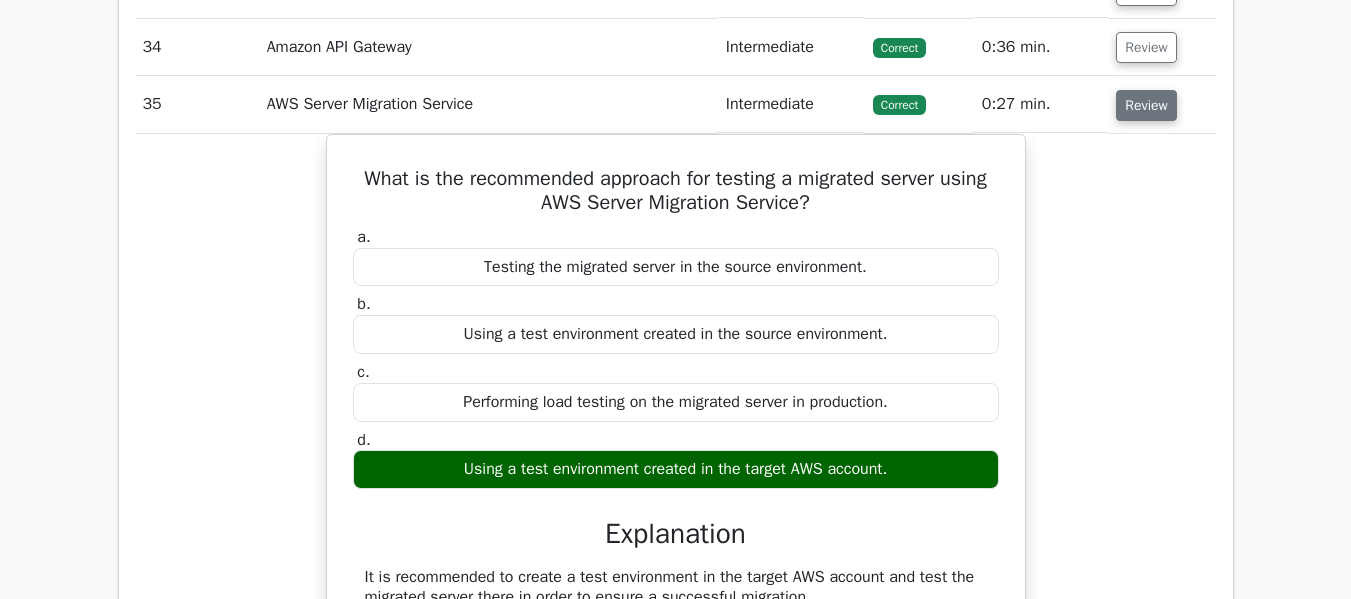 click on "Review" at bounding box center [1146, 105] 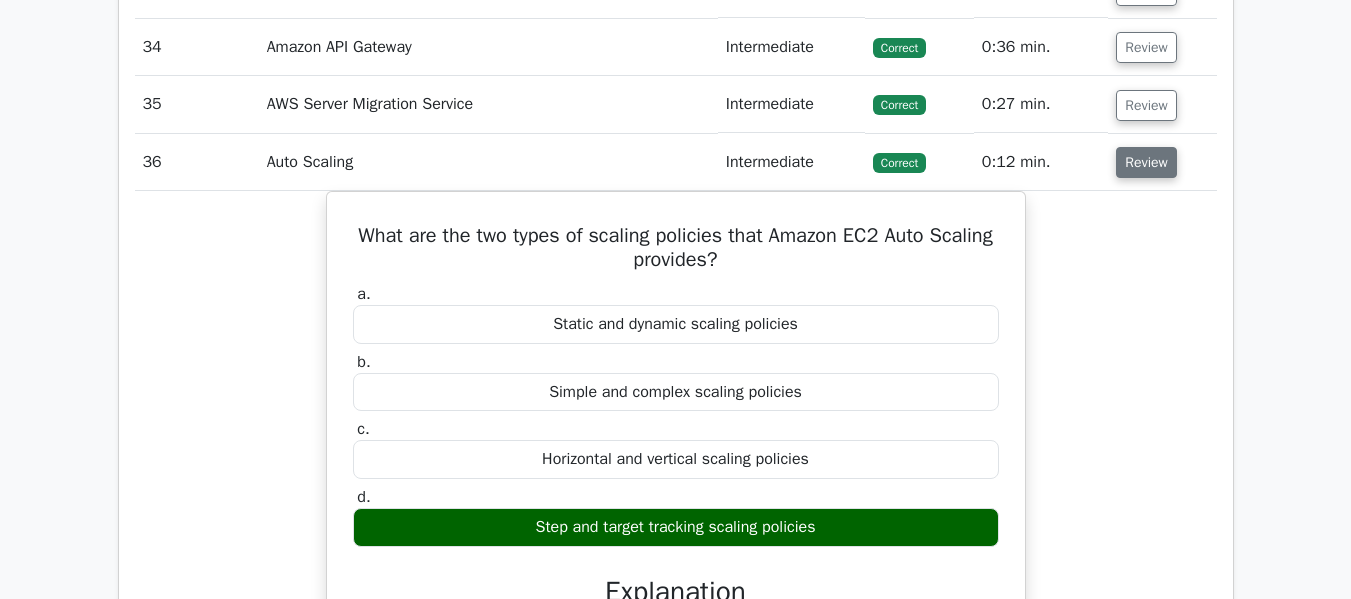 click on "Review" at bounding box center [1146, 162] 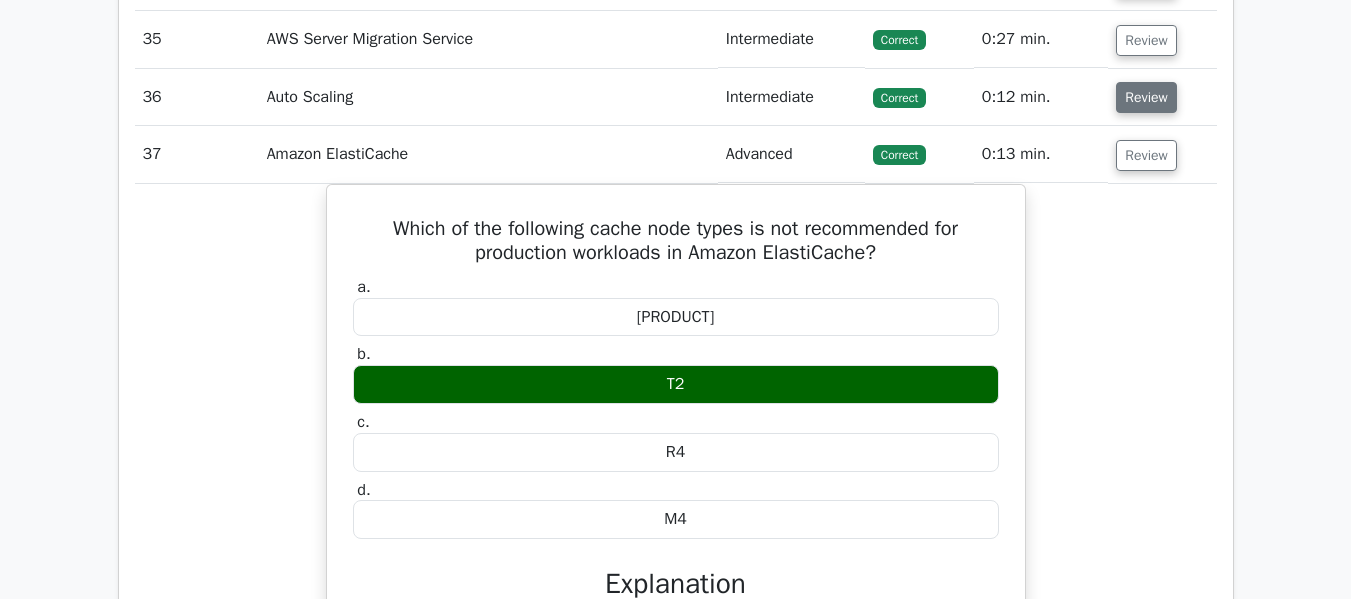 scroll, scrollTop: 4449, scrollLeft: 0, axis: vertical 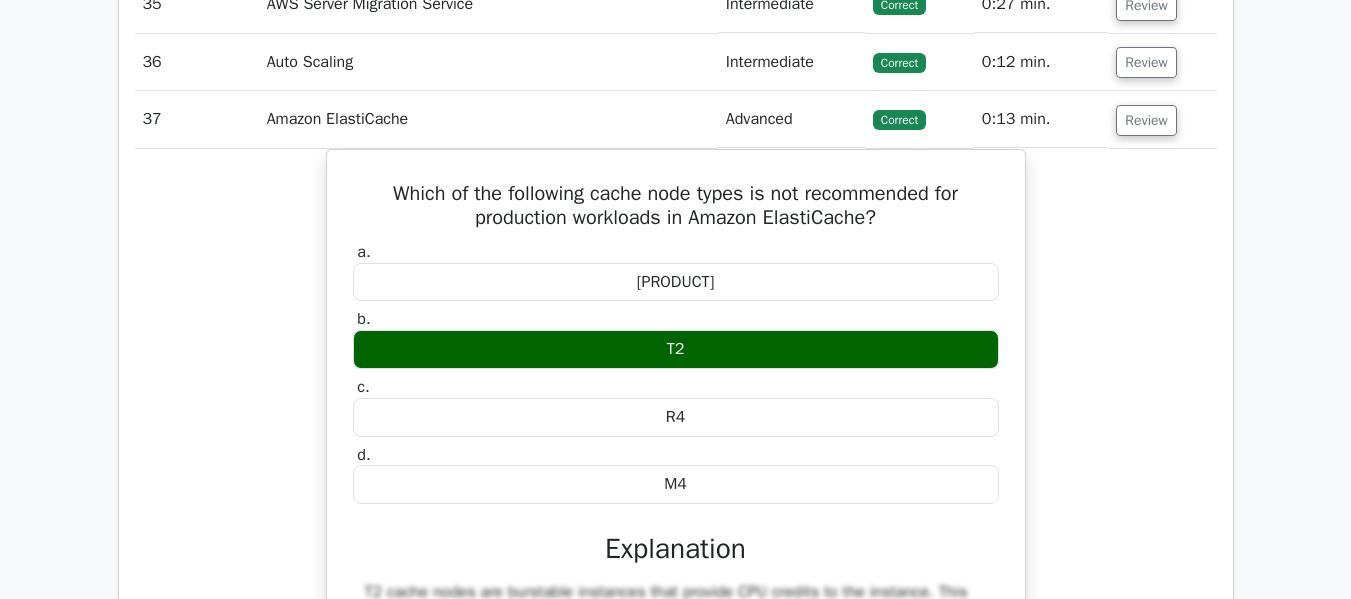 click on "Review" at bounding box center (1162, 119) 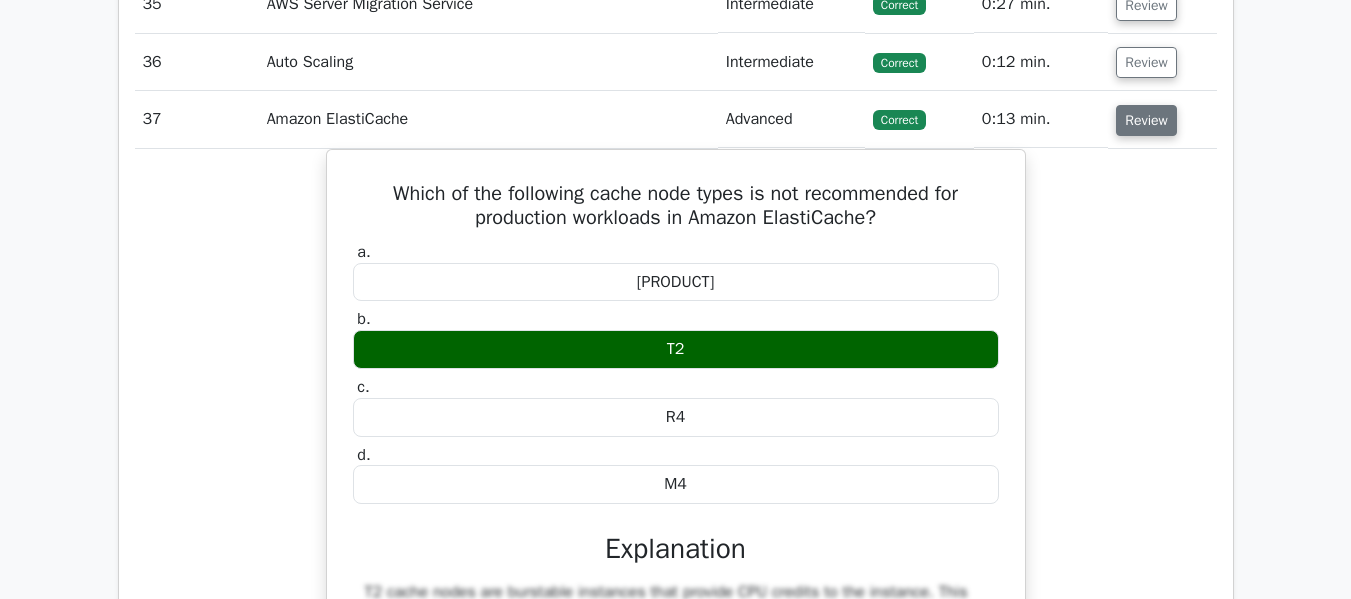 click on "Review" at bounding box center [1146, 120] 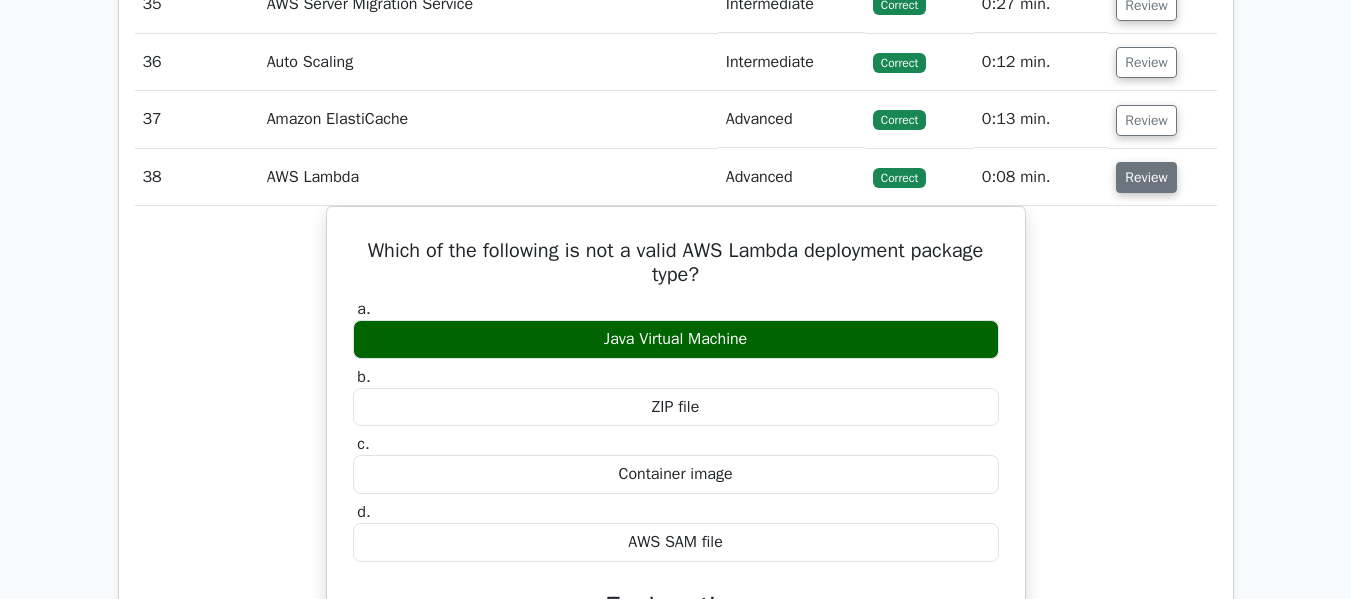 click on "Review" at bounding box center [1146, 177] 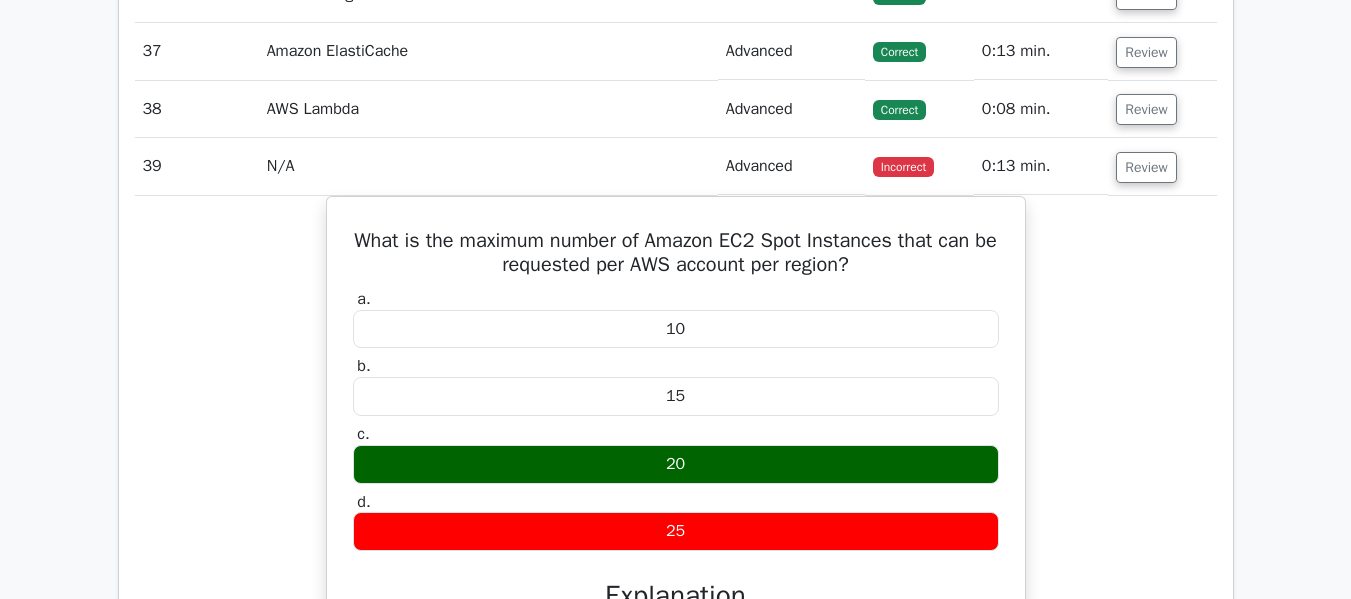 scroll, scrollTop: 4549, scrollLeft: 0, axis: vertical 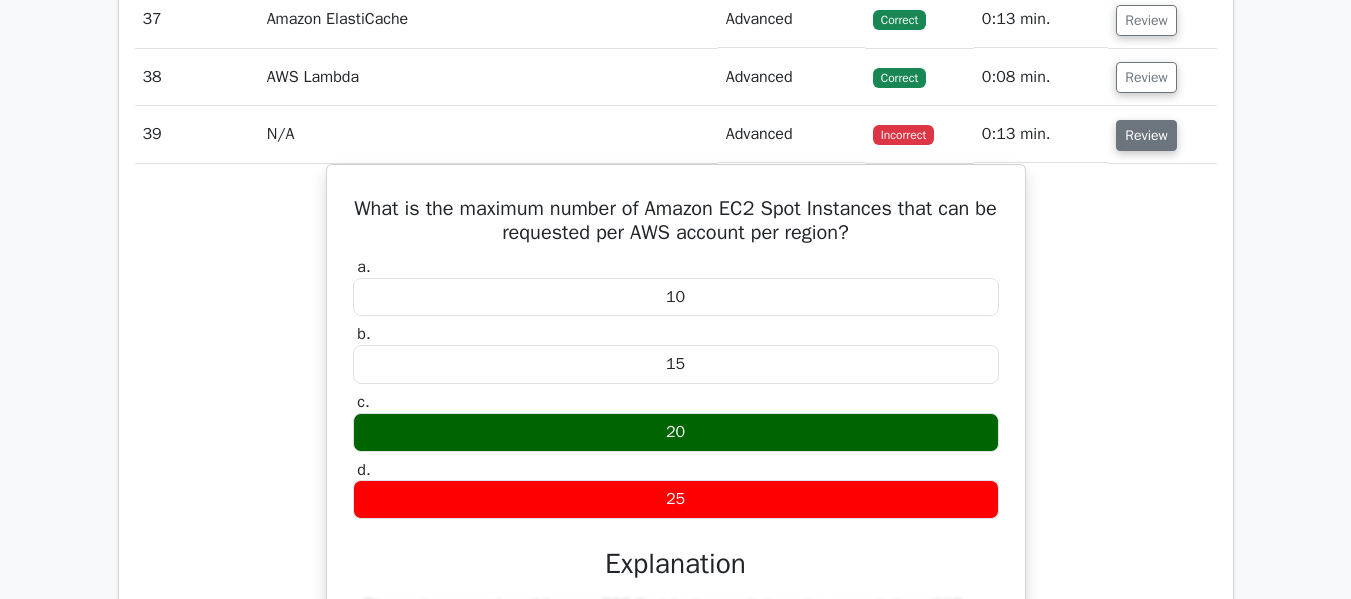 click on "Review" at bounding box center (1146, 135) 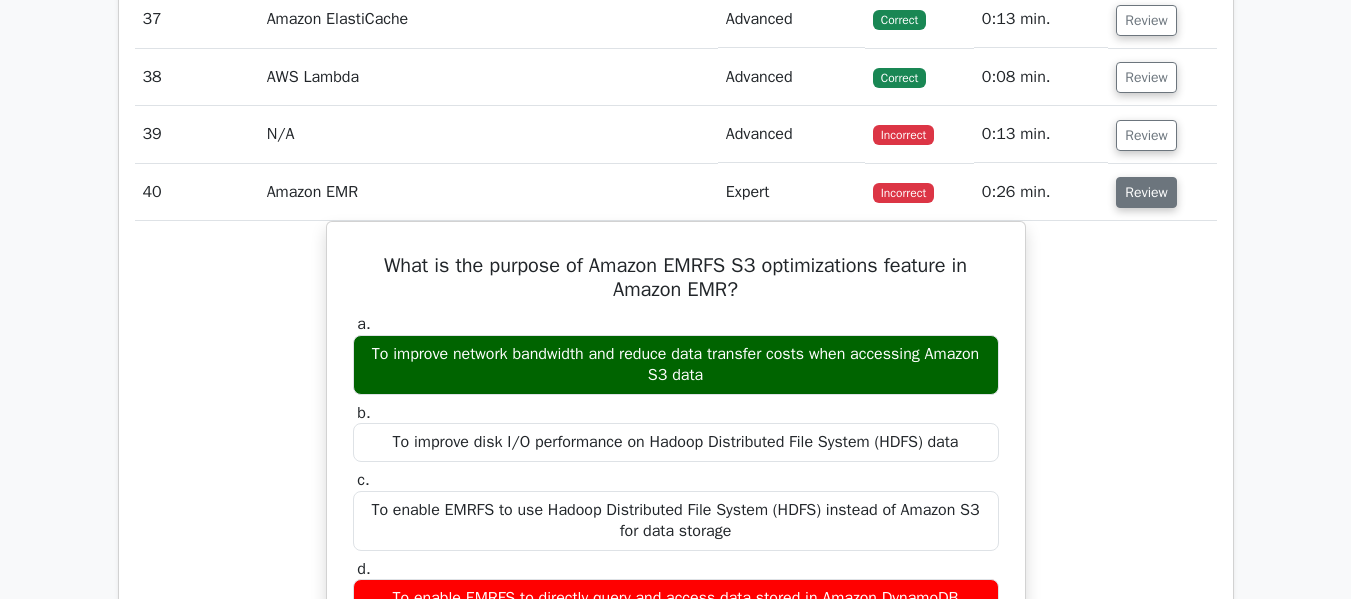 type 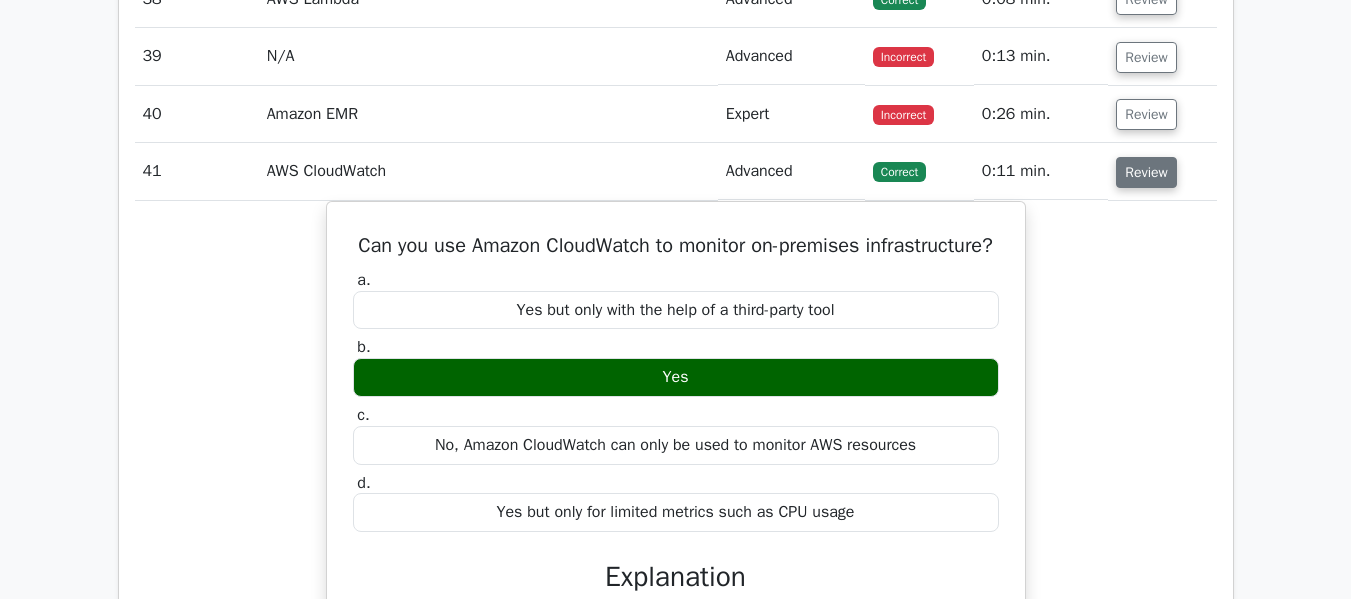 scroll, scrollTop: 4649, scrollLeft: 0, axis: vertical 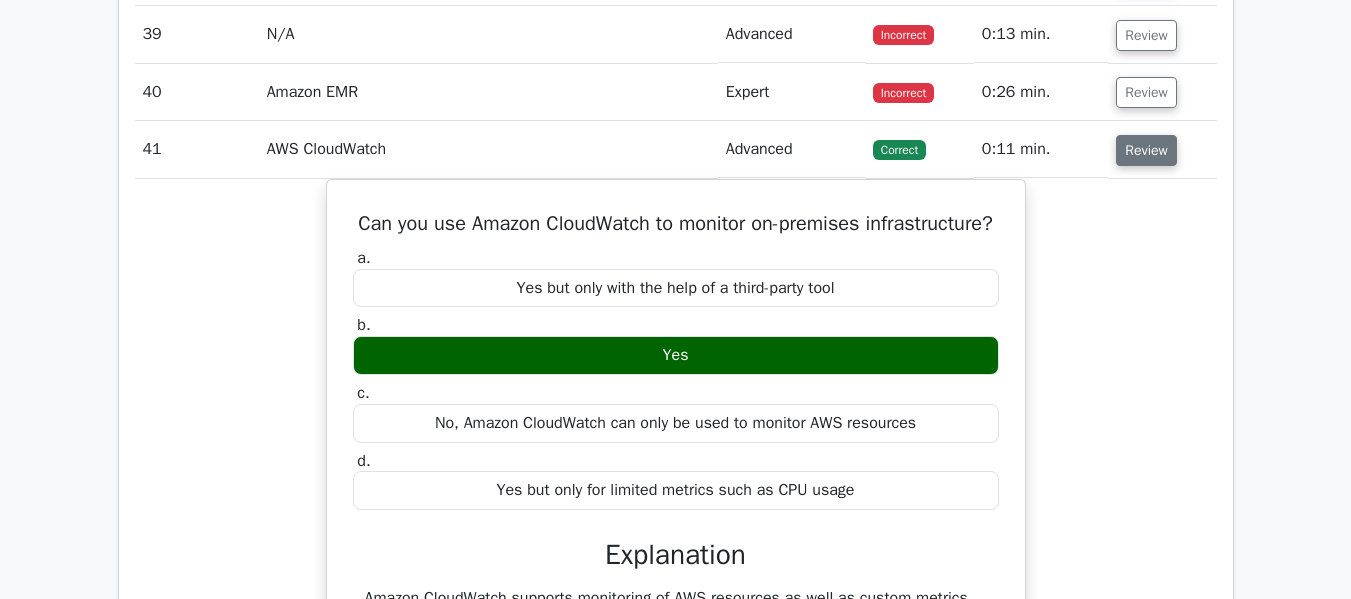 click on "Review" at bounding box center [1146, 150] 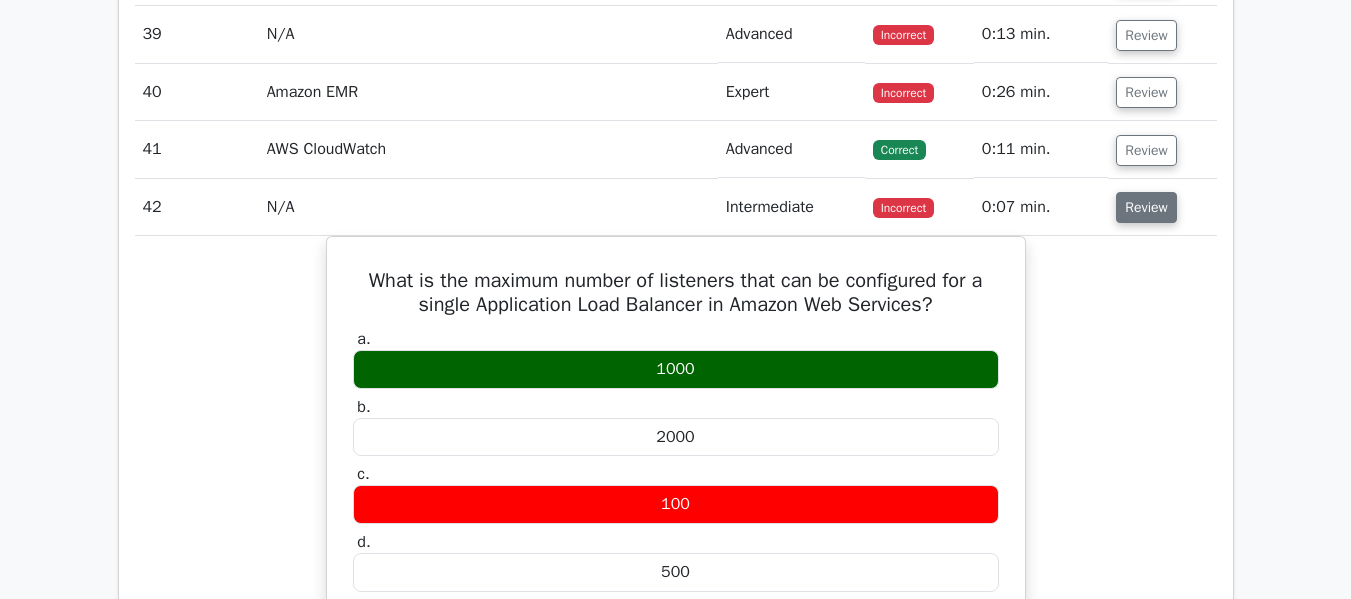 click on "Review" at bounding box center [1146, 207] 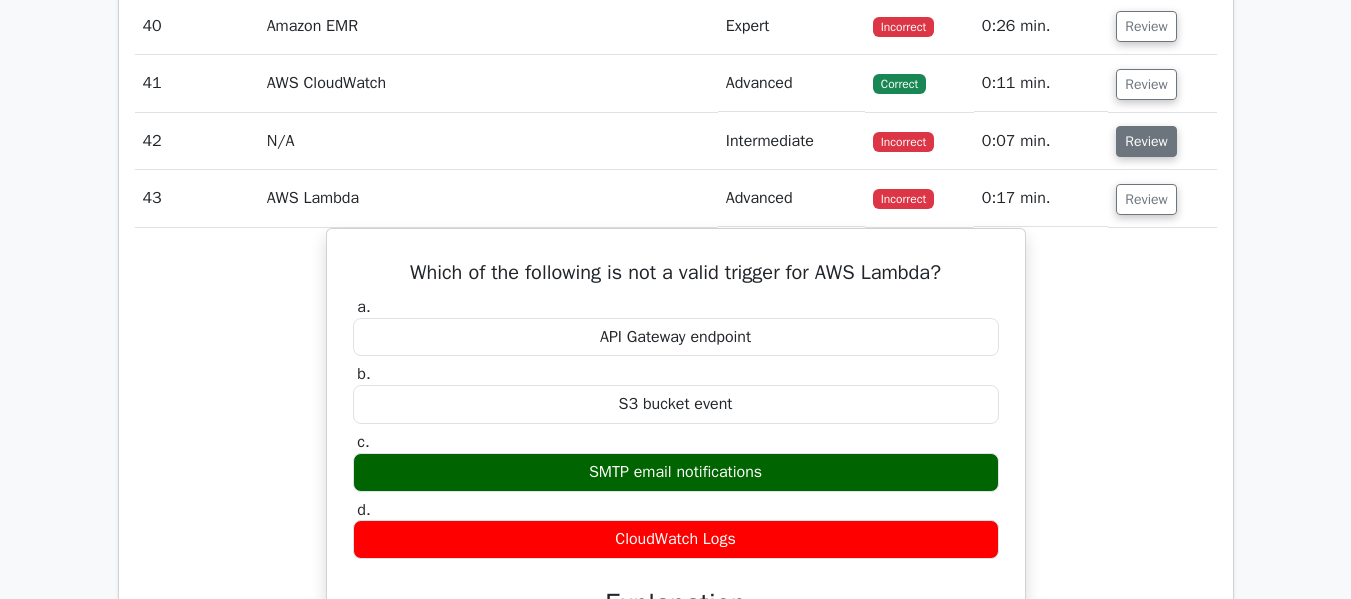scroll, scrollTop: 4749, scrollLeft: 0, axis: vertical 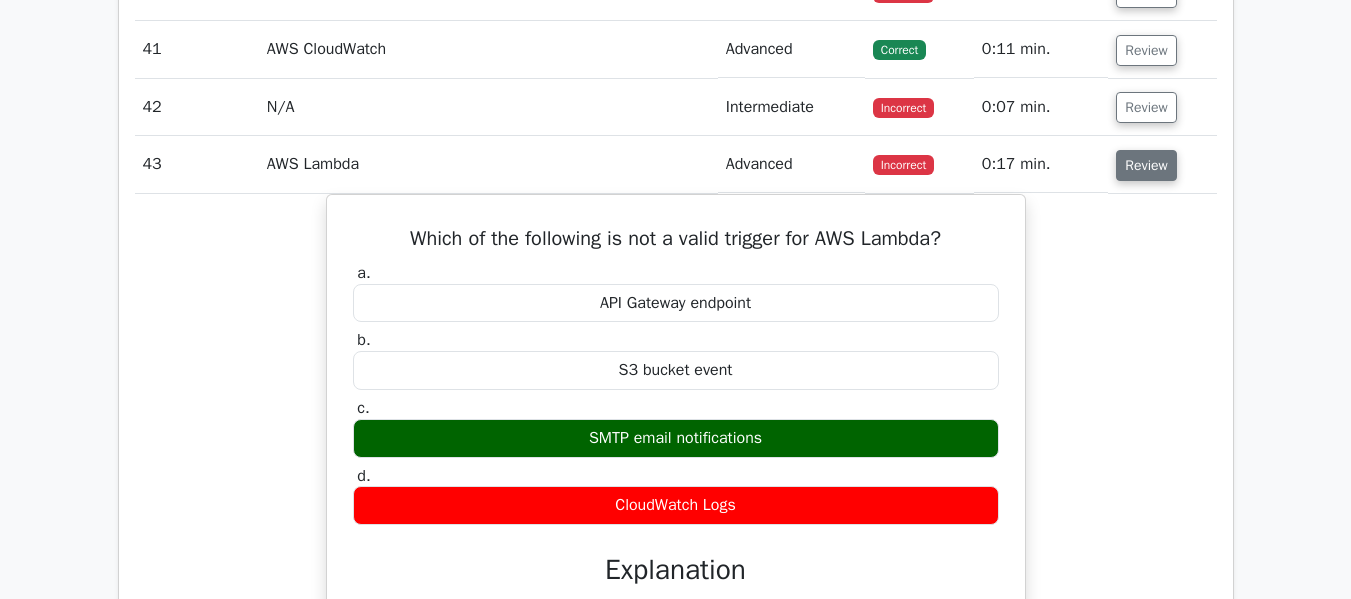click on "Review" at bounding box center (1146, 165) 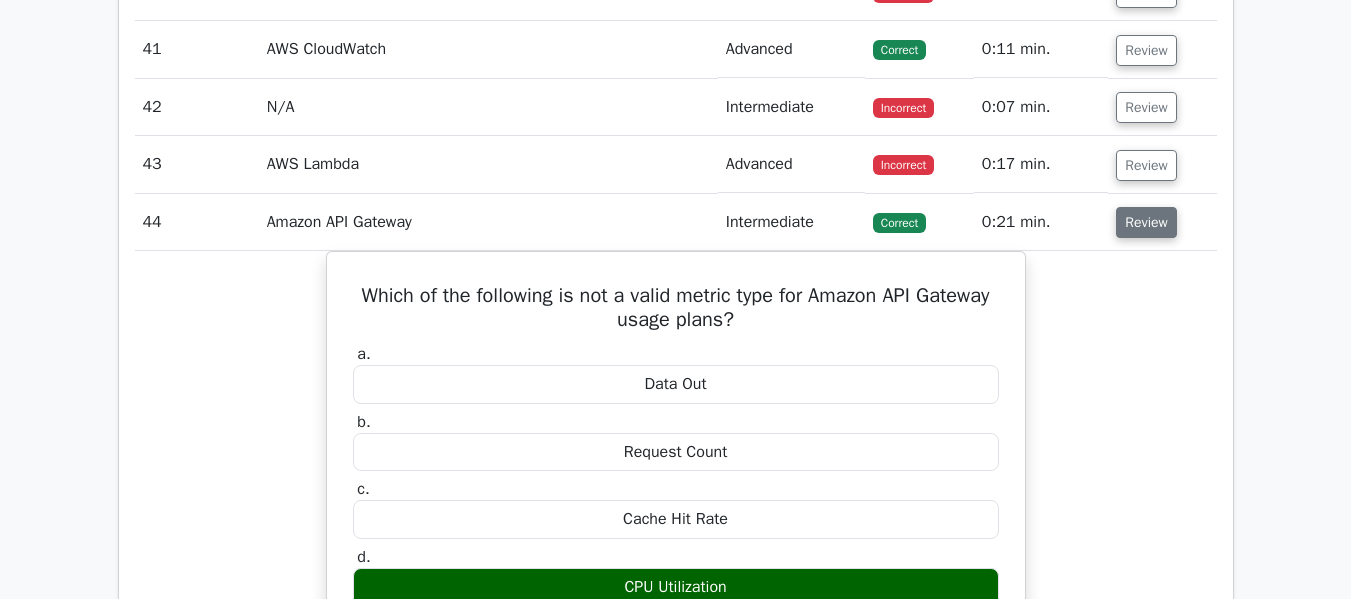 click on "Review" at bounding box center [1146, 222] 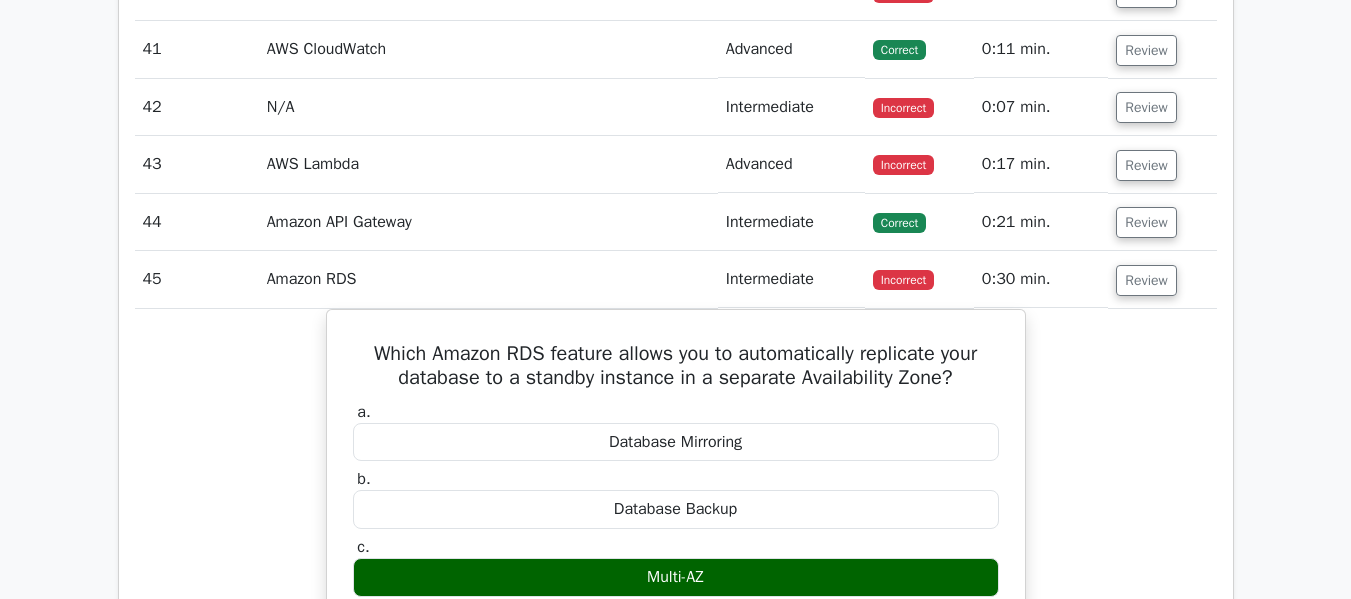 scroll, scrollTop: 4849, scrollLeft: 0, axis: vertical 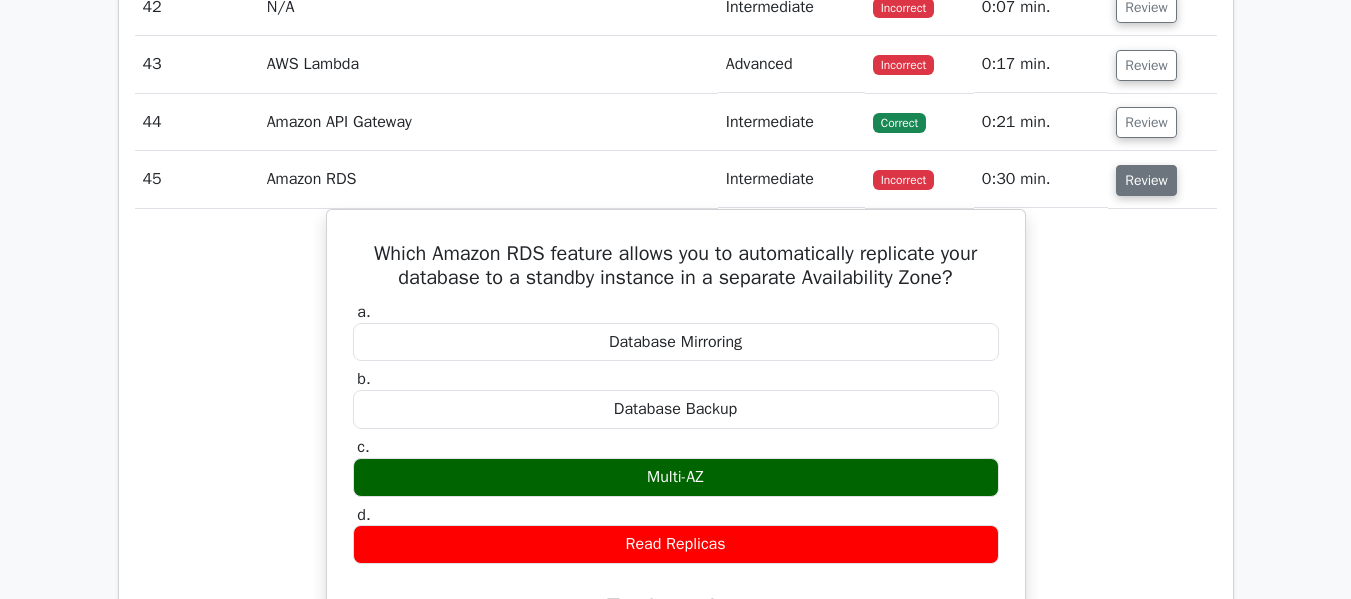 click on "Review" at bounding box center (1146, 180) 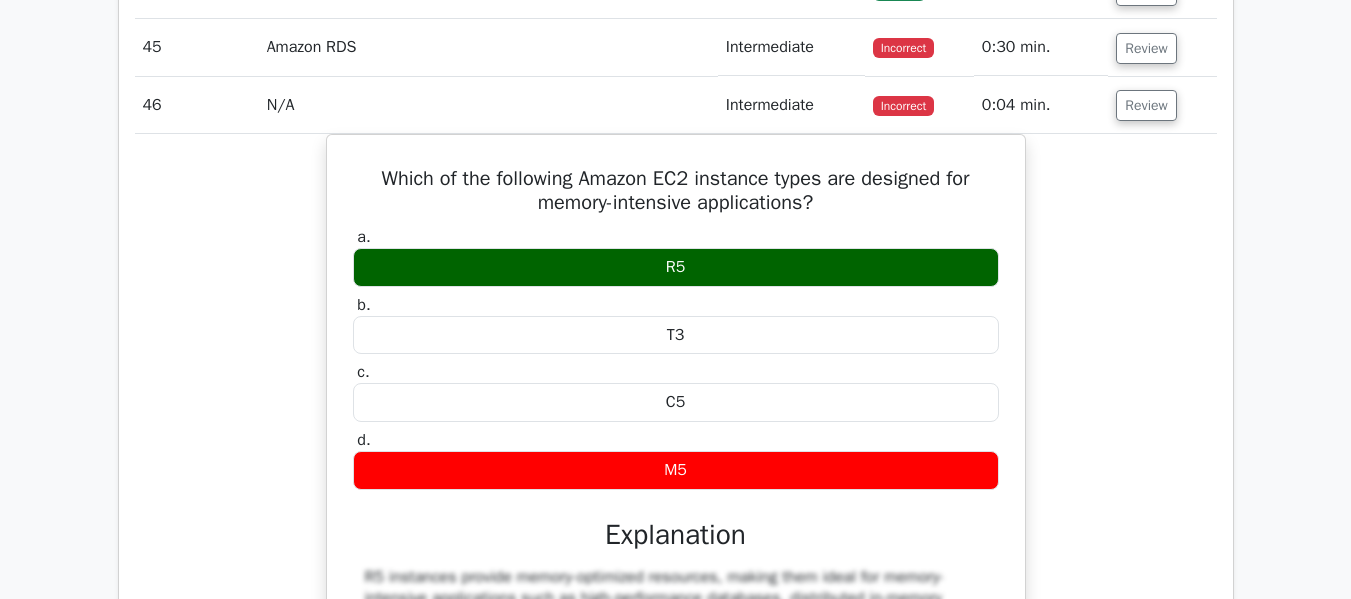 scroll, scrollTop: 4949, scrollLeft: 0, axis: vertical 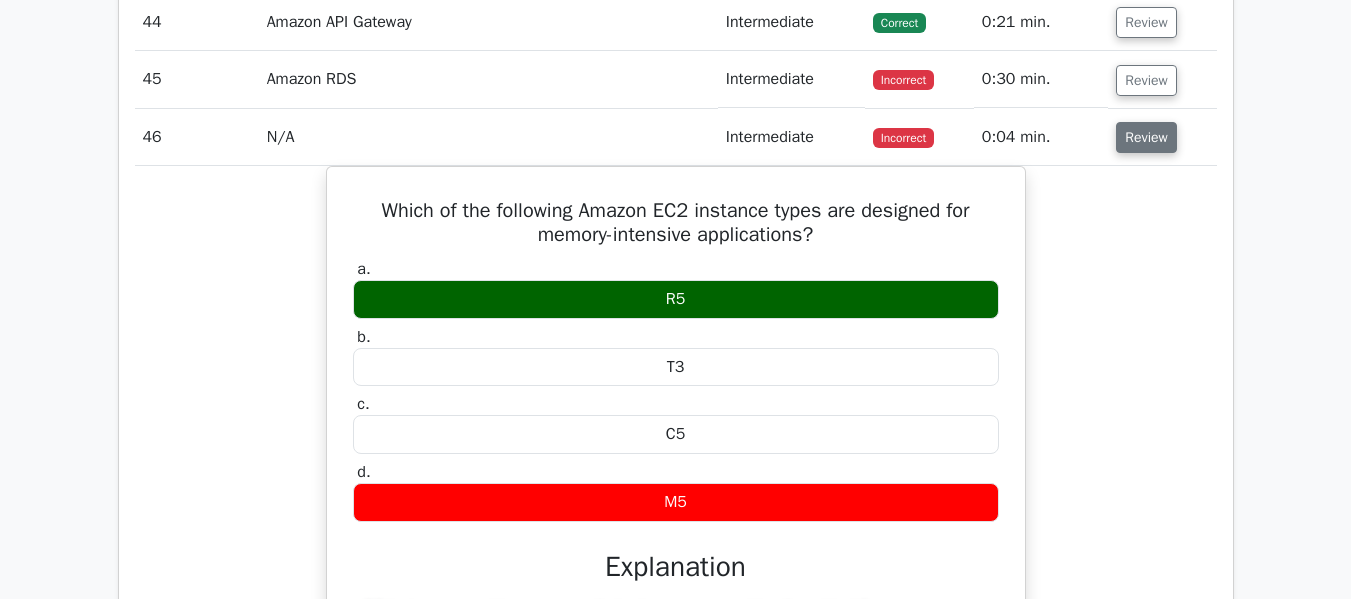 click on "Review" at bounding box center (1146, 137) 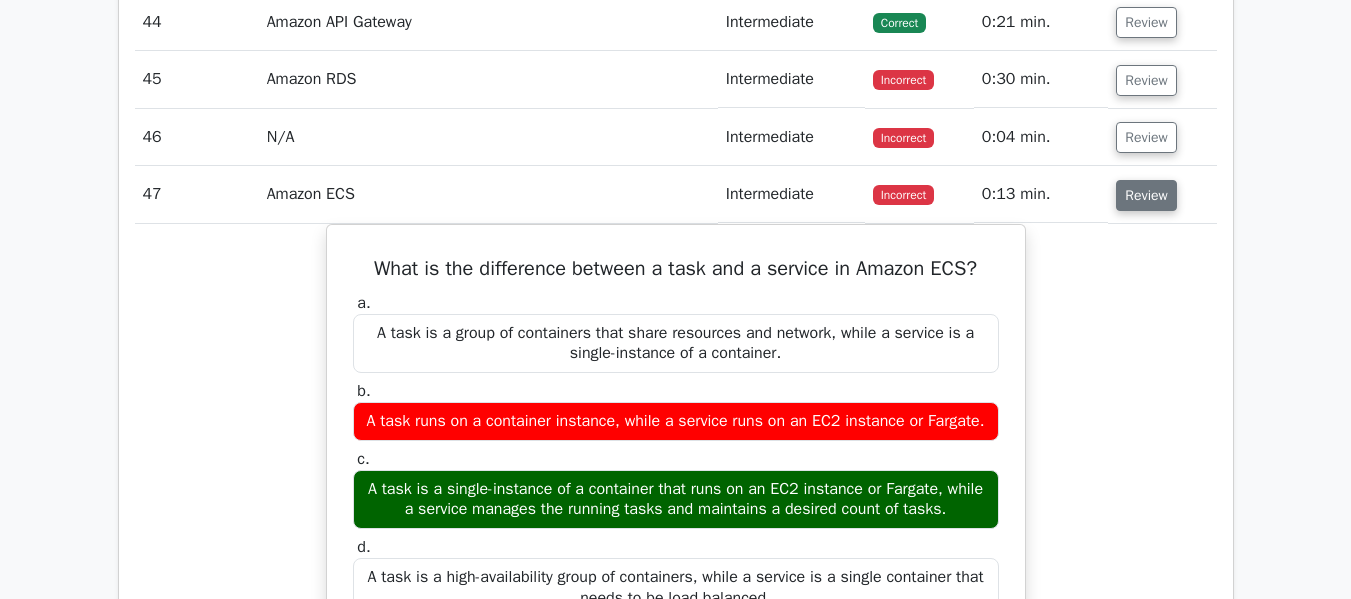 click on "Review" at bounding box center (1146, 195) 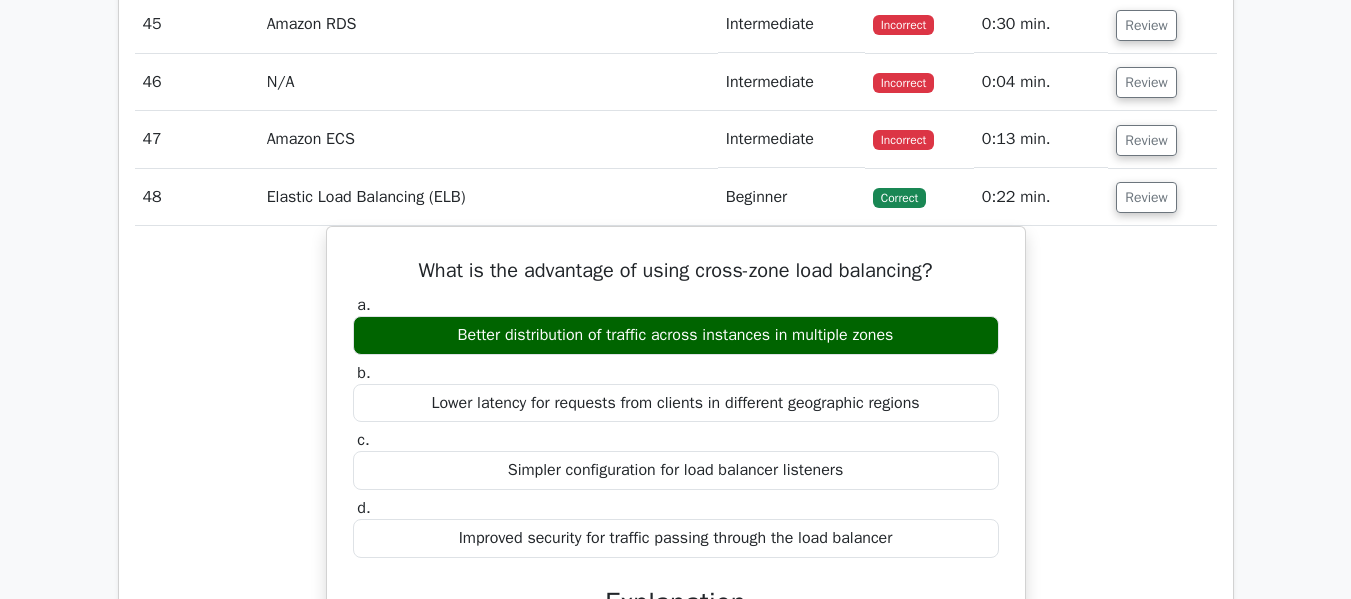 scroll, scrollTop: 5049, scrollLeft: 0, axis: vertical 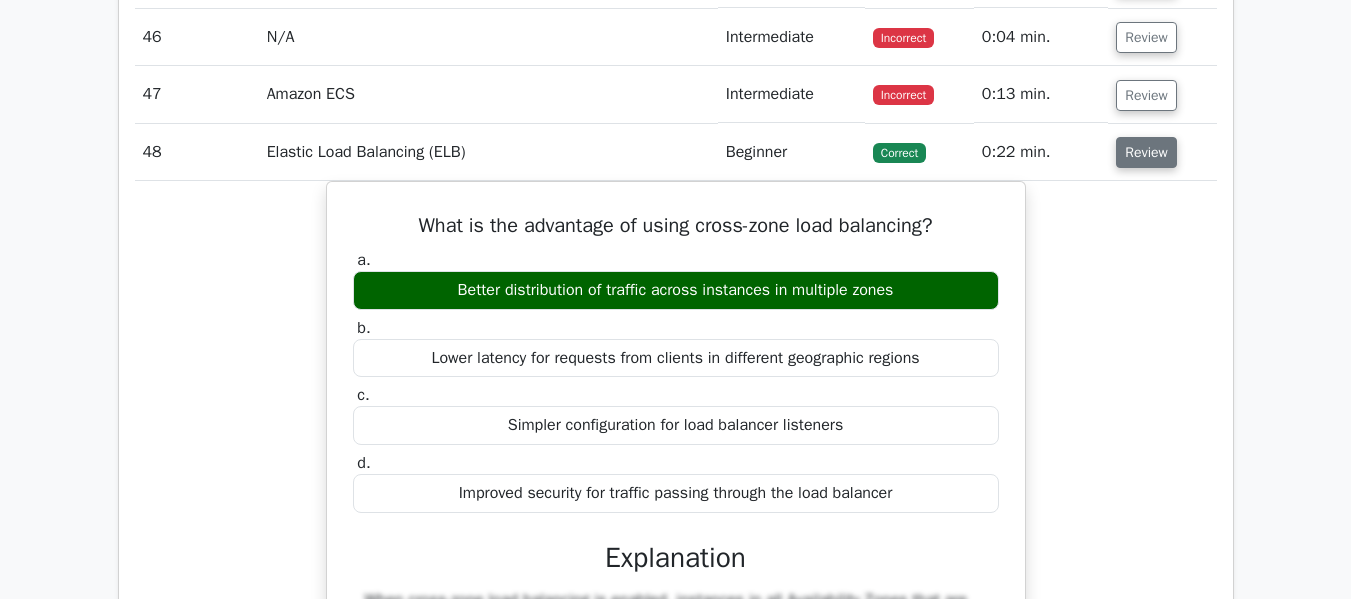 click on "Review" at bounding box center [1146, 152] 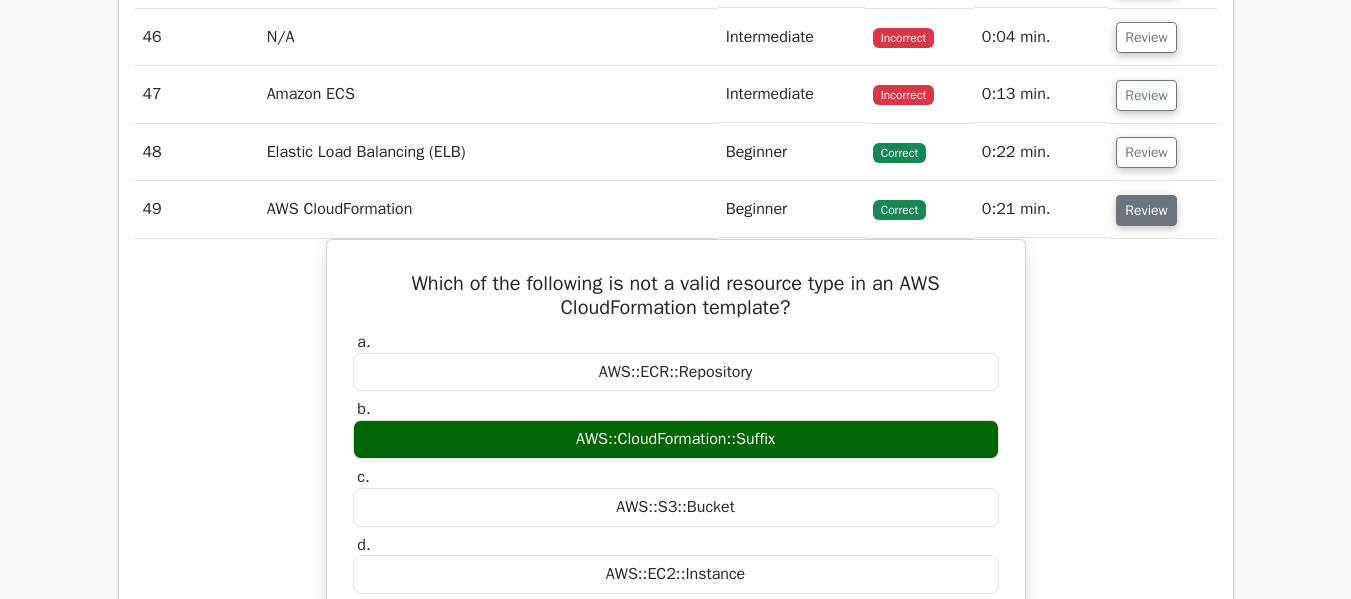 click on "Review" at bounding box center (1146, 210) 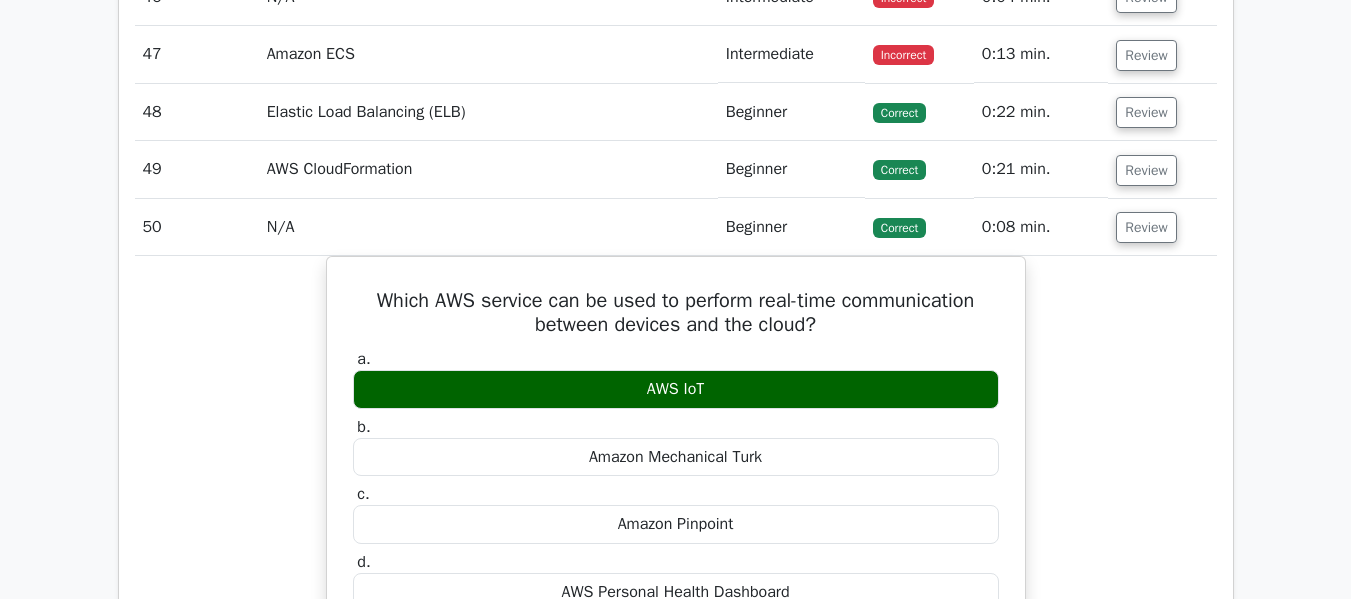scroll, scrollTop: 5149, scrollLeft: 0, axis: vertical 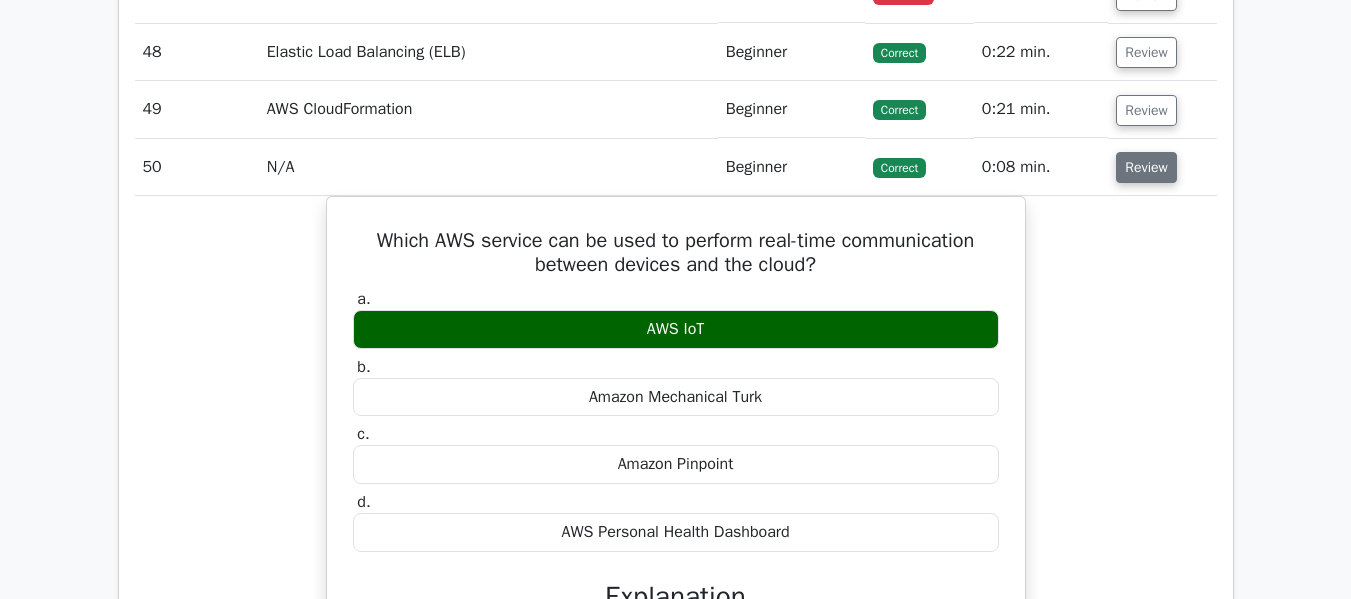 click on "Review" at bounding box center [1146, 167] 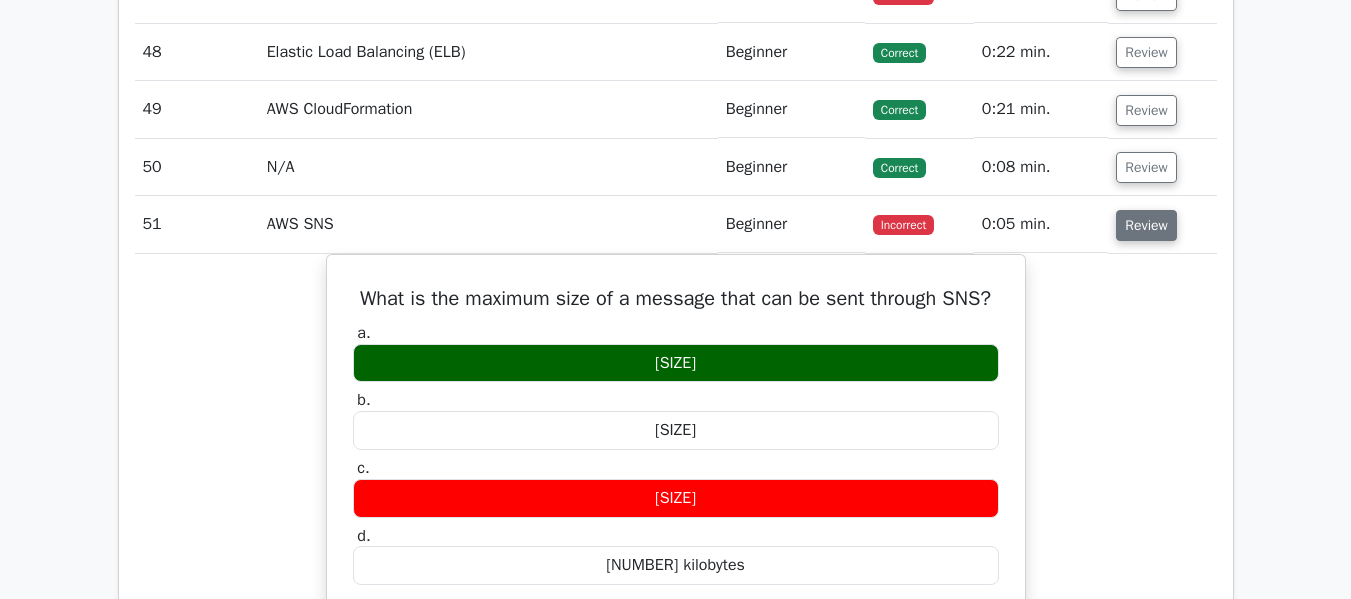 click on "Review" at bounding box center (1146, 225) 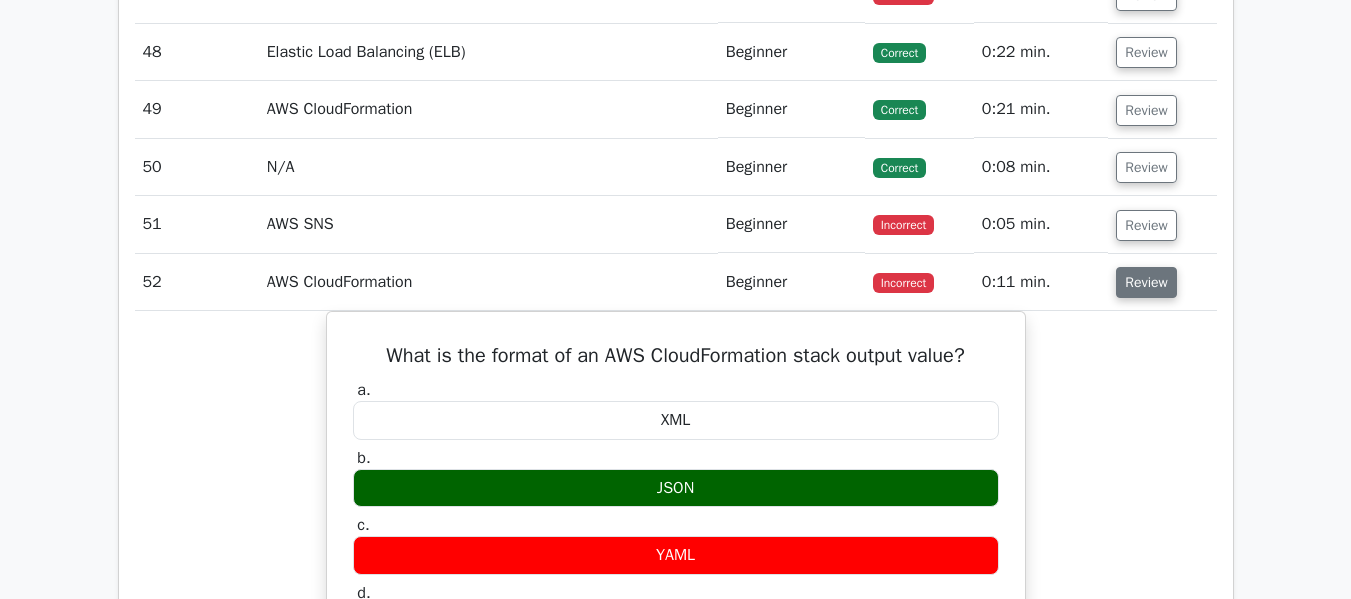 click on "Review" at bounding box center (1146, 282) 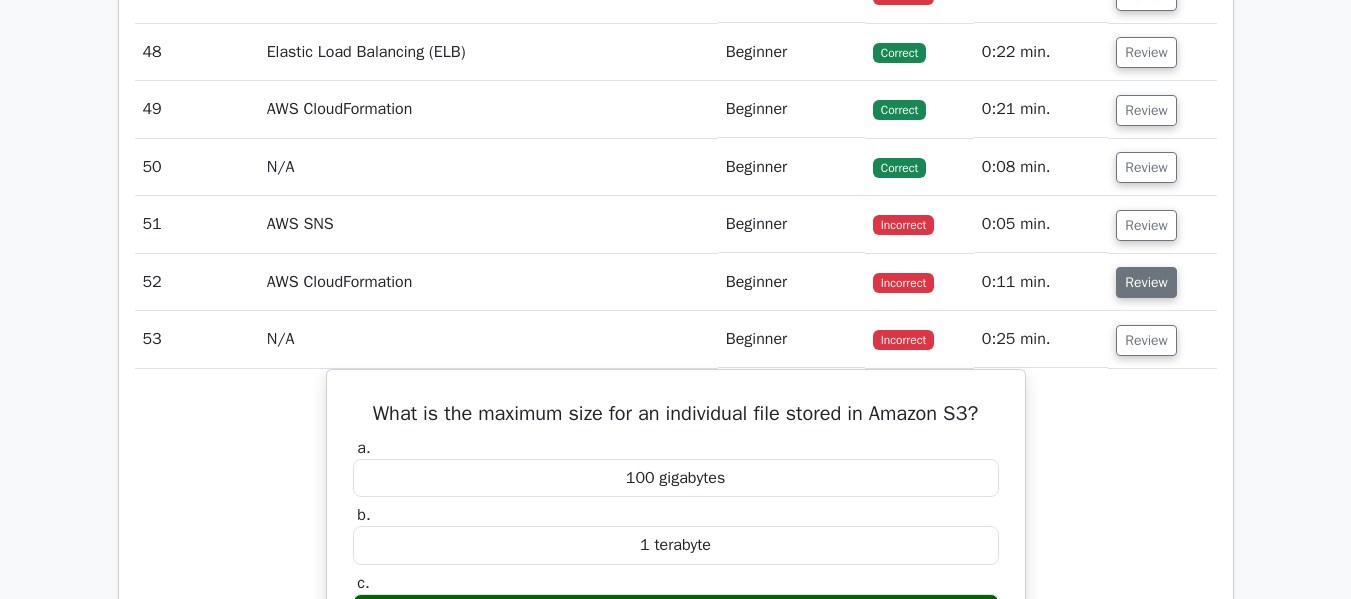 scroll, scrollTop: 5249, scrollLeft: 0, axis: vertical 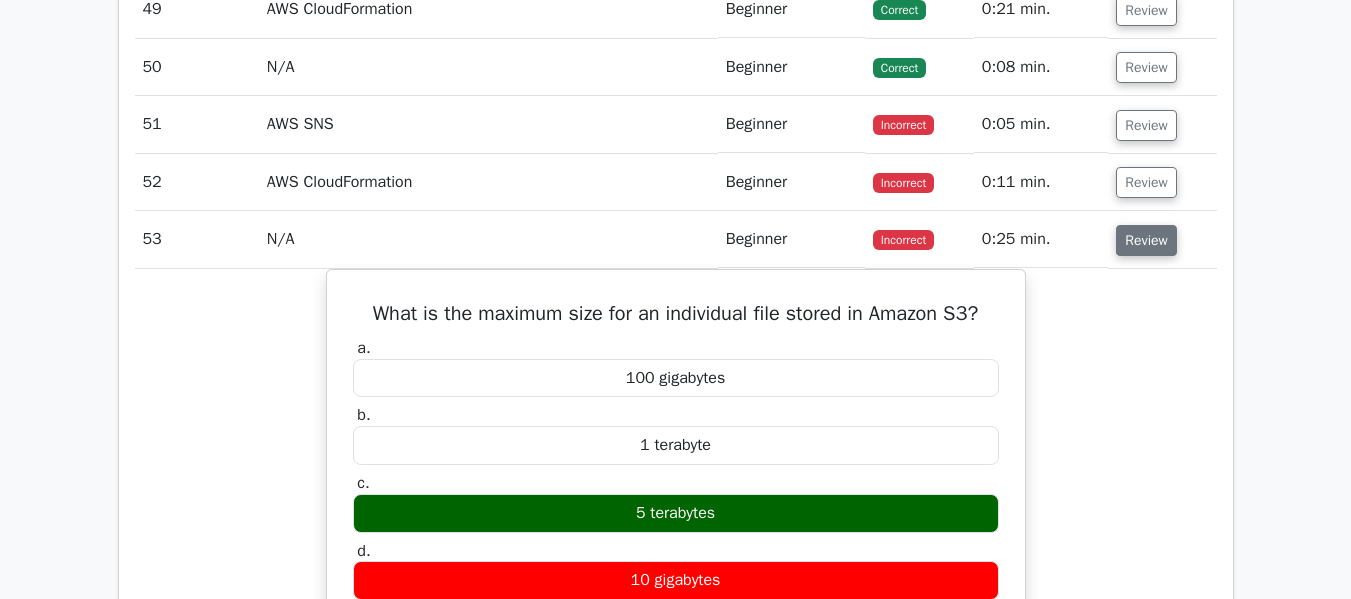 click on "Review" at bounding box center (1146, 240) 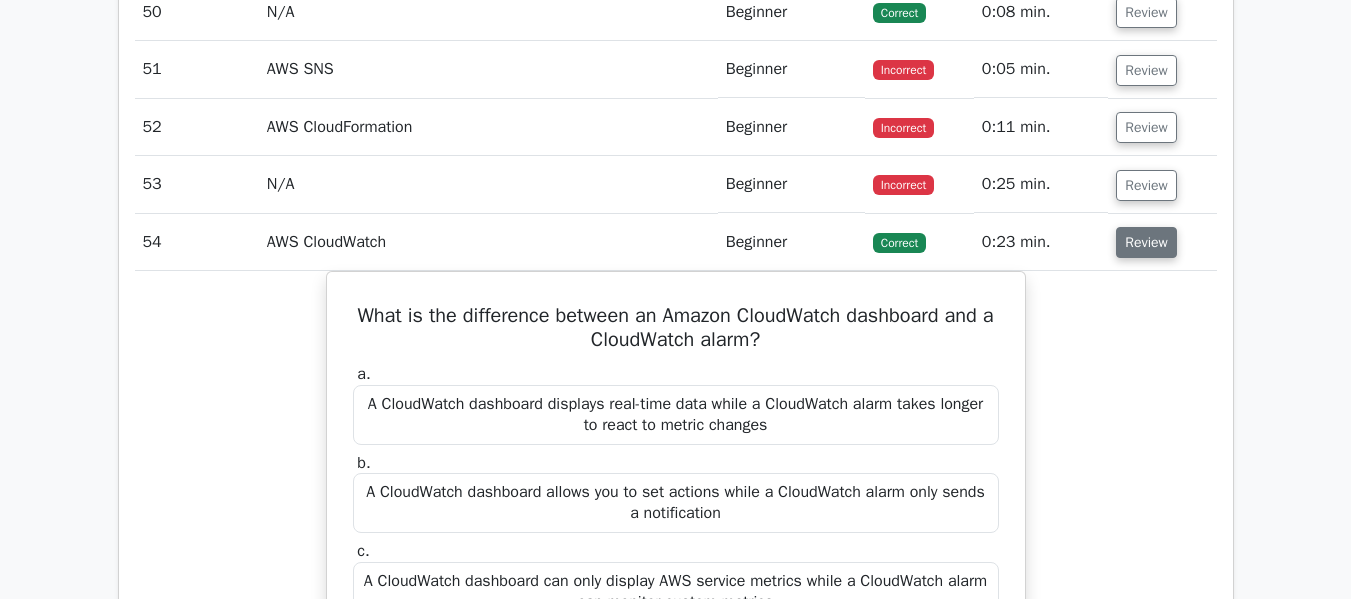 scroll, scrollTop: 5349, scrollLeft: 0, axis: vertical 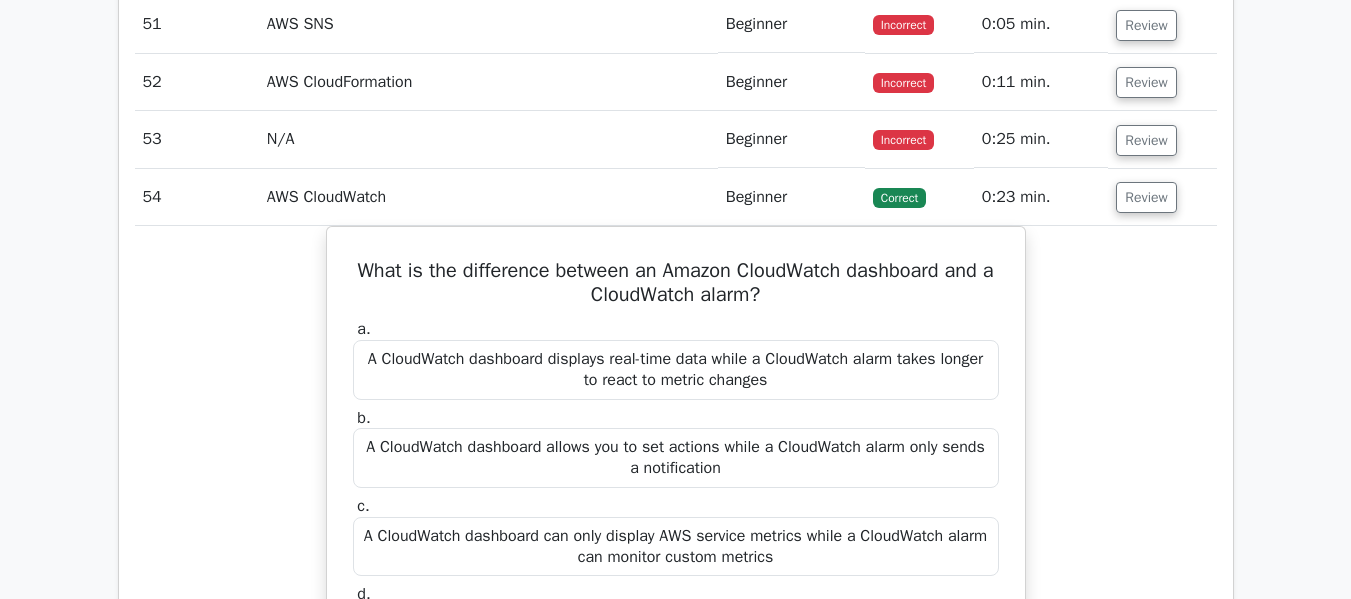 click on "Review" at bounding box center (1162, 197) 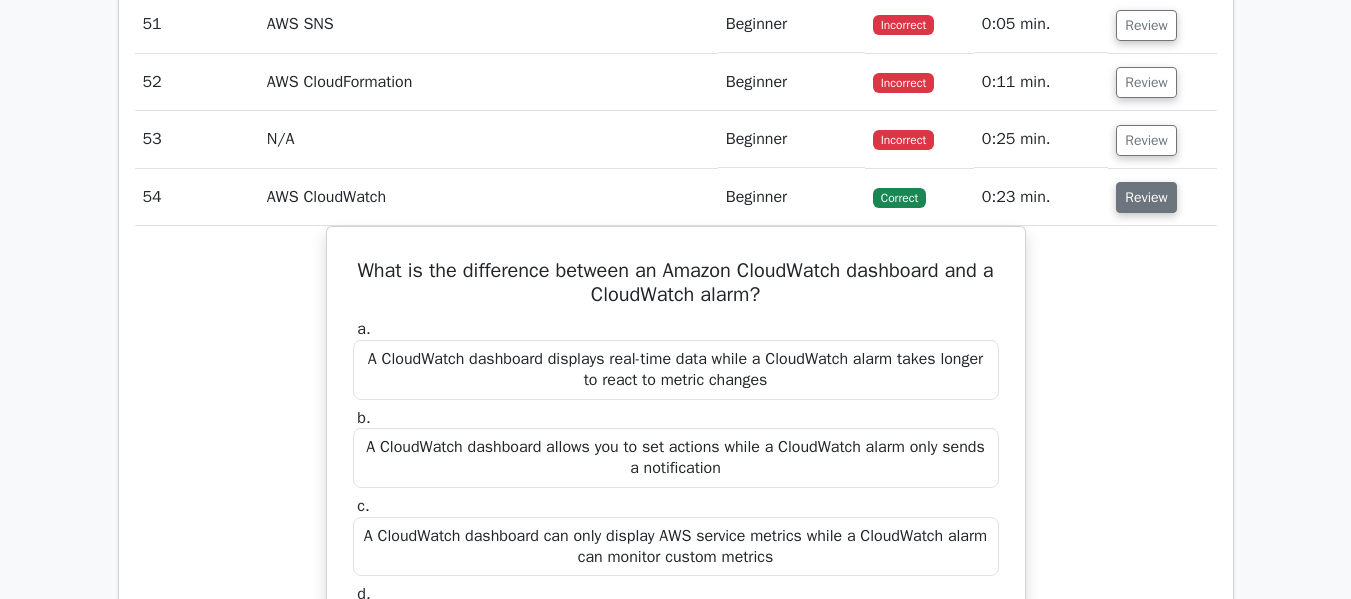 click on "Review" at bounding box center (1146, 197) 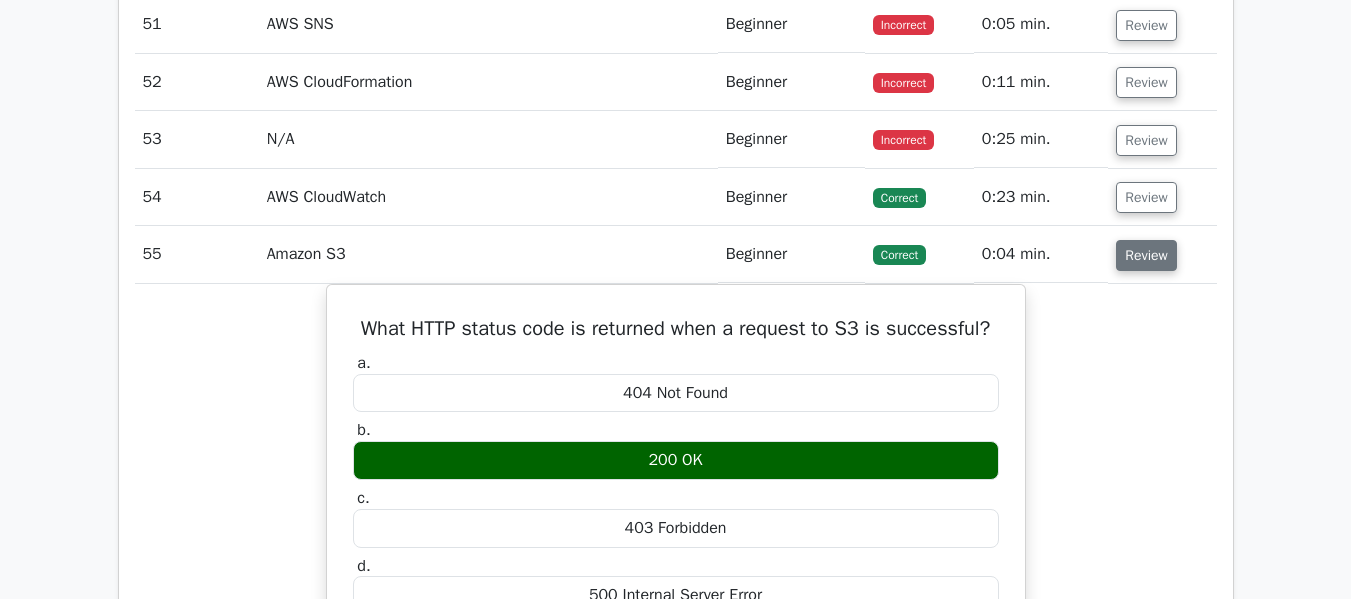click on "Review" at bounding box center [1146, 255] 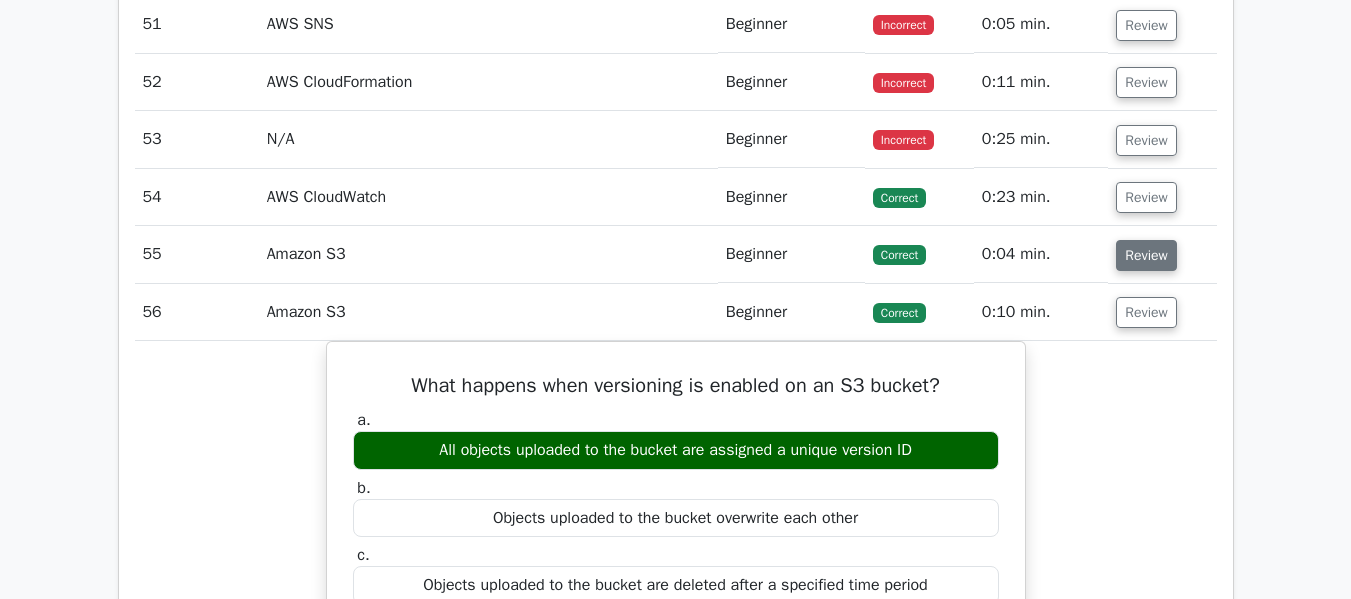scroll, scrollTop: 5449, scrollLeft: 0, axis: vertical 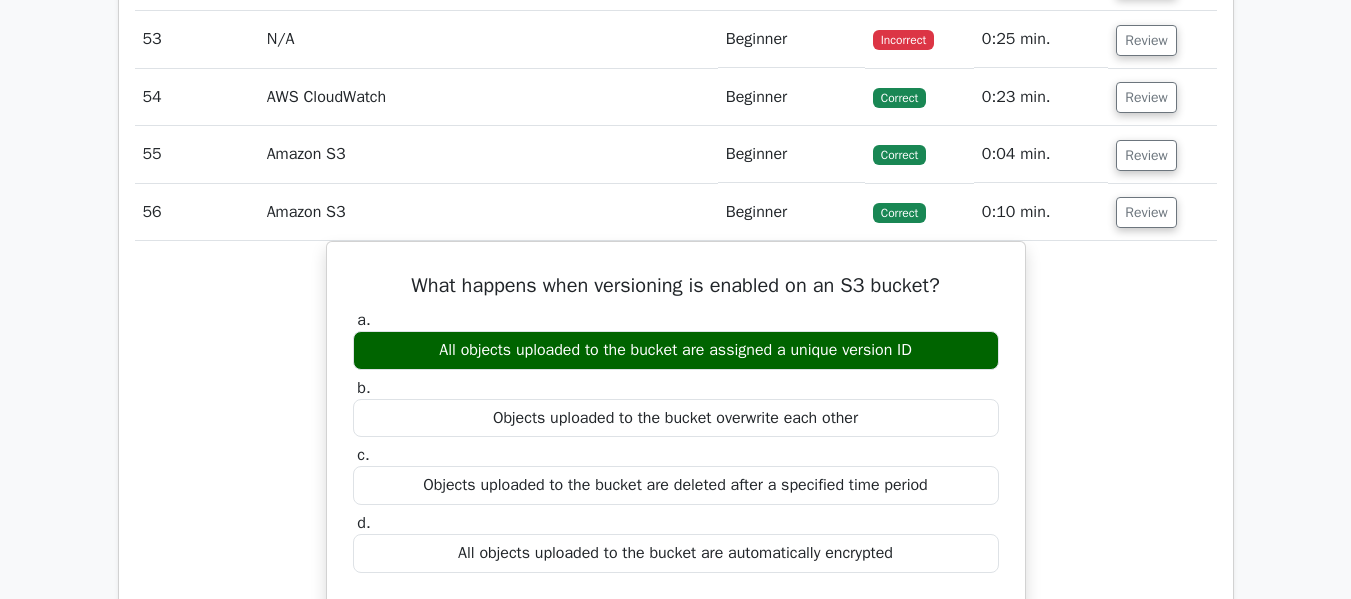click on "Review" at bounding box center (1162, 212) 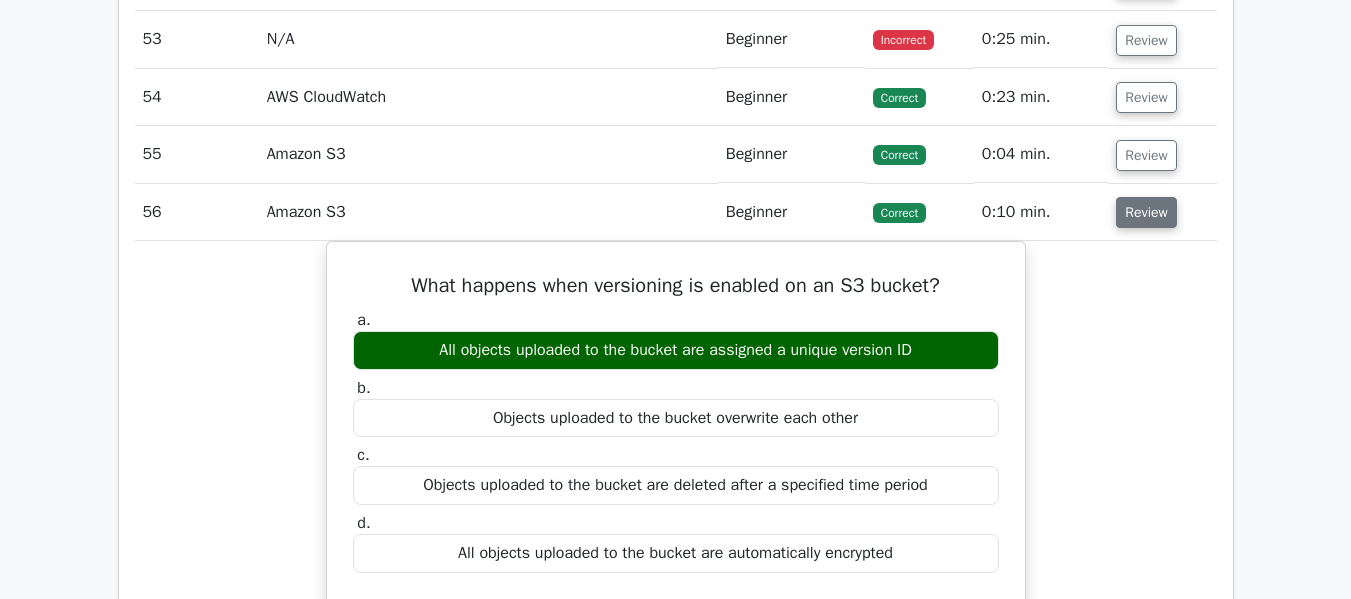 click on "Review" at bounding box center (1146, 212) 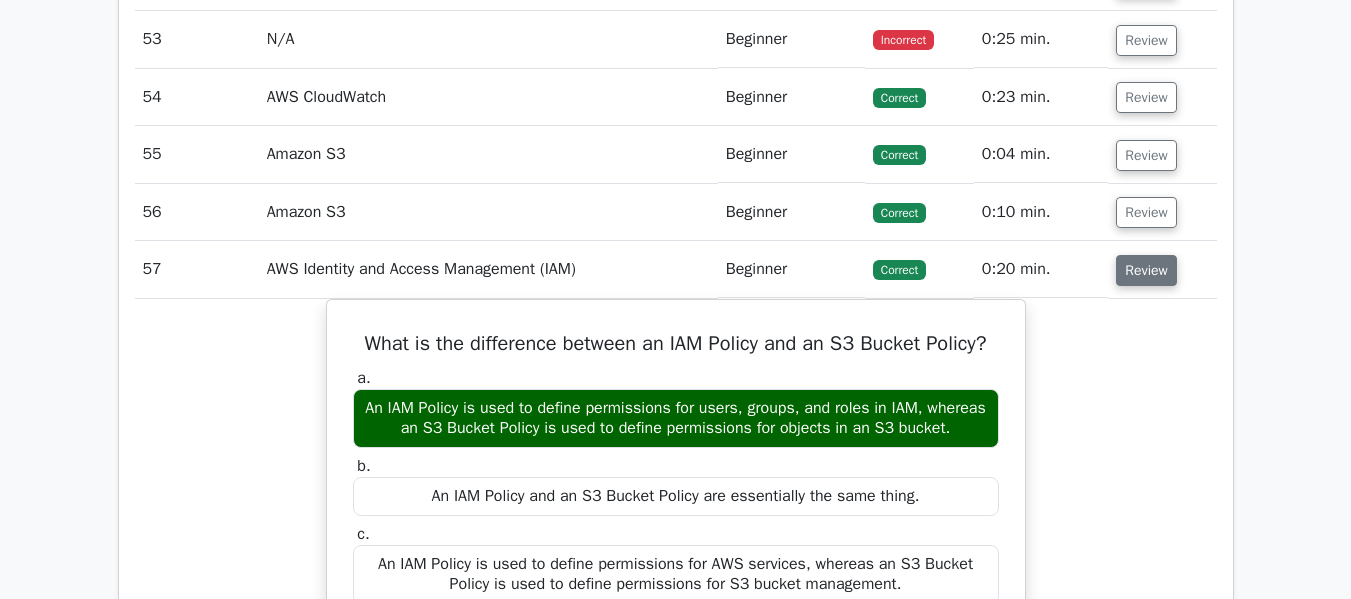click on "Review" at bounding box center (1146, 270) 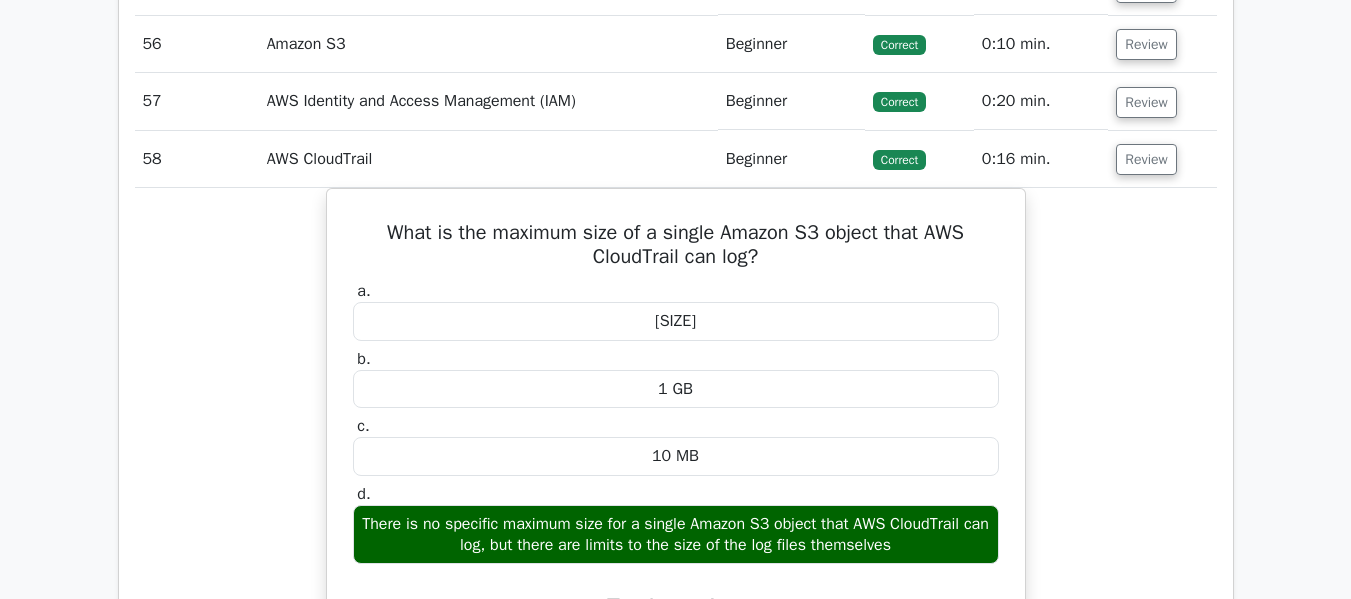 scroll, scrollTop: 5649, scrollLeft: 0, axis: vertical 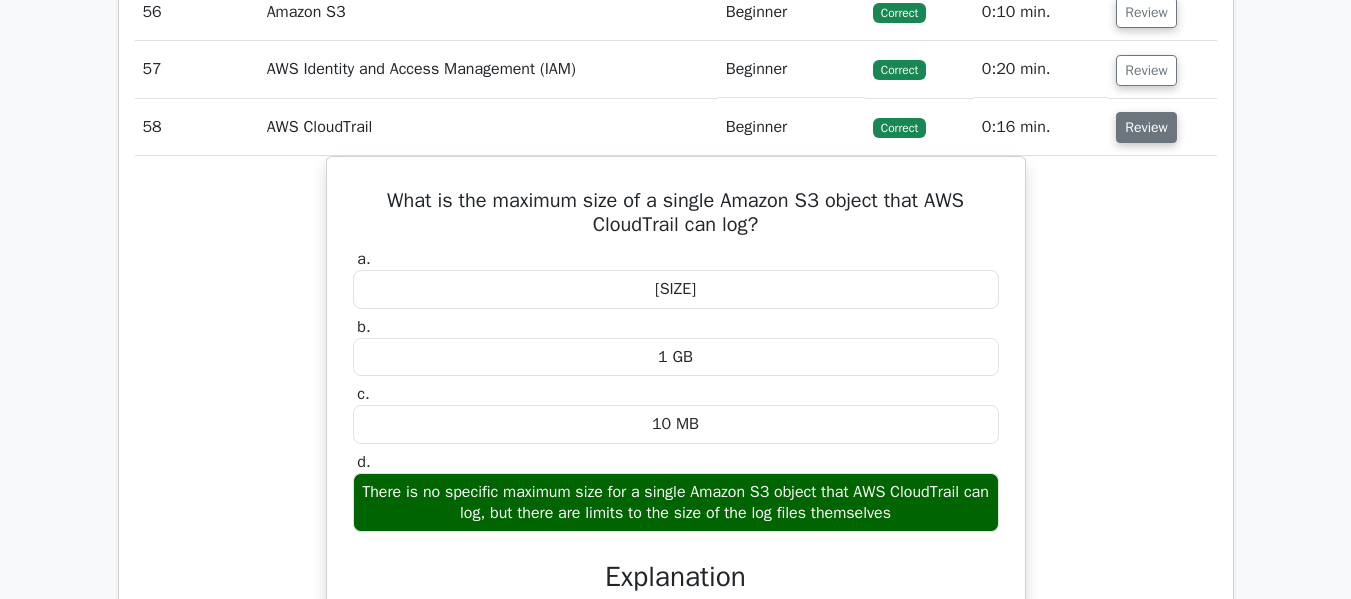 click on "Review" at bounding box center (1146, 127) 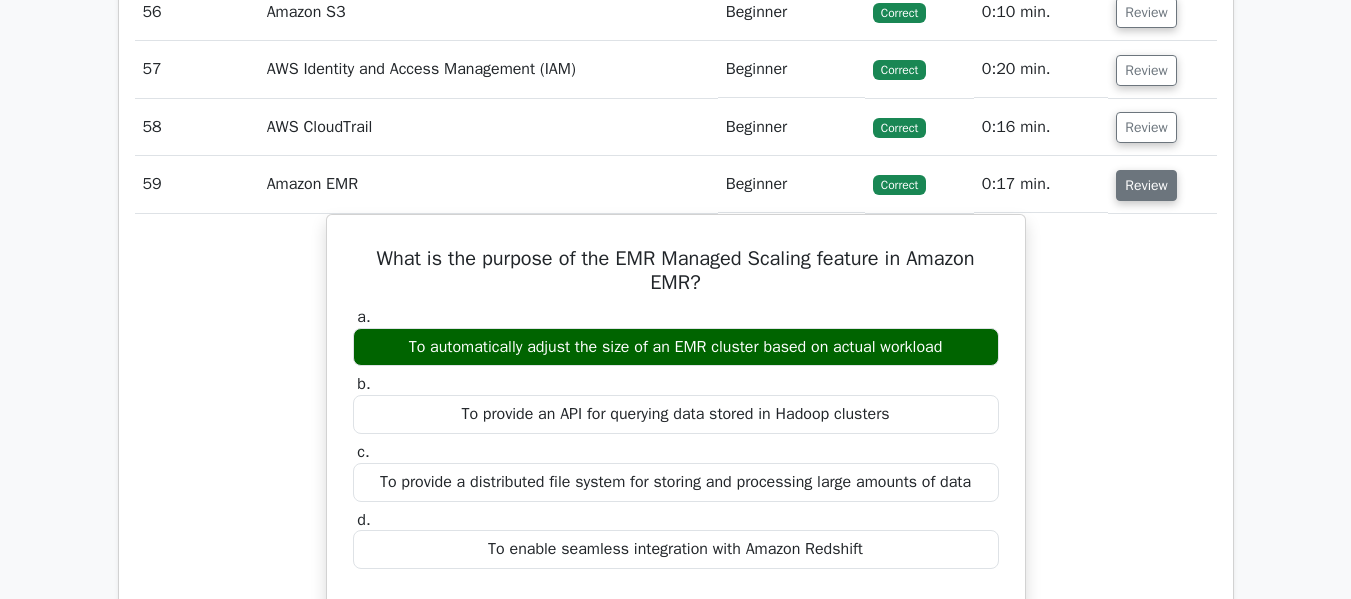 click on "Review" at bounding box center (1146, 185) 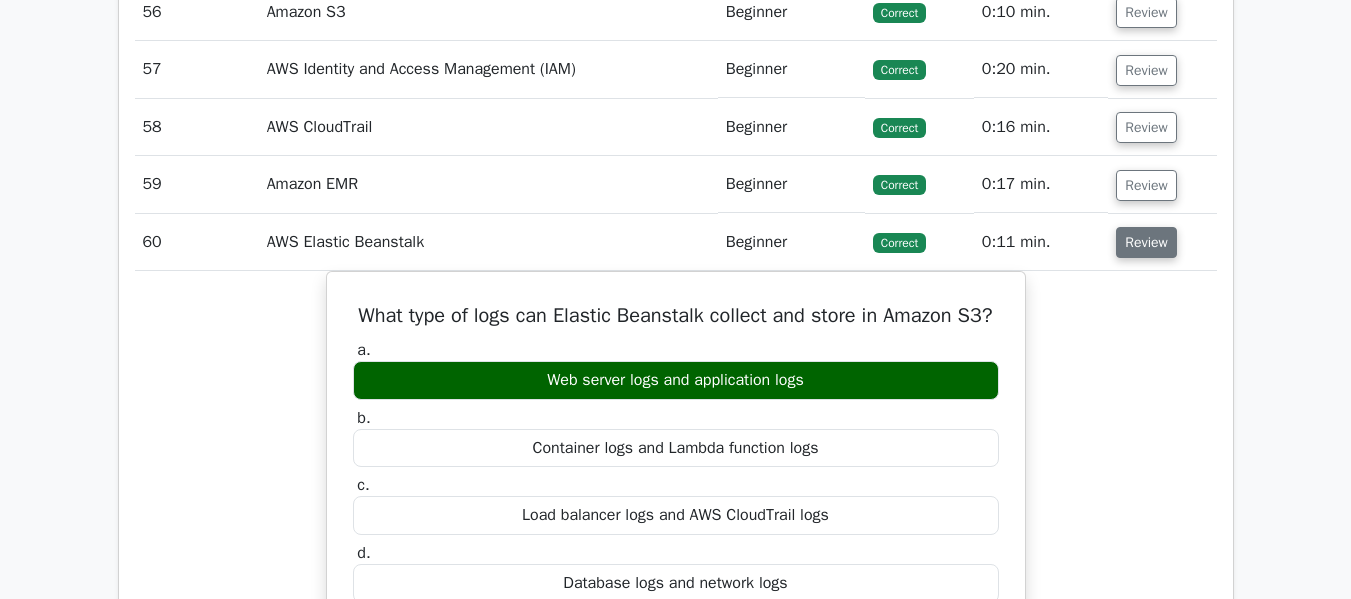 click on "Review" at bounding box center (1146, 242) 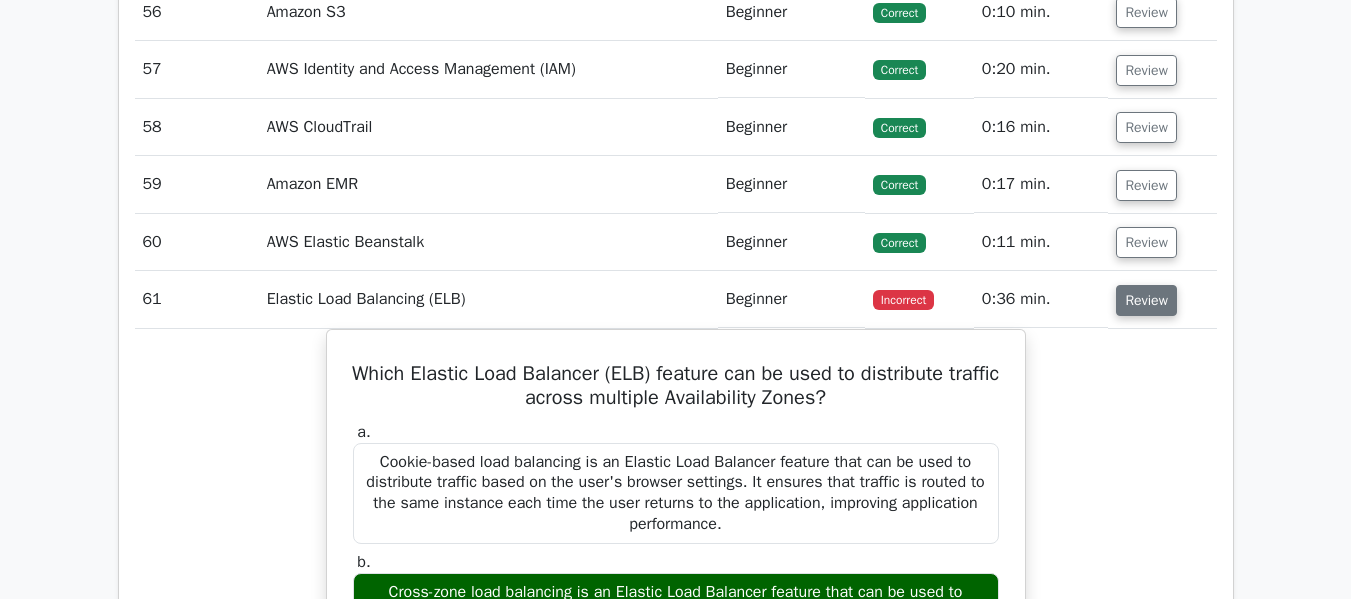 click on "Review" at bounding box center (1146, 300) 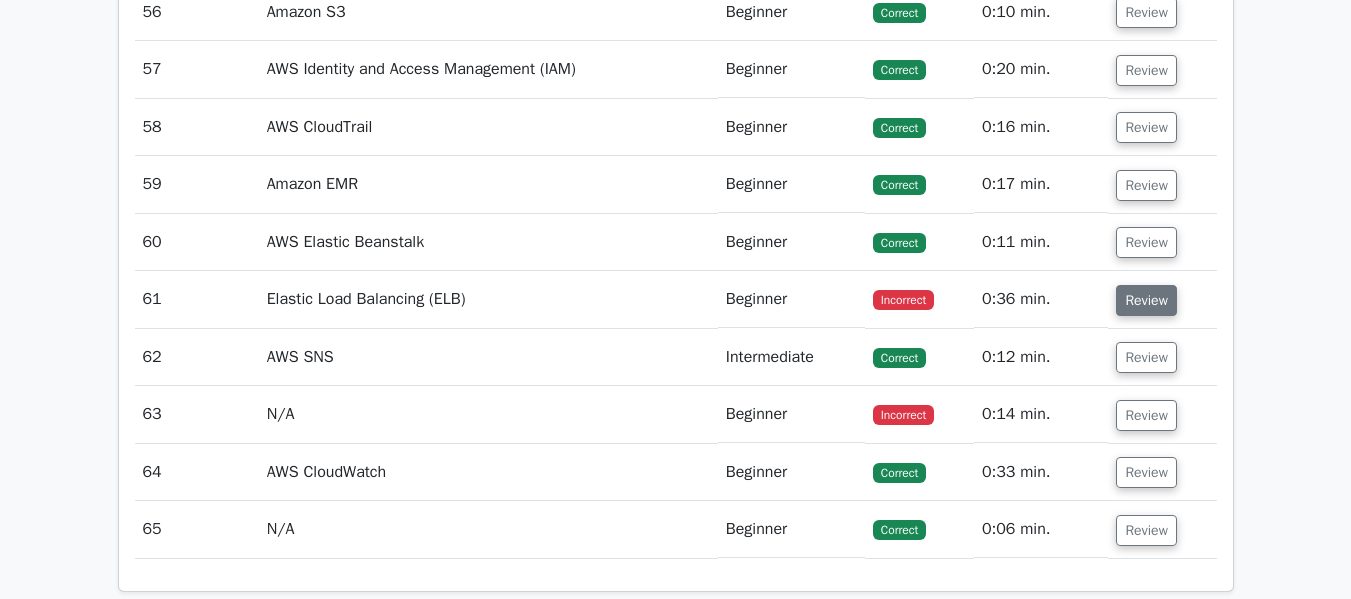 click on "Review" at bounding box center [1146, 300] 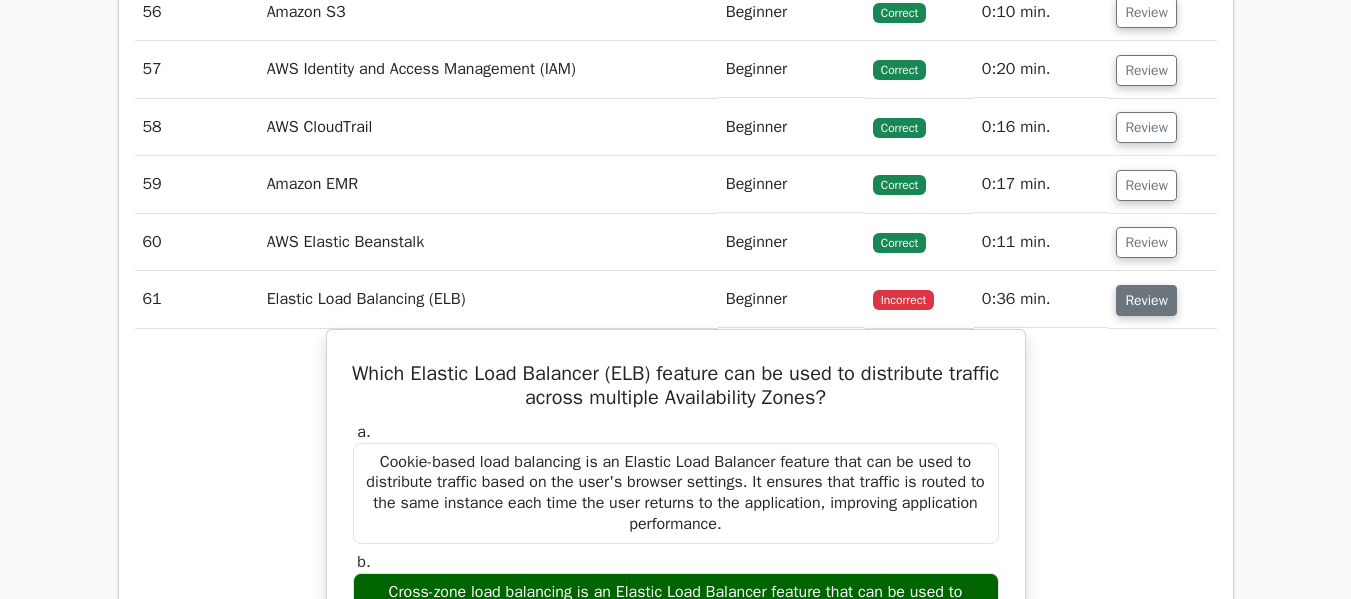 click on "Review" at bounding box center (1146, 300) 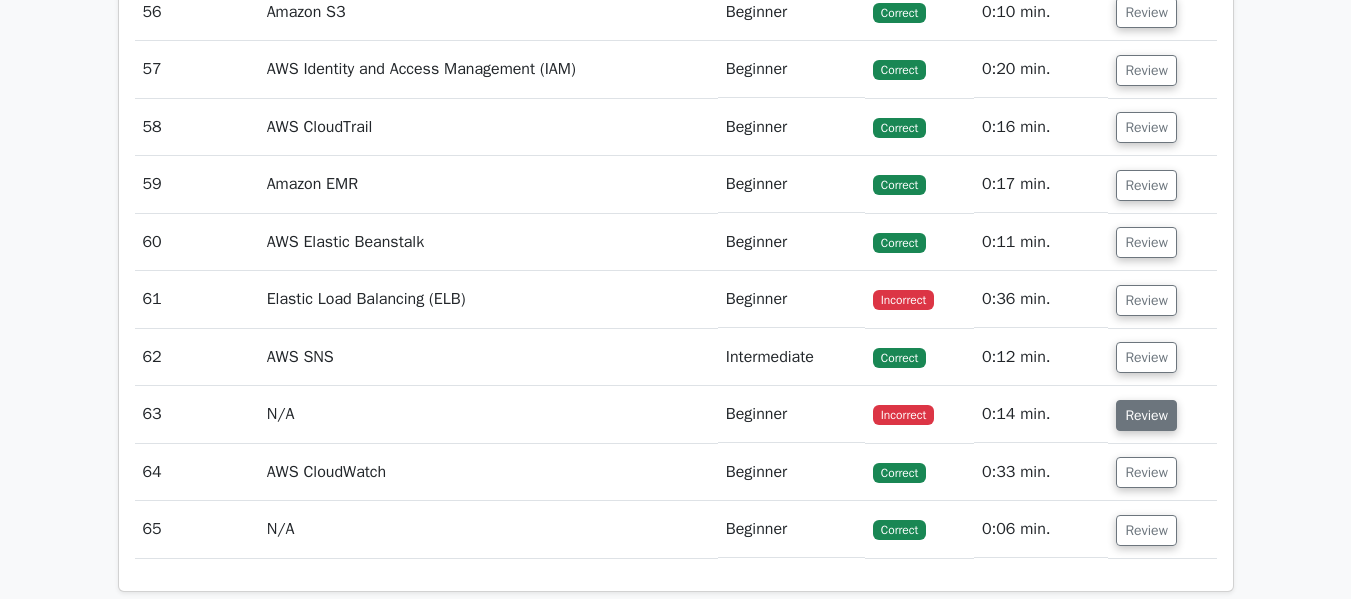 click on "Review" at bounding box center [1146, 415] 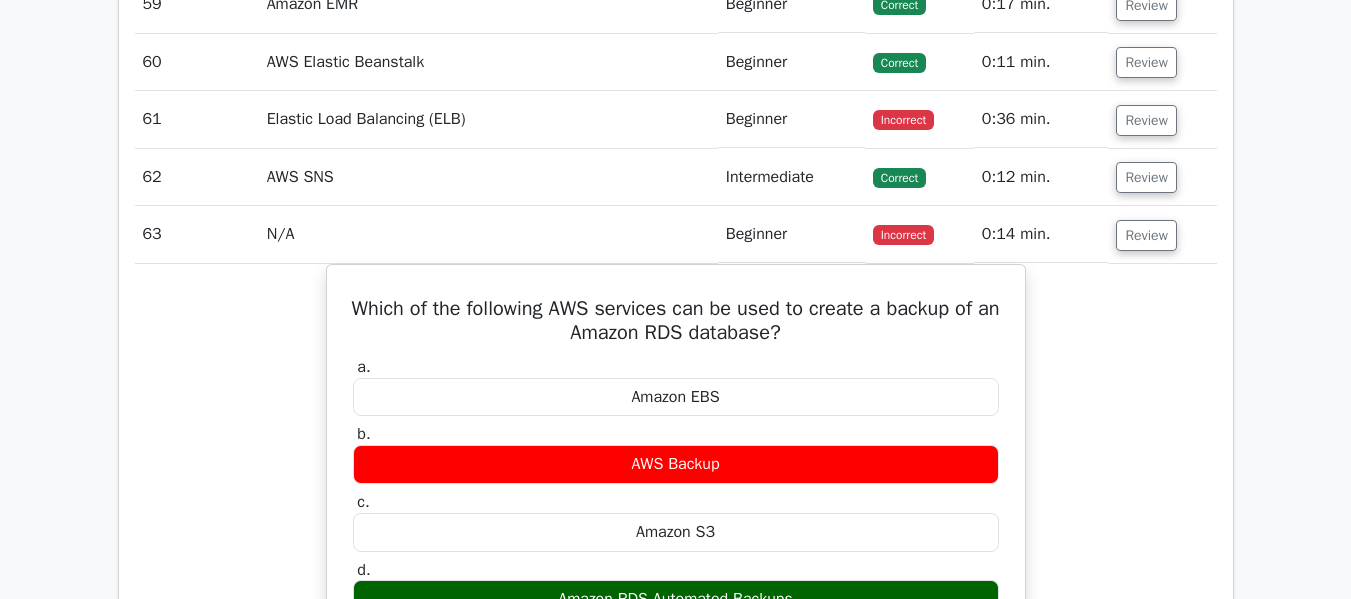 scroll, scrollTop: 5849, scrollLeft: 0, axis: vertical 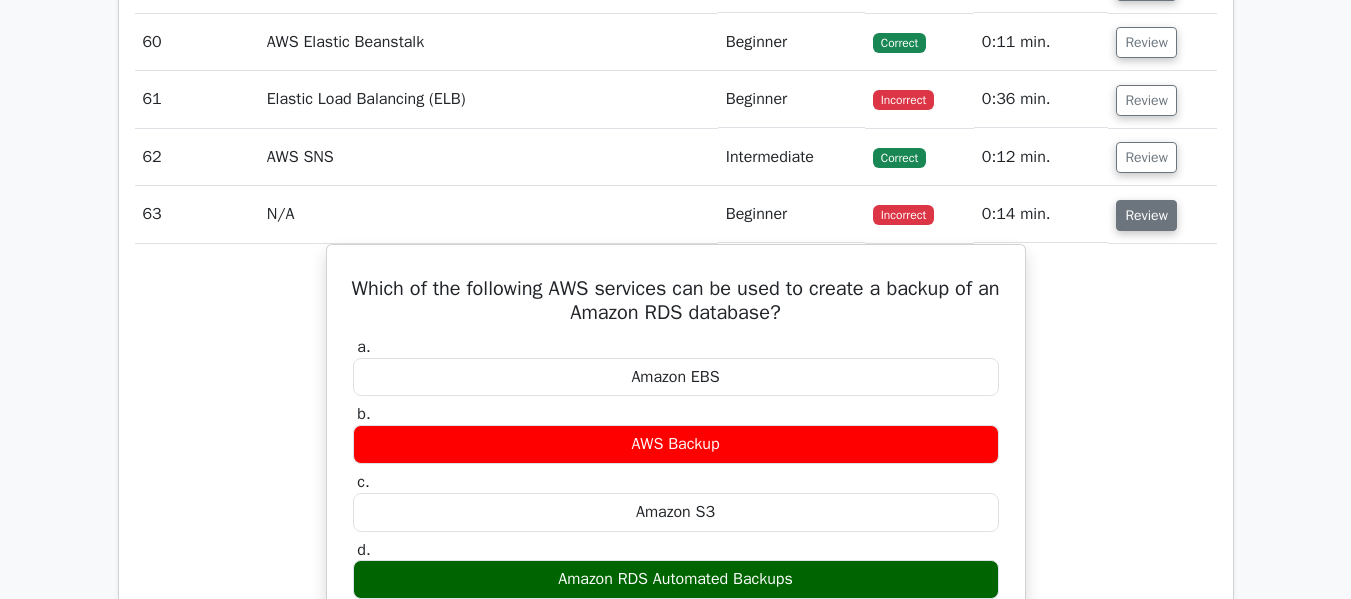 click on "Review" at bounding box center [1146, 215] 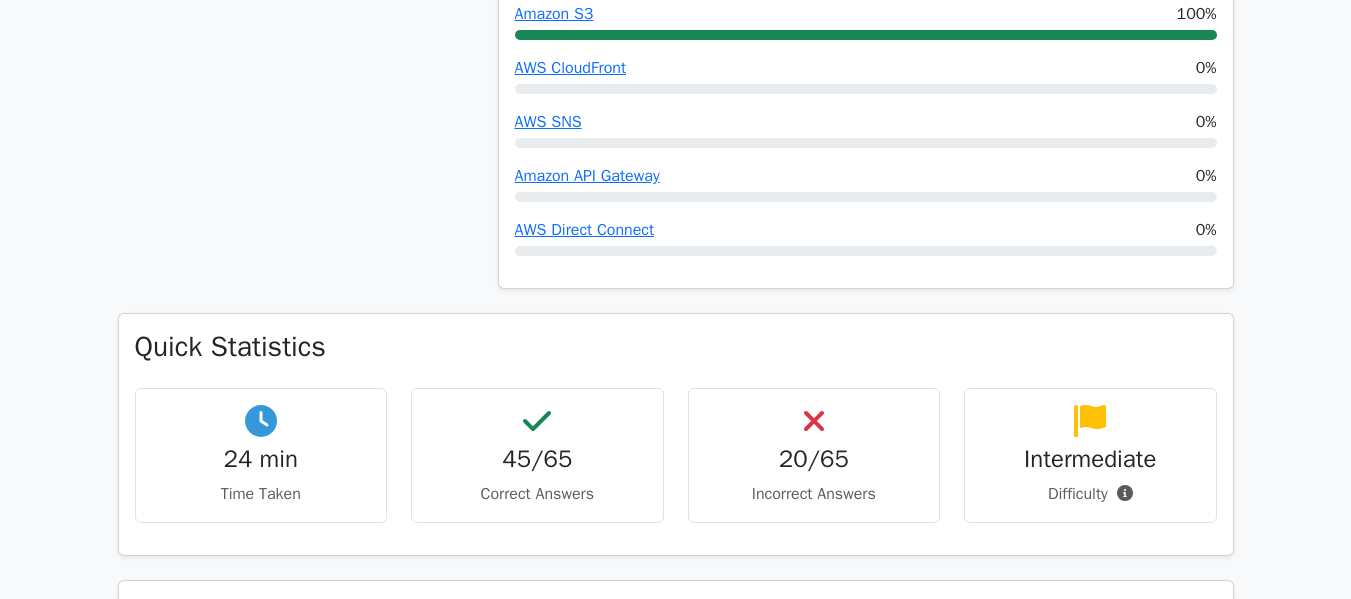 scroll, scrollTop: 1800, scrollLeft: 0, axis: vertical 